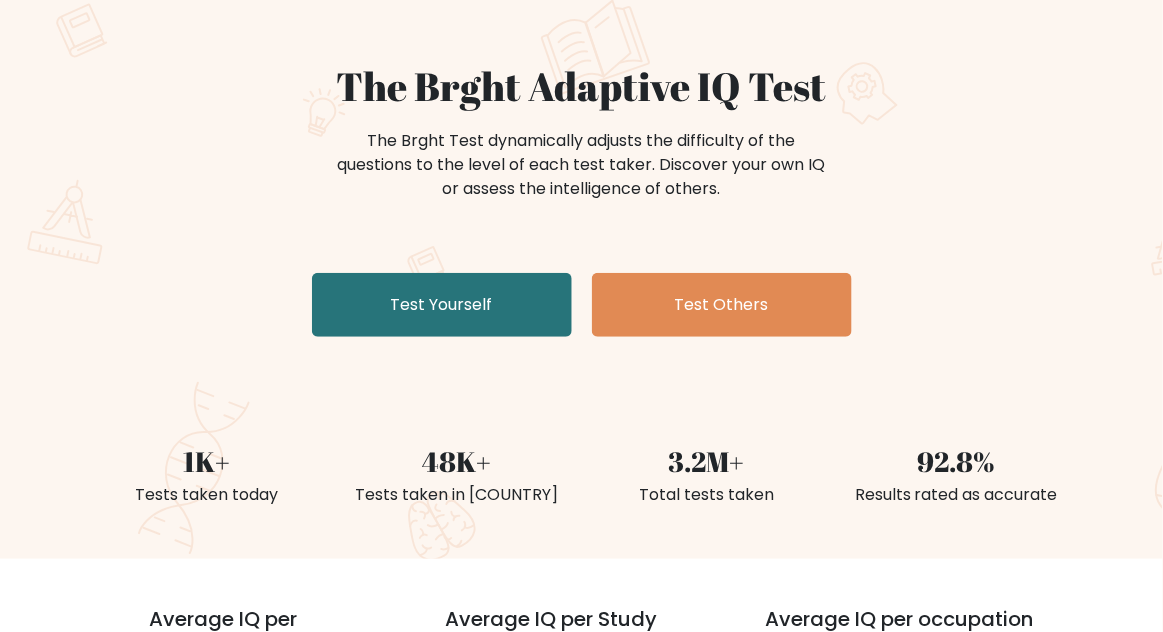 scroll, scrollTop: 151, scrollLeft: 0, axis: vertical 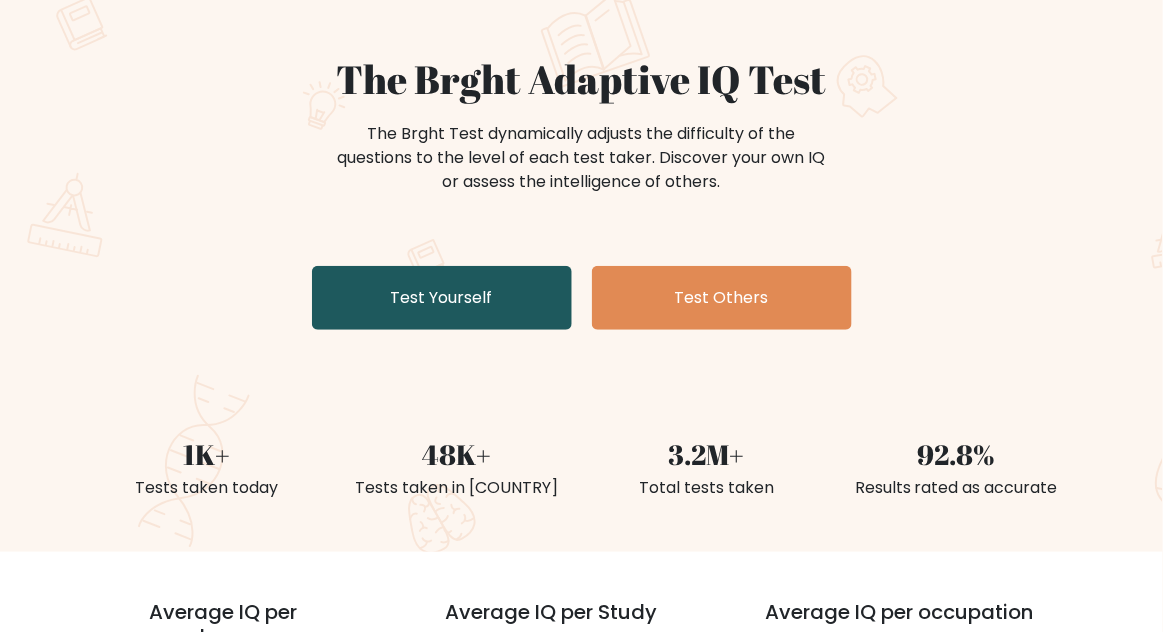 click on "Test Yourself" at bounding box center [442, 298] 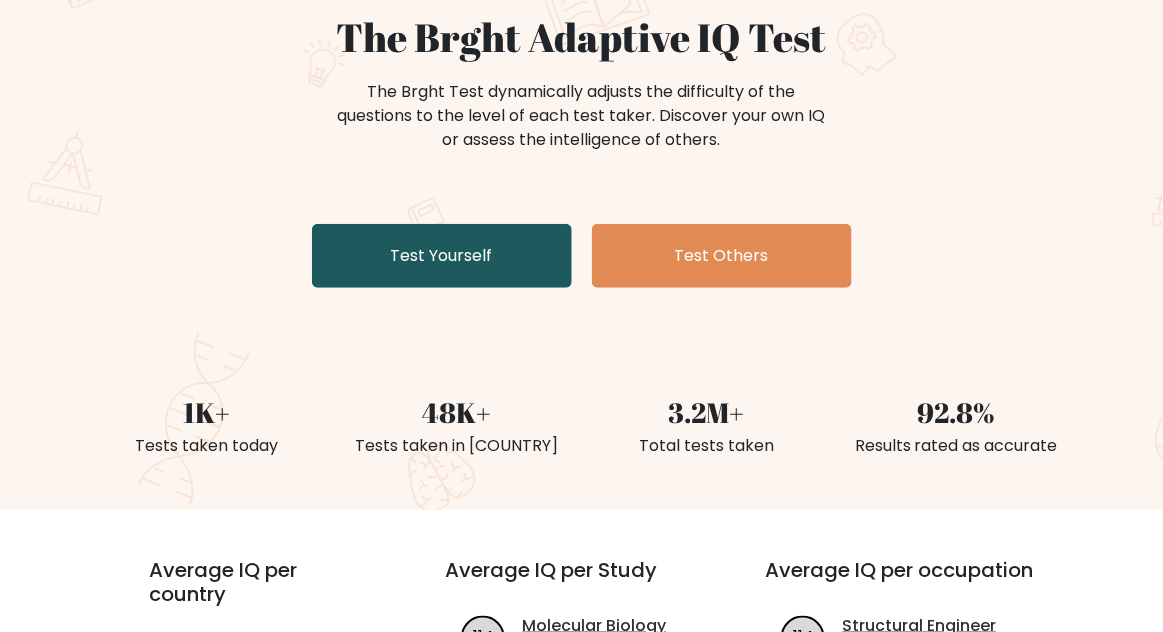 scroll, scrollTop: 236, scrollLeft: 0, axis: vertical 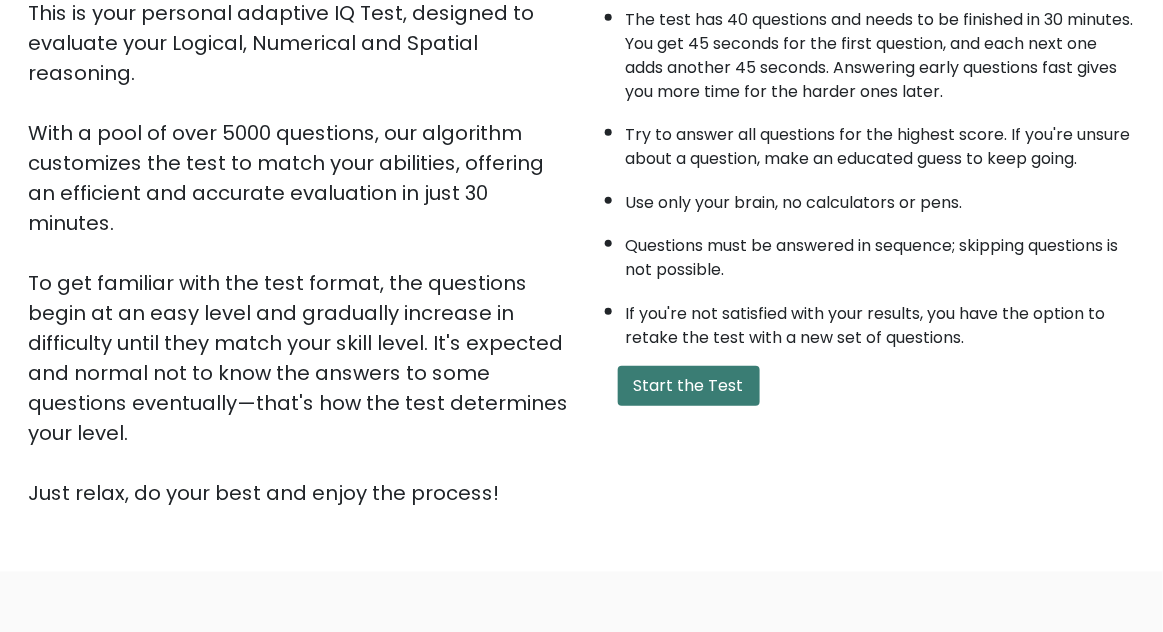click on "Start the Test" at bounding box center (689, 386) 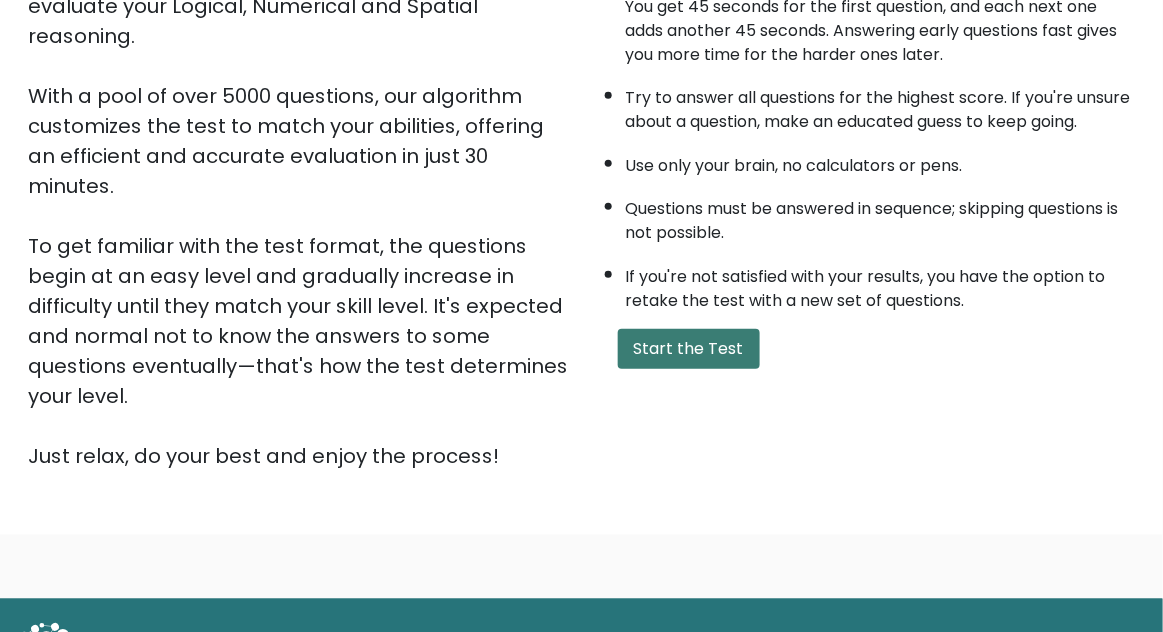 scroll, scrollTop: 338, scrollLeft: 0, axis: vertical 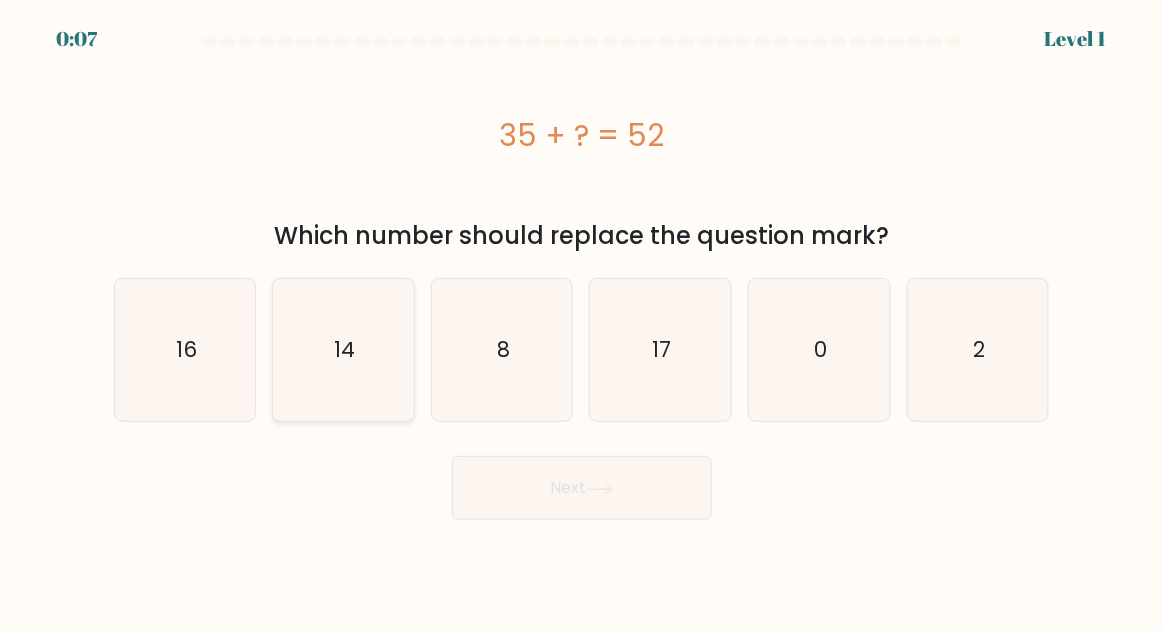 click on "14" 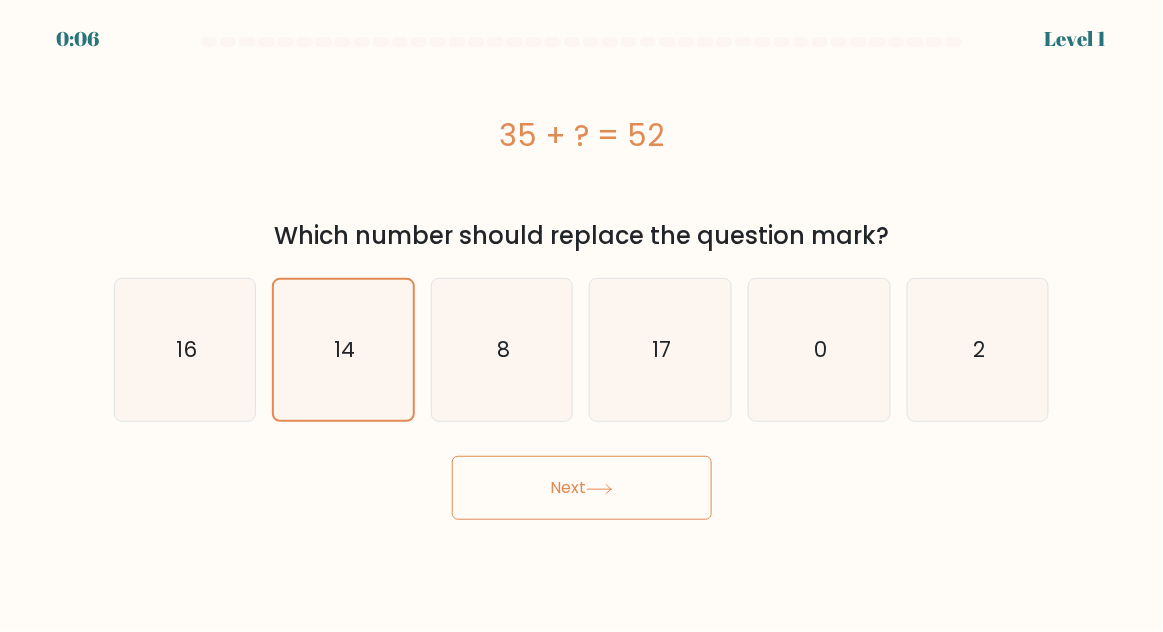 click on "Next" at bounding box center (582, 488) 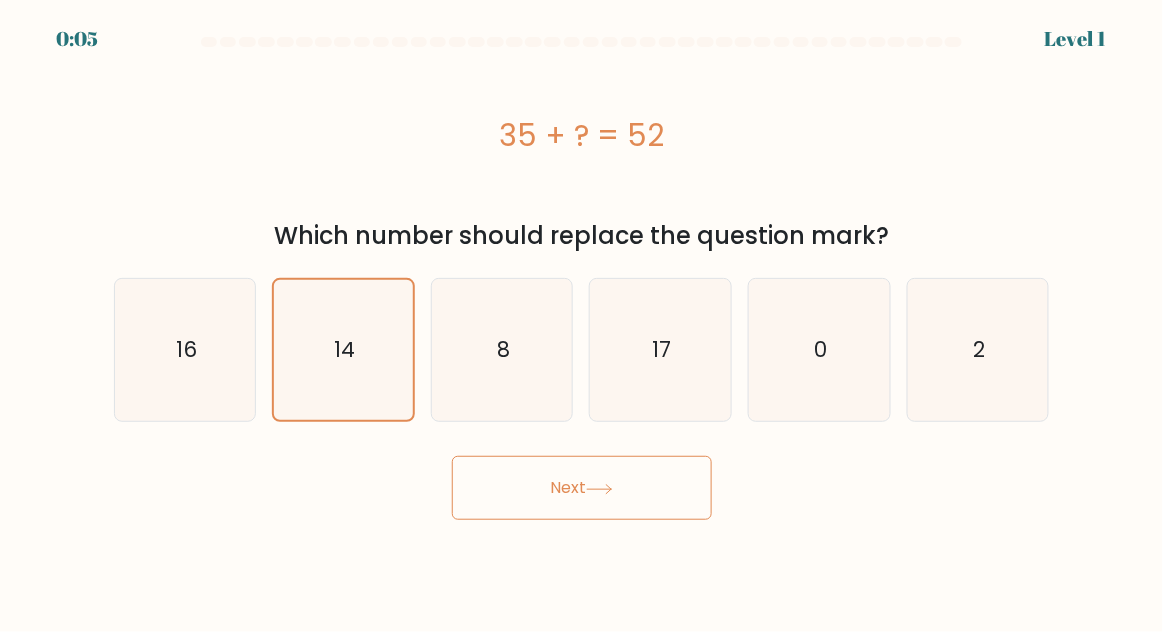click on "Next" at bounding box center (582, 488) 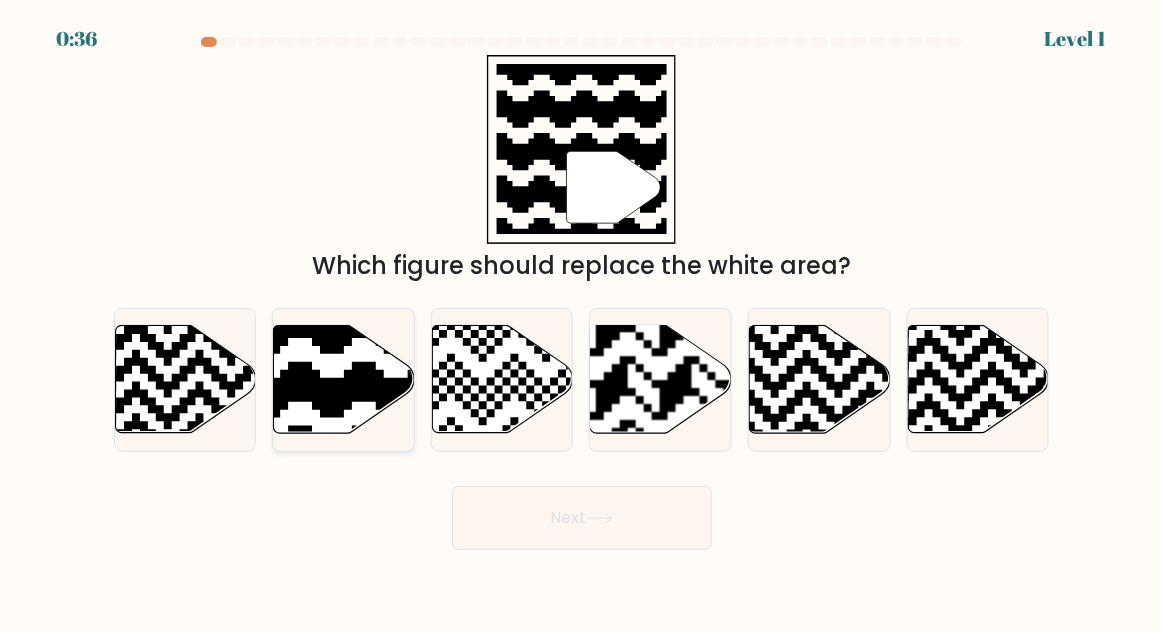 click 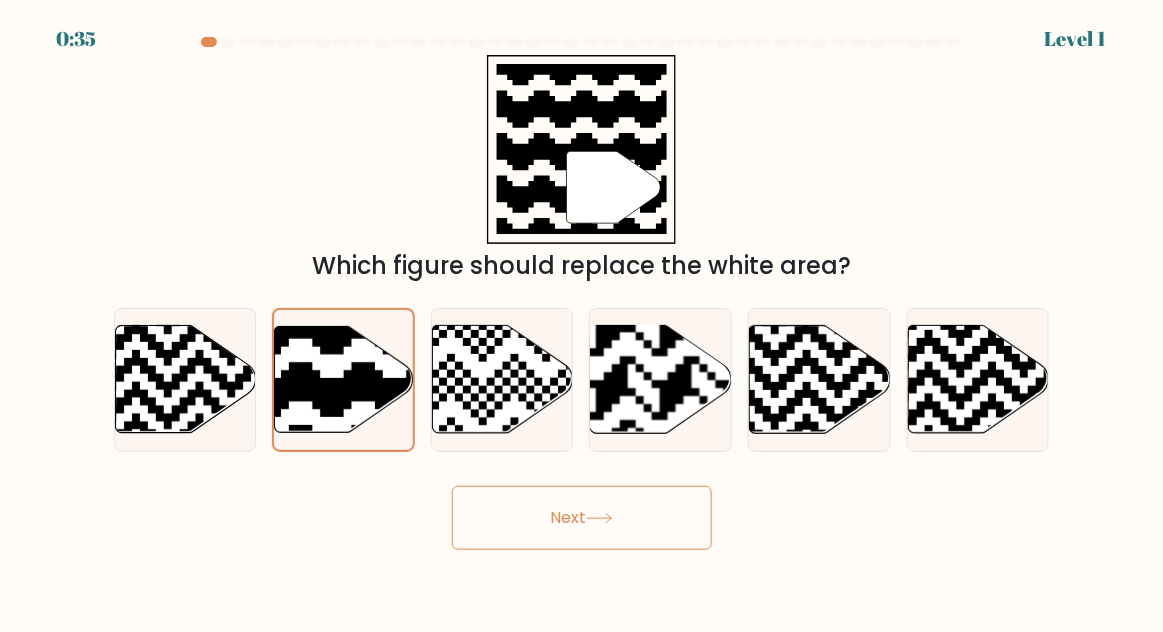 click on "Next" at bounding box center [582, 518] 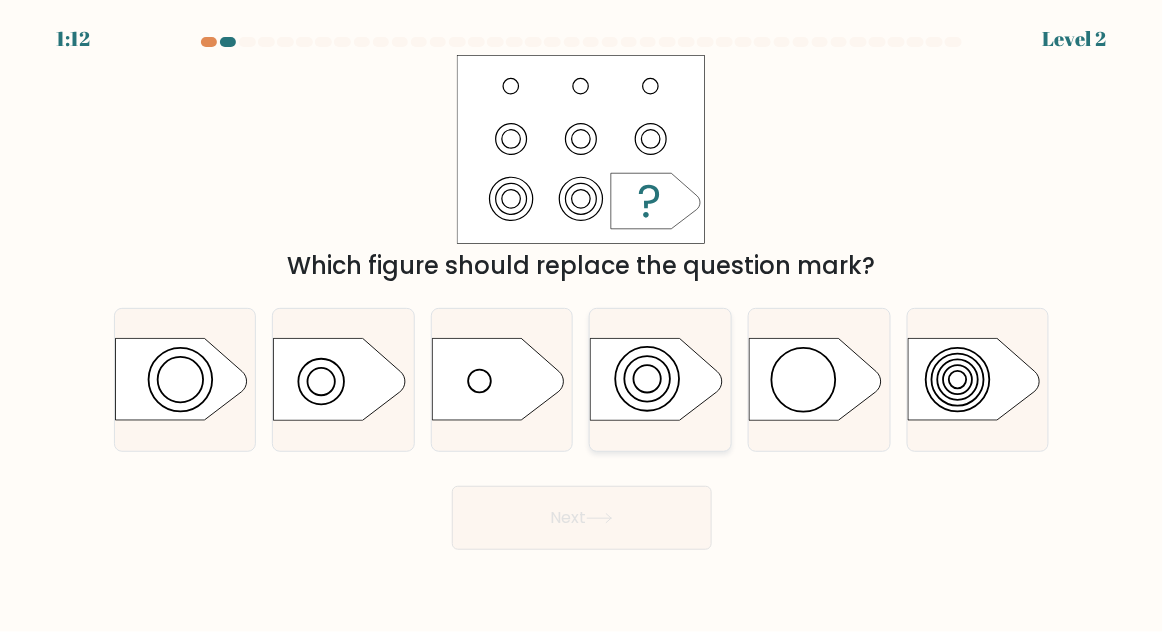 click 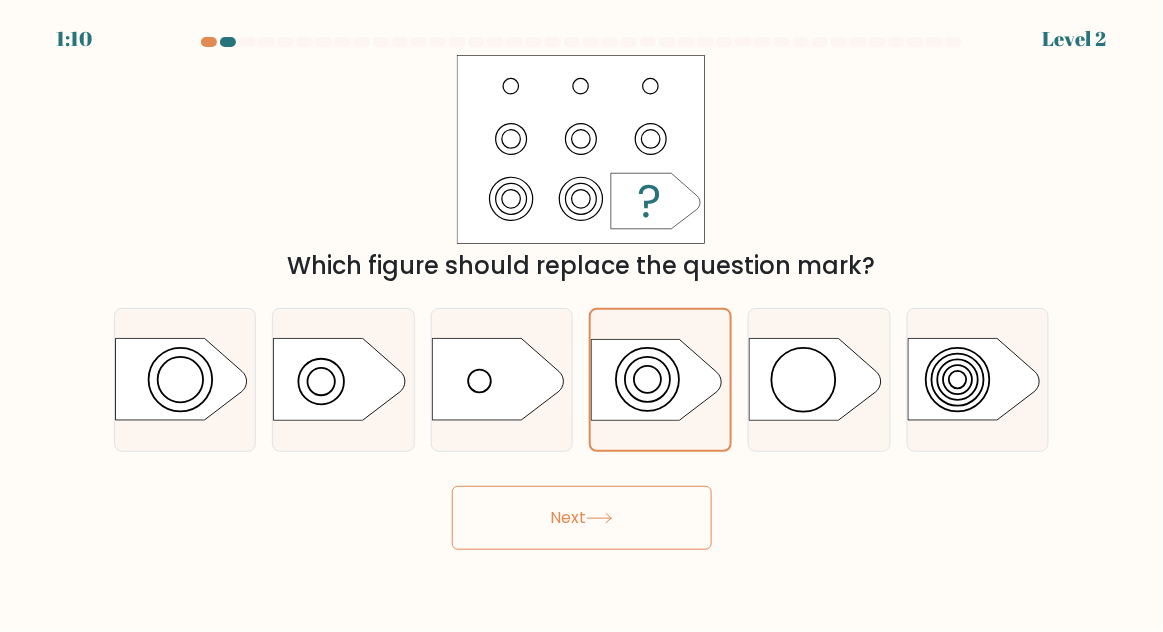 click 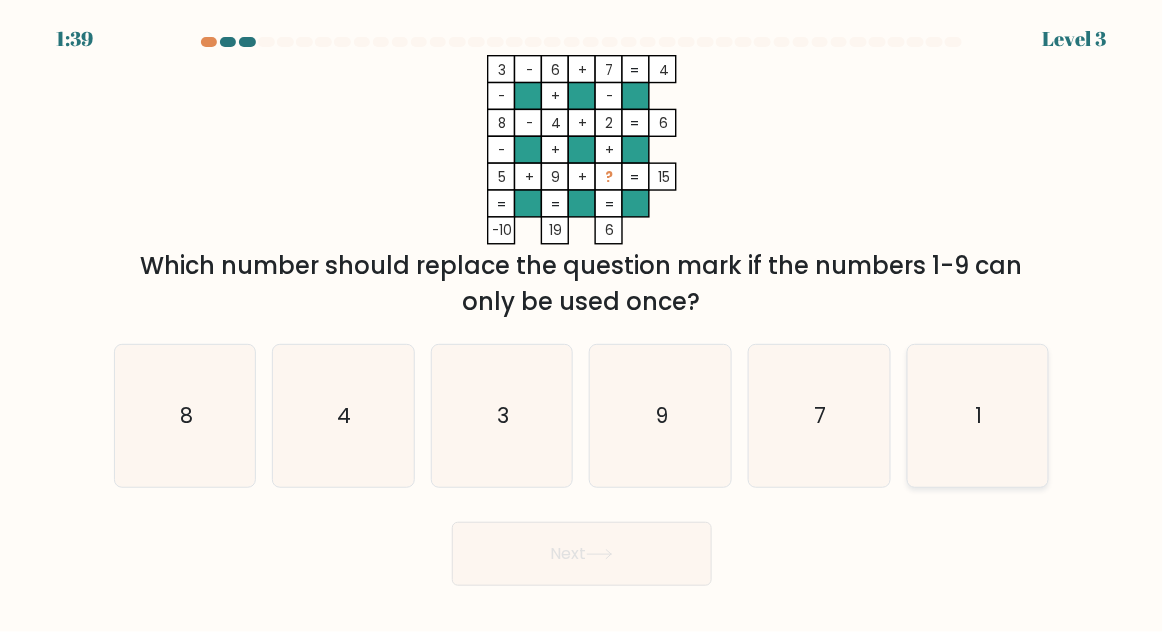 click on "1" 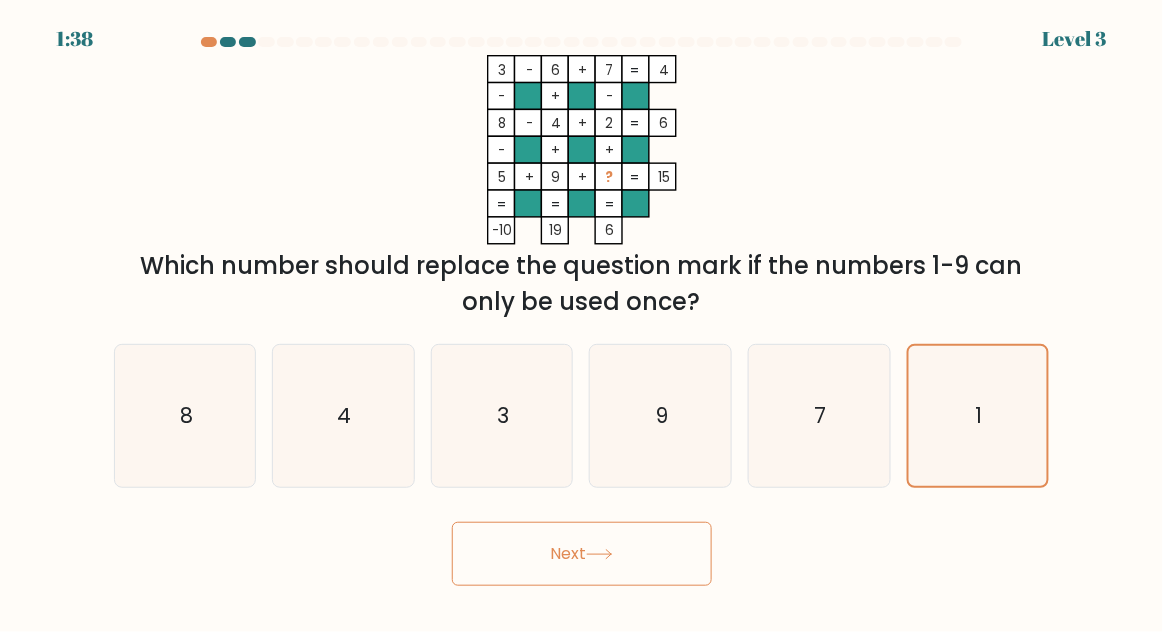 click on "Next" at bounding box center [582, 554] 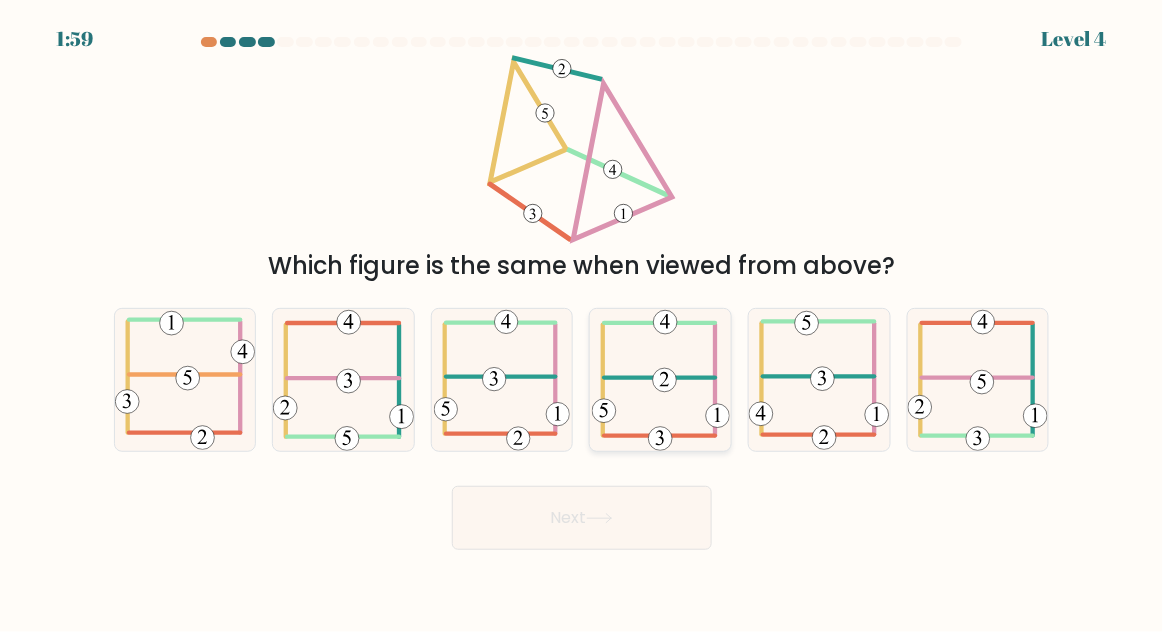 click 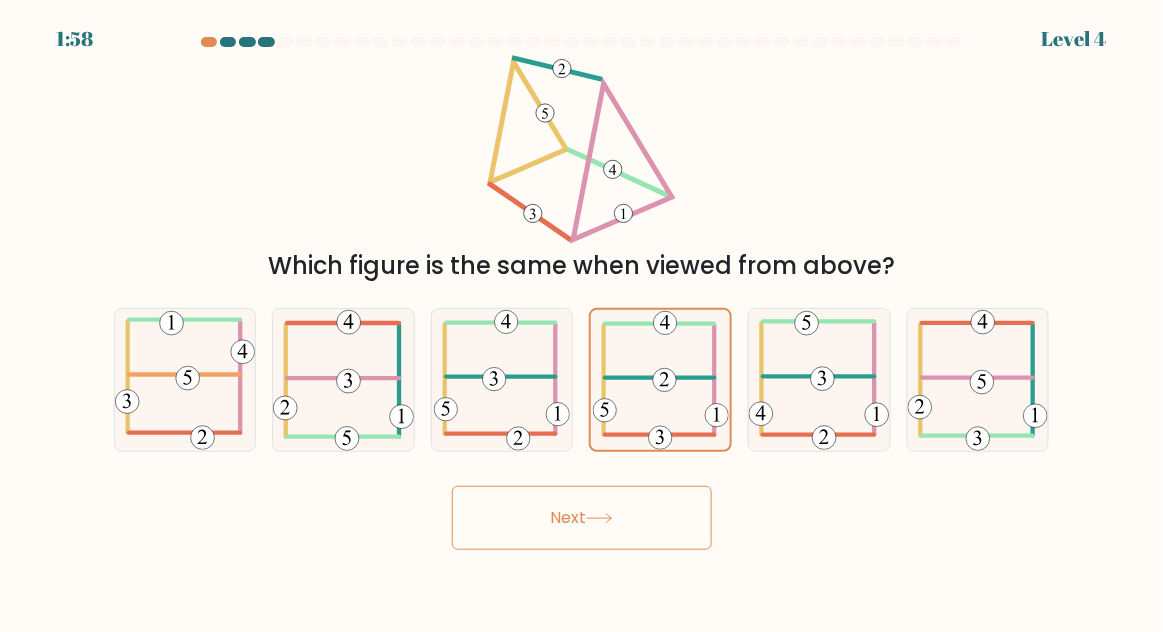 click on "Next" at bounding box center [582, 518] 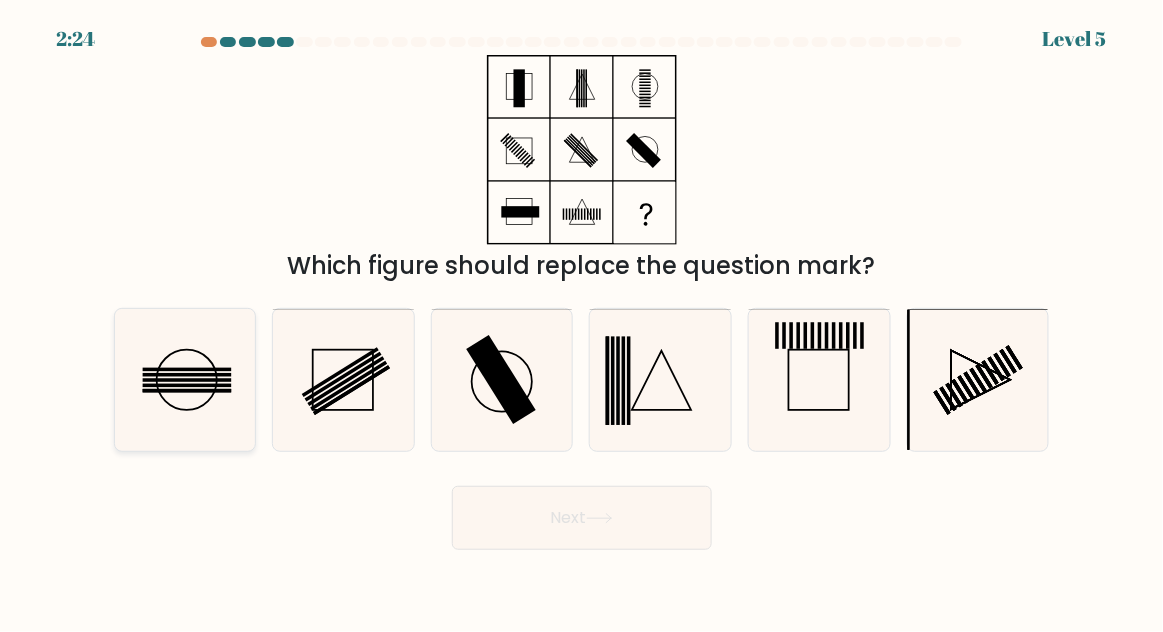 click 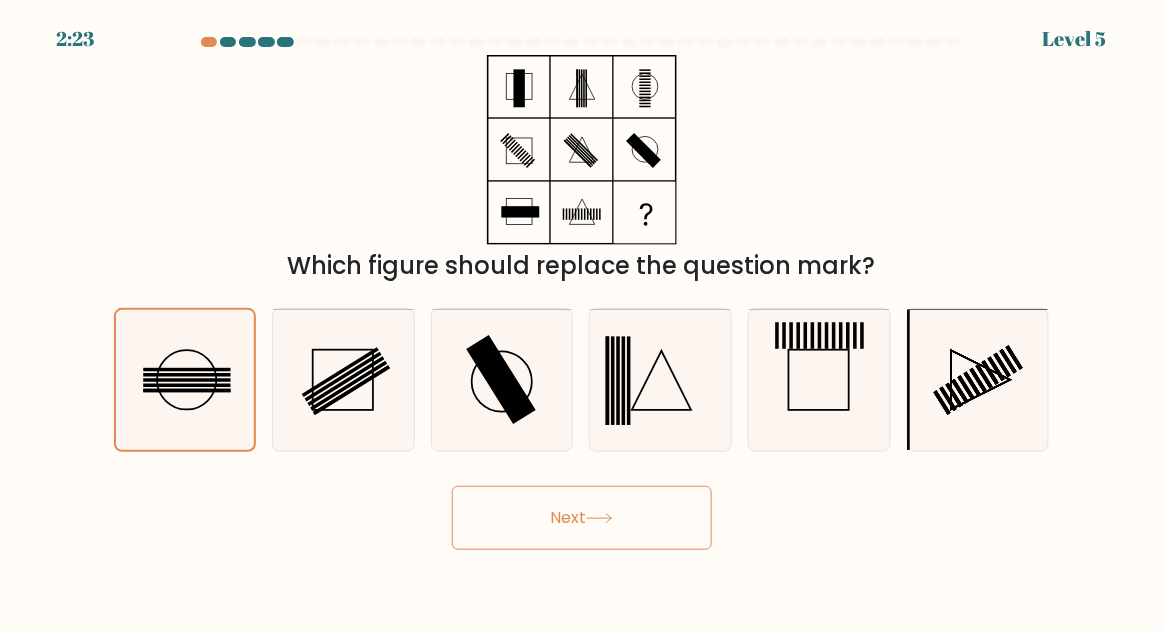click on "Next" at bounding box center [582, 518] 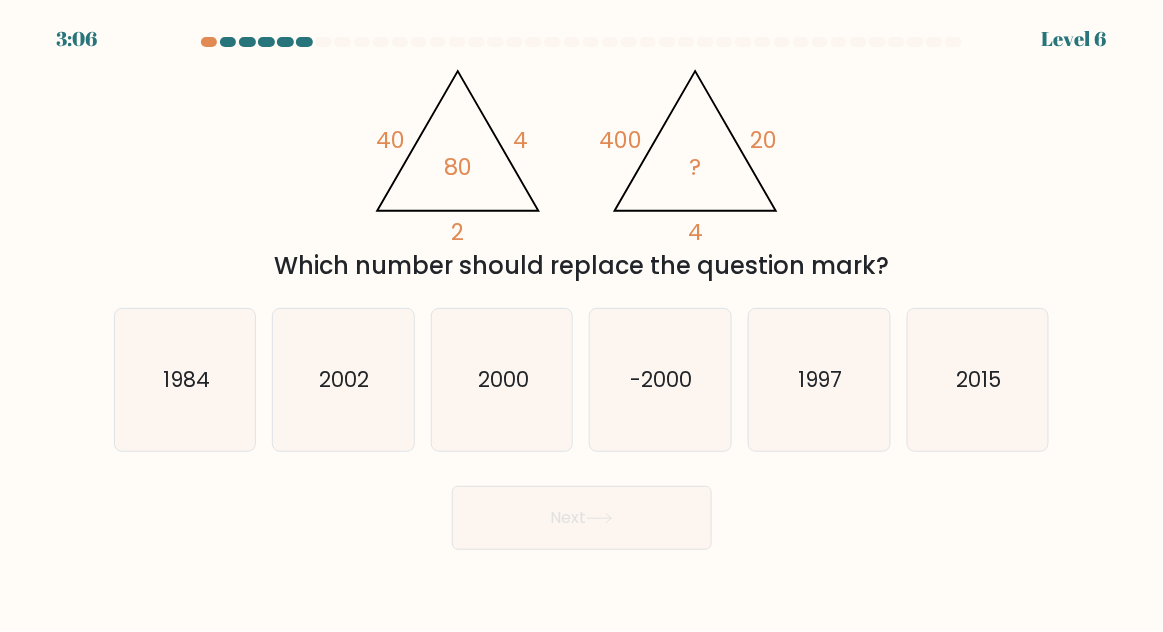 click on "Next" at bounding box center (582, 518) 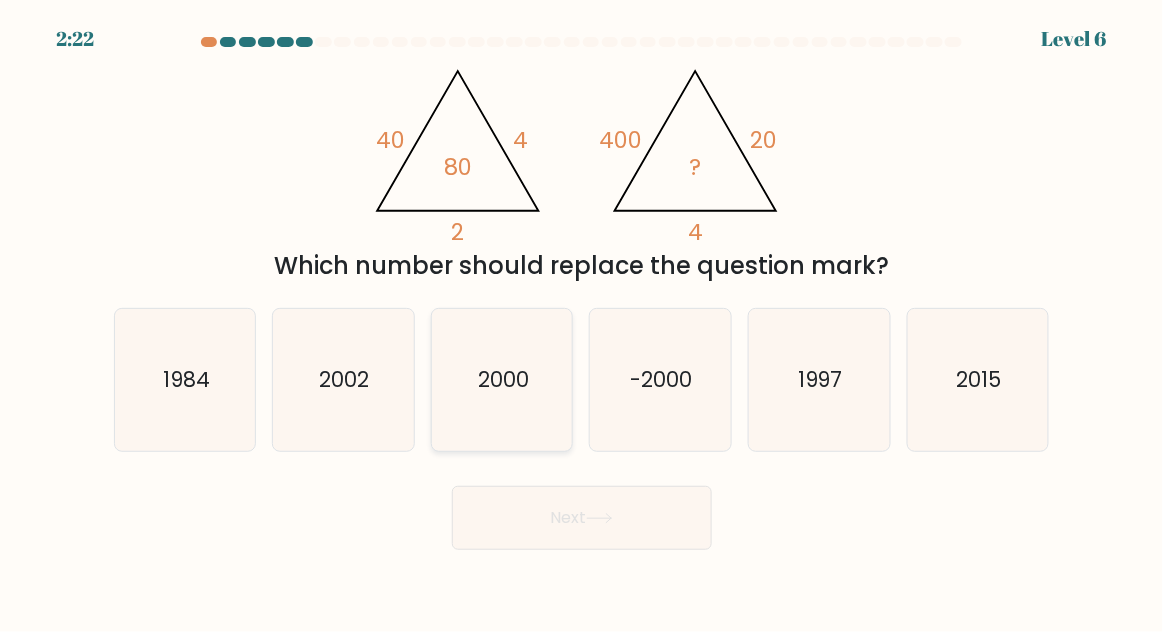 click on "2000" 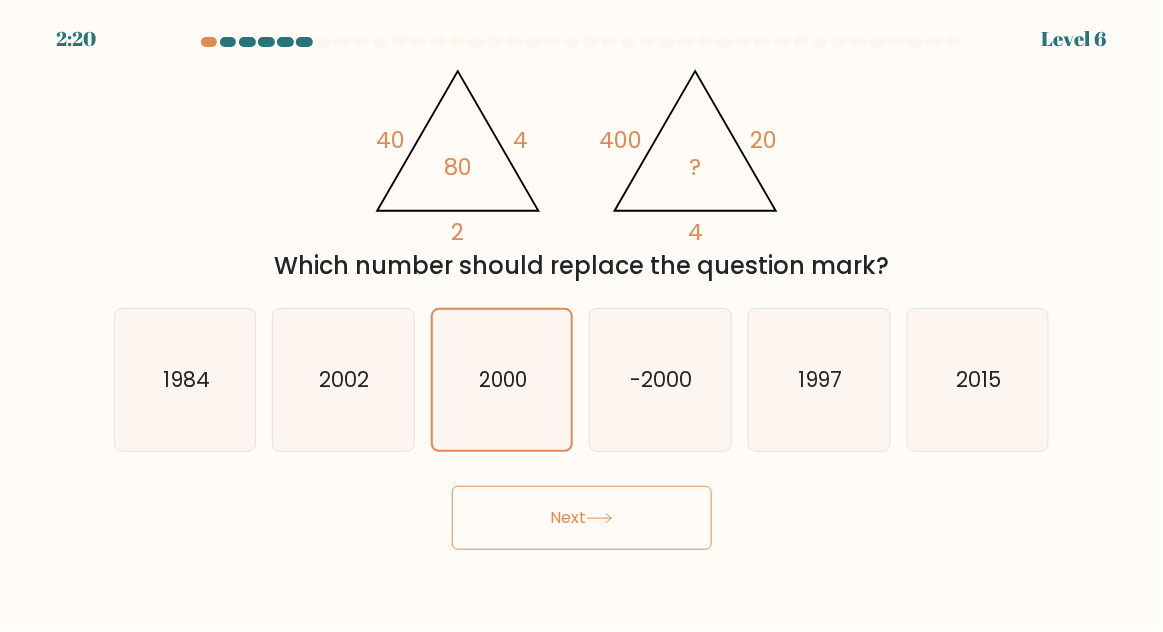 click on "Next" at bounding box center (582, 518) 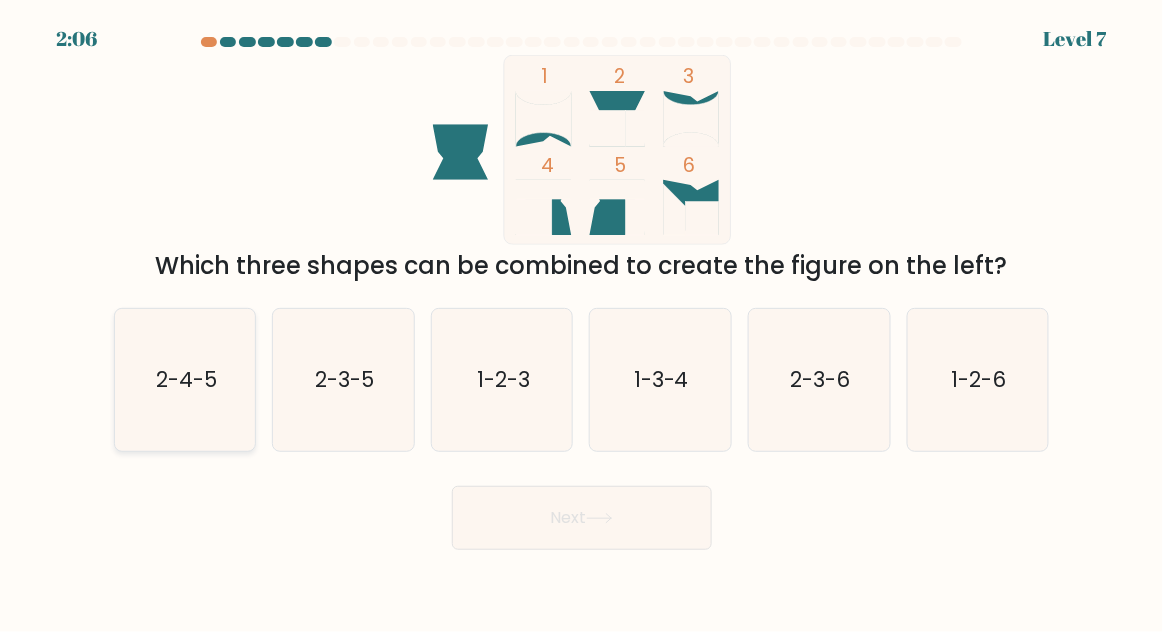 click on "2-4-5" 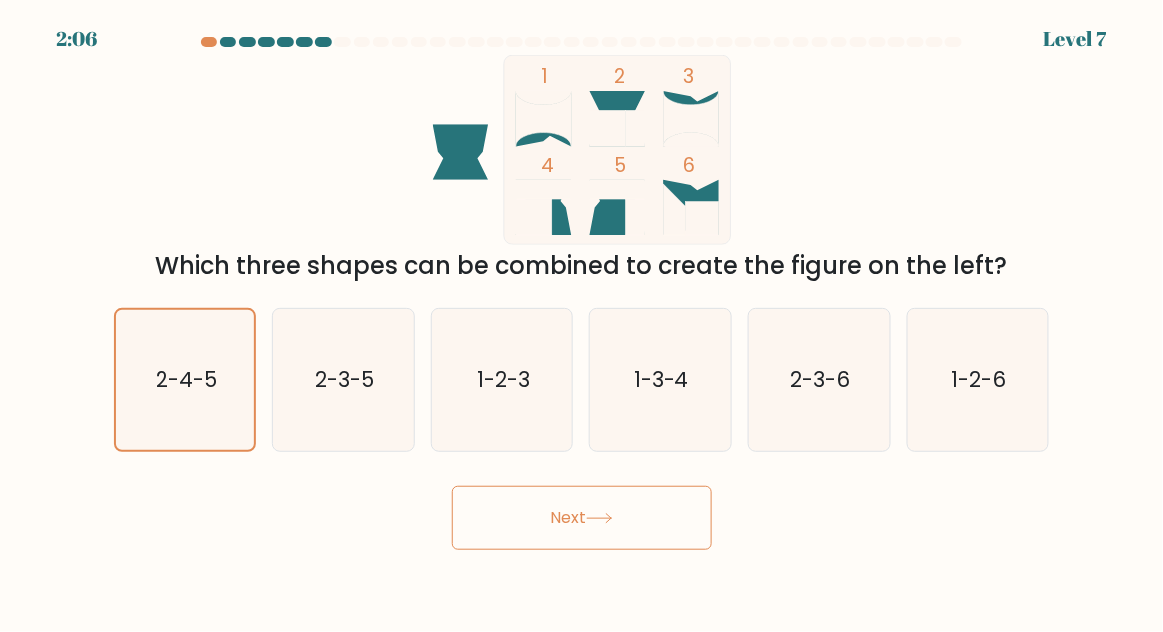 click on "Next" at bounding box center [582, 518] 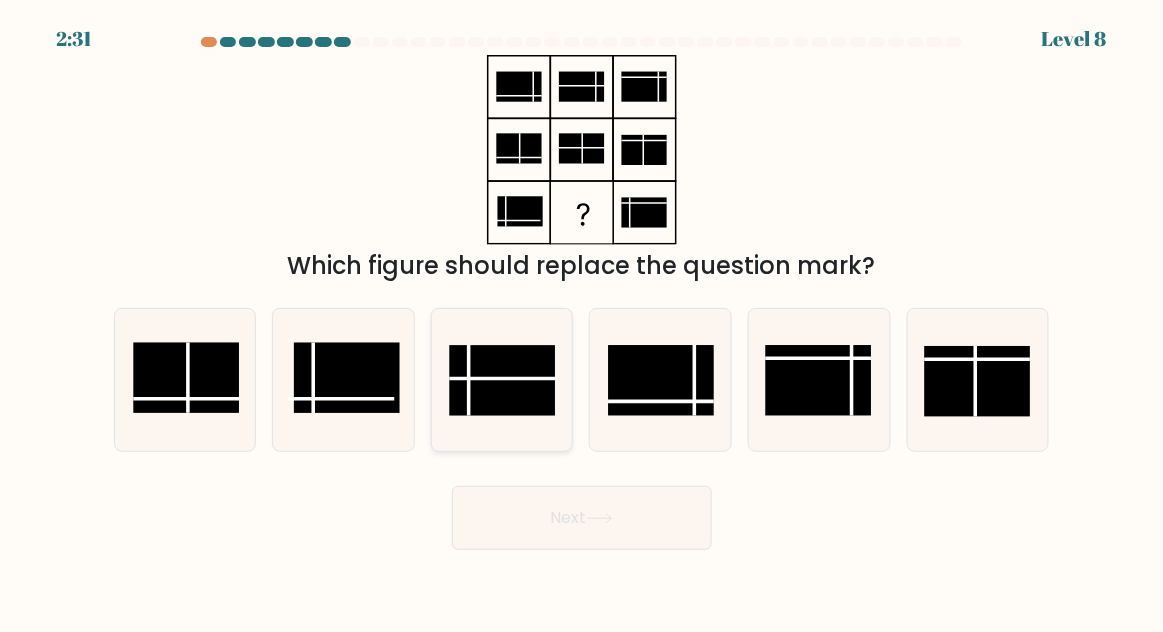 click 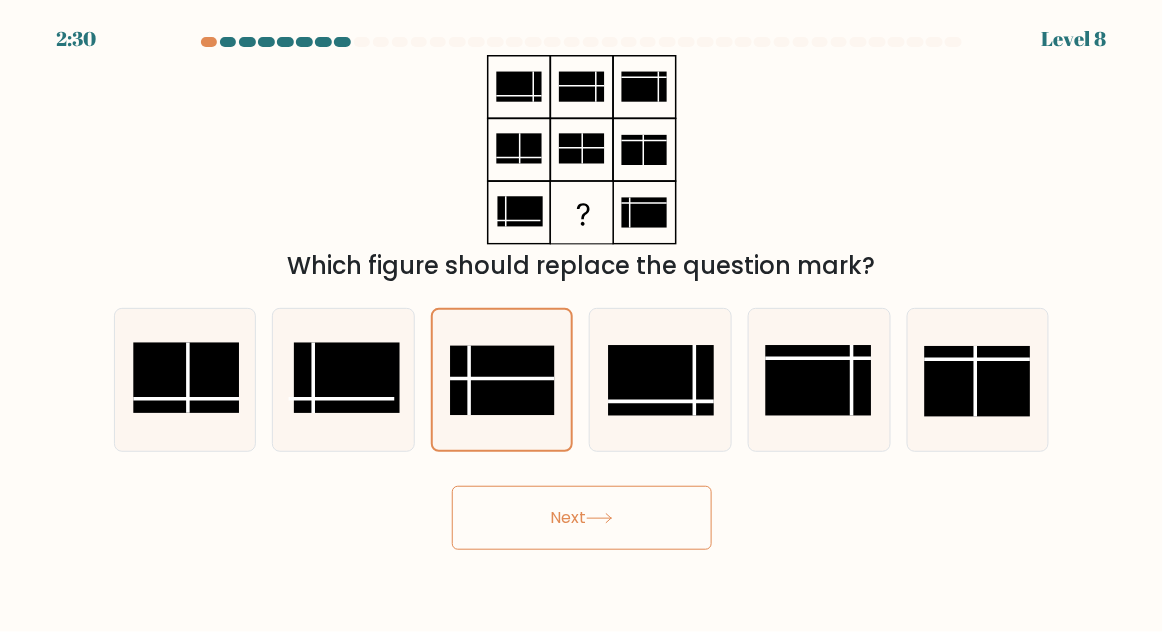 click on "Next" at bounding box center (582, 518) 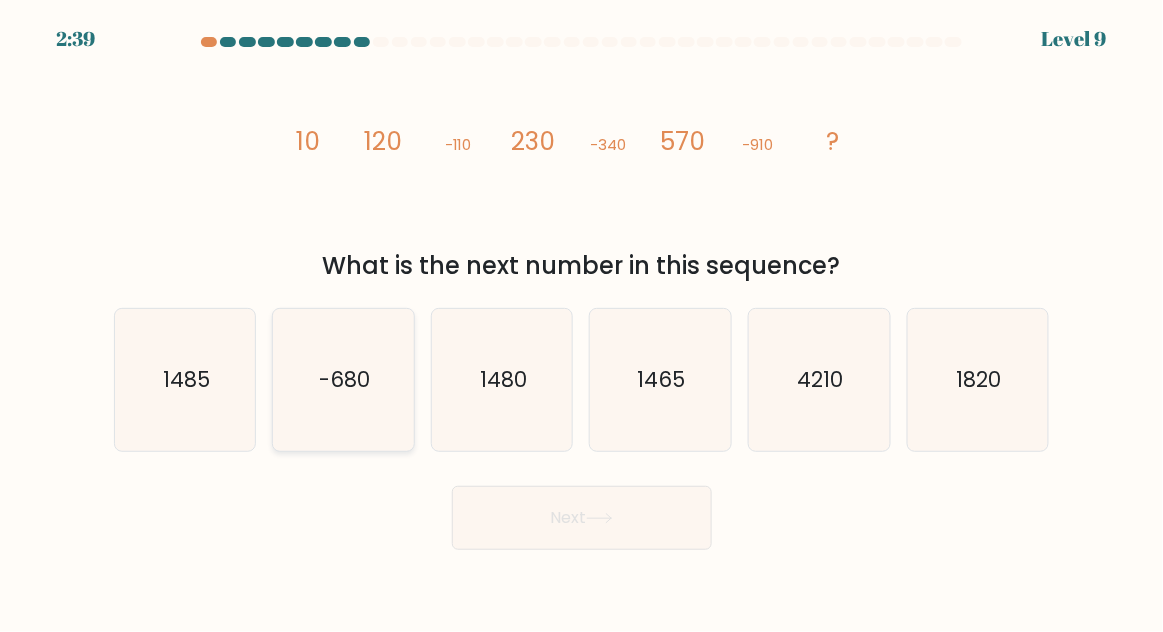 click on "-680" 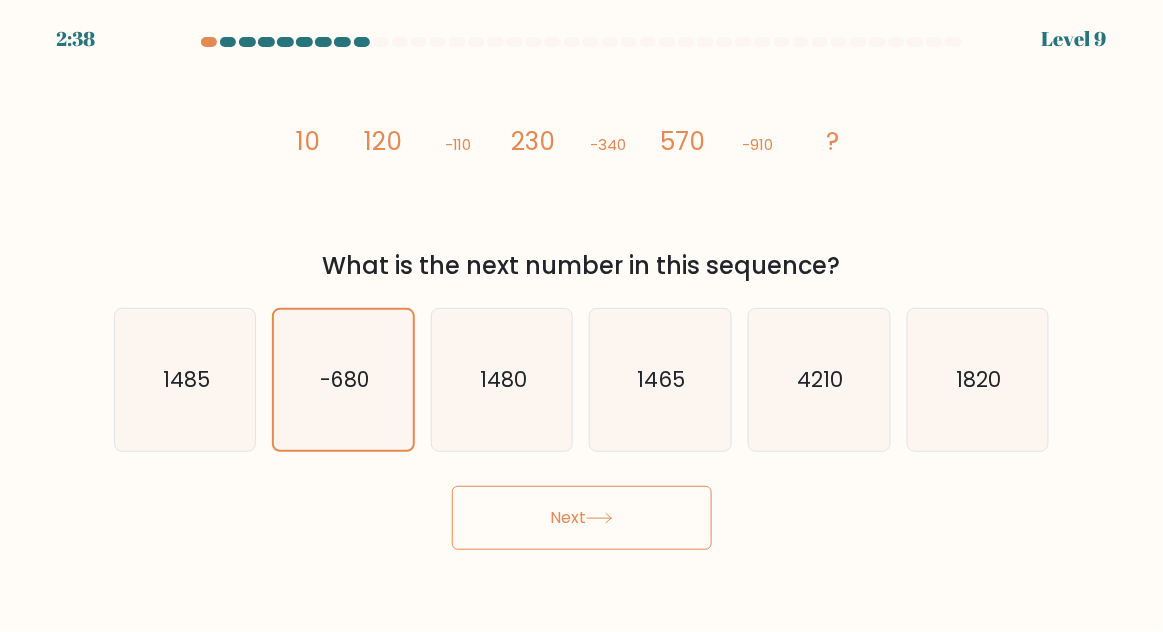 click on "Next" at bounding box center [582, 518] 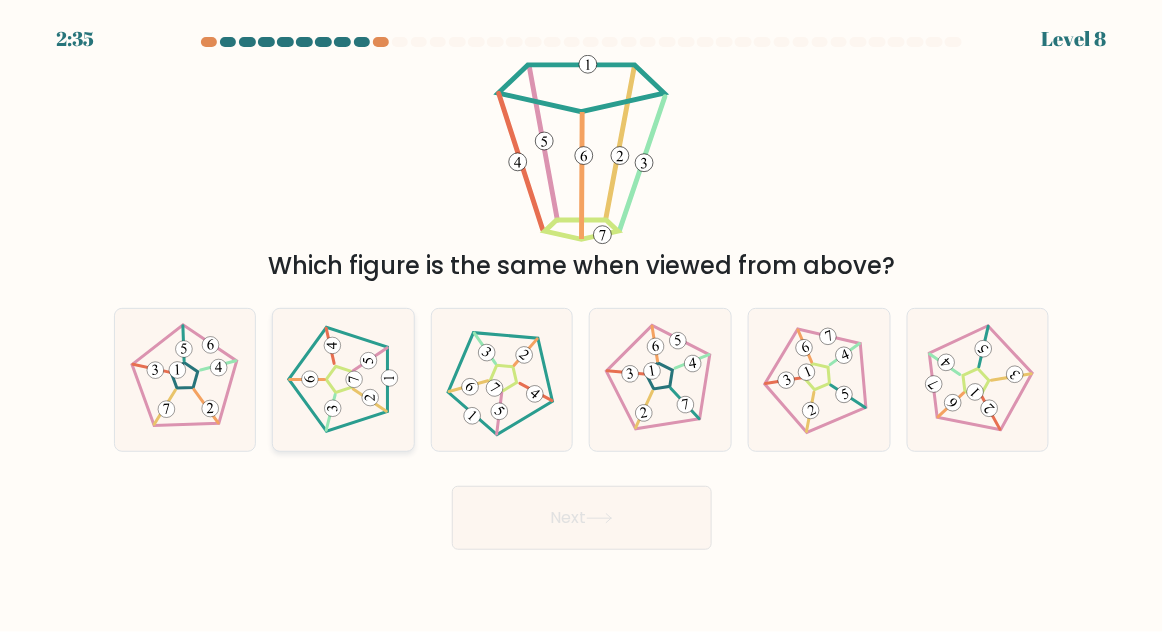 click 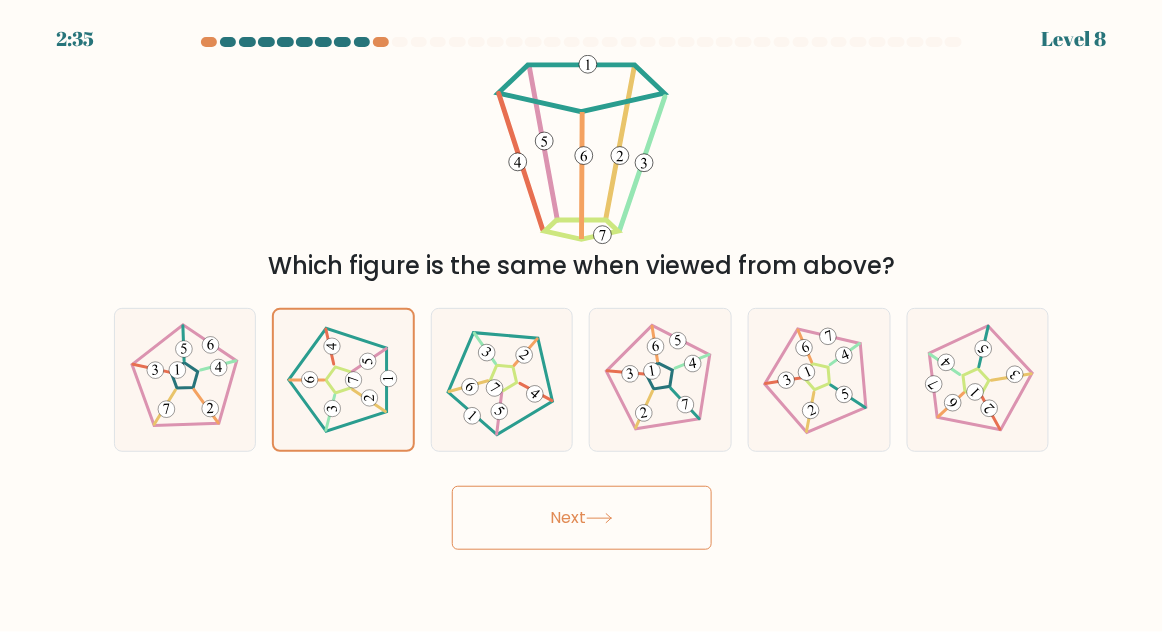 click on "Next" at bounding box center (582, 518) 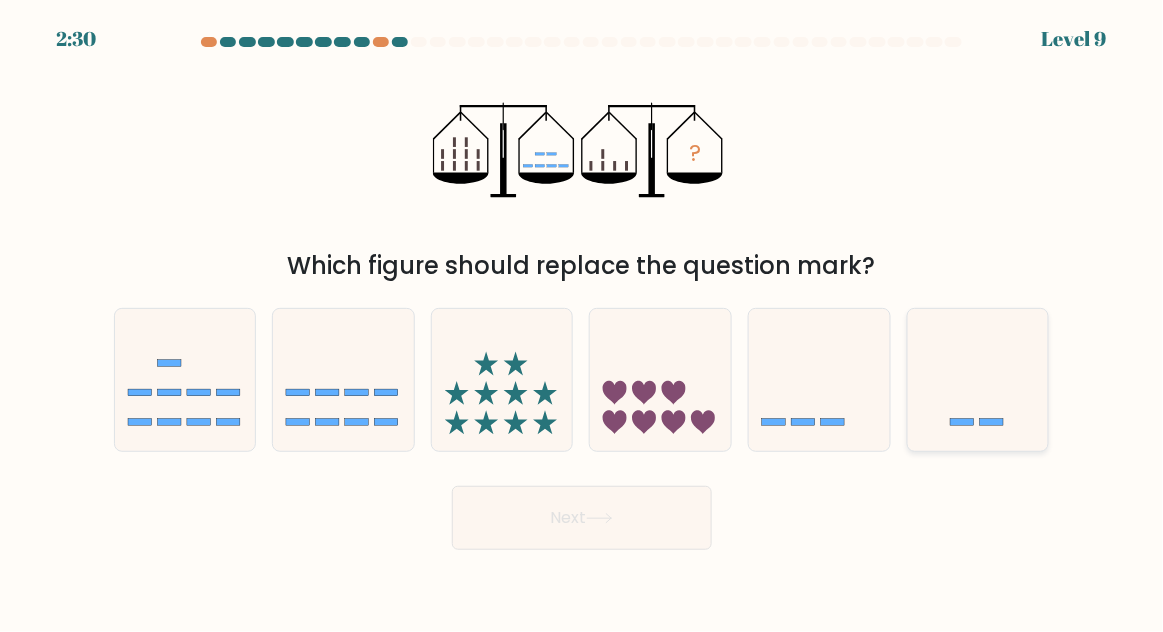 click 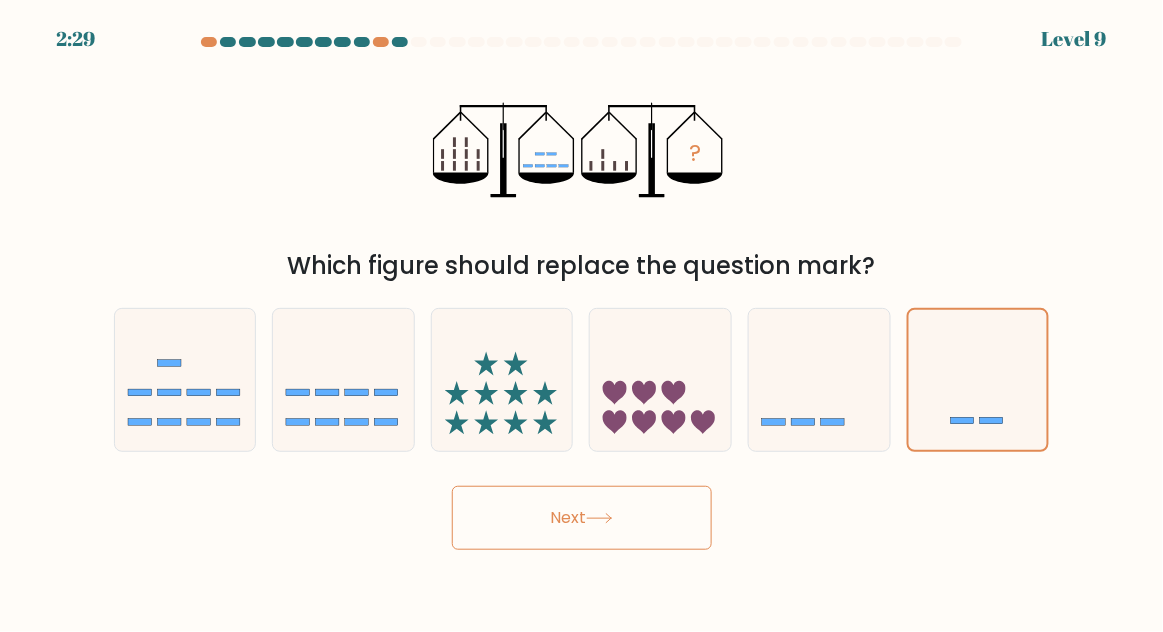 click on "Next" at bounding box center [582, 518] 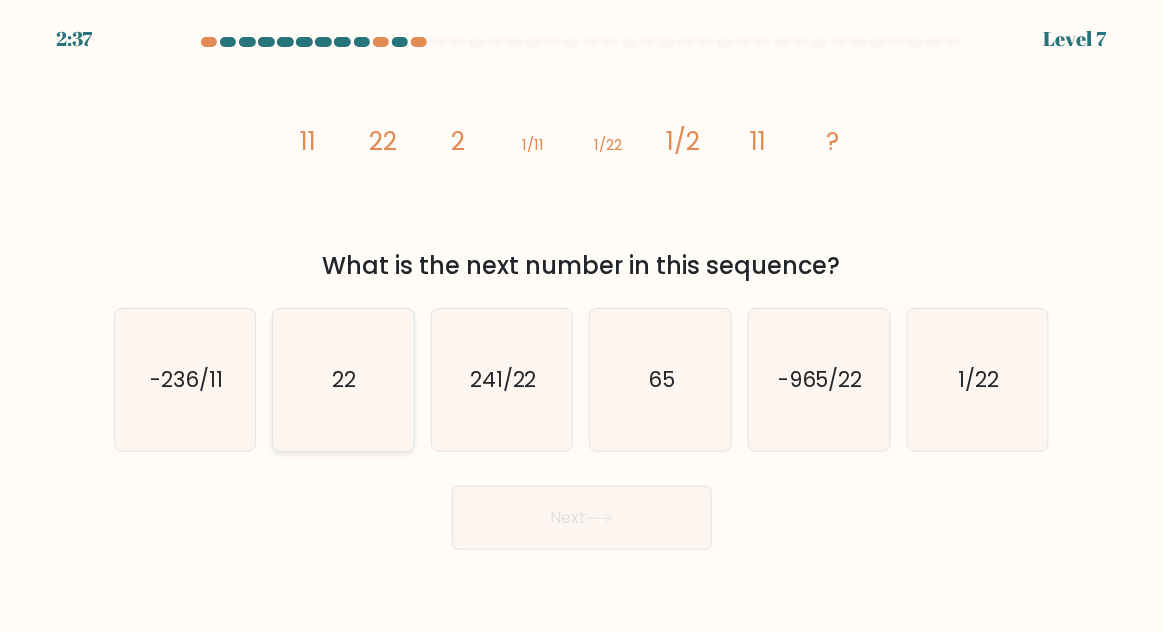 click on "22" 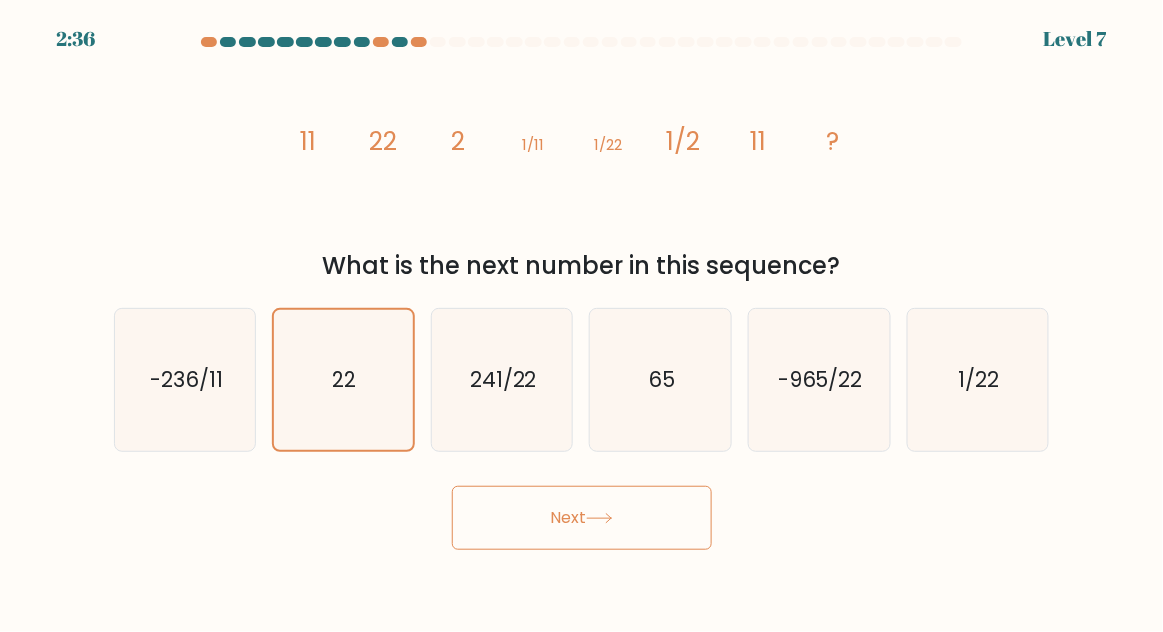 click on "Next" at bounding box center (582, 518) 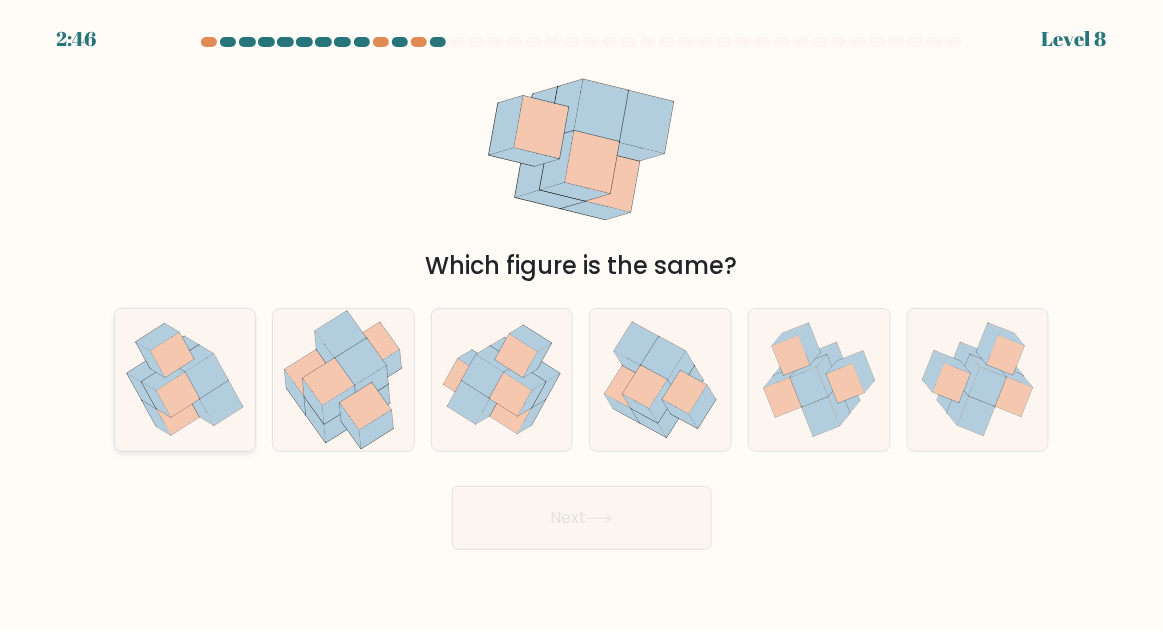 click 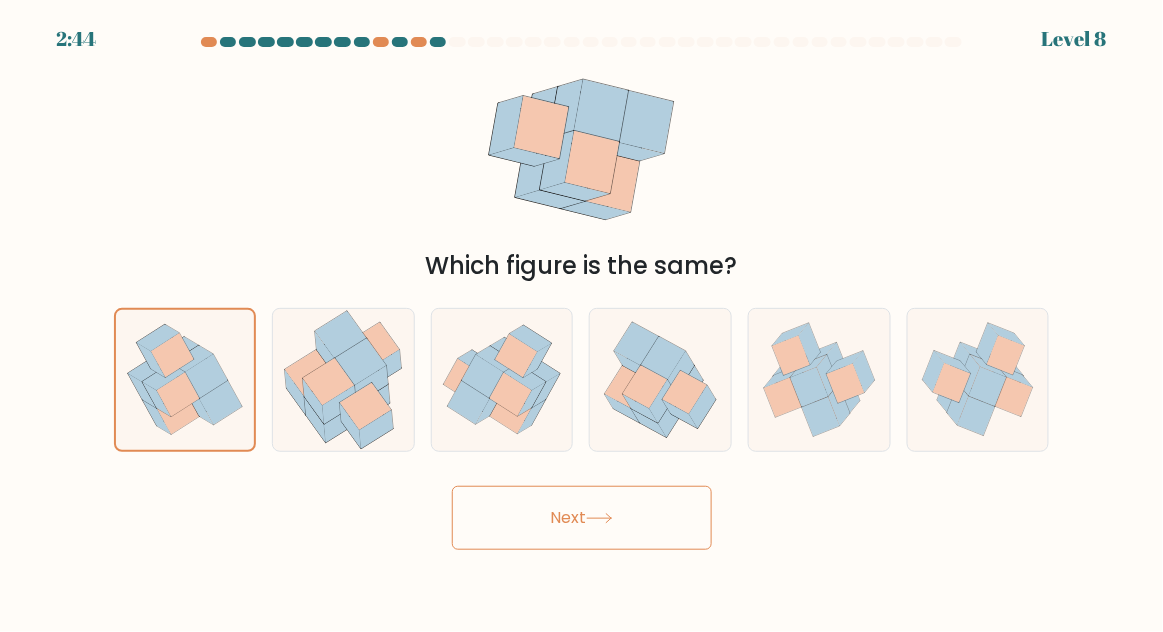 click on "Next" at bounding box center [582, 518] 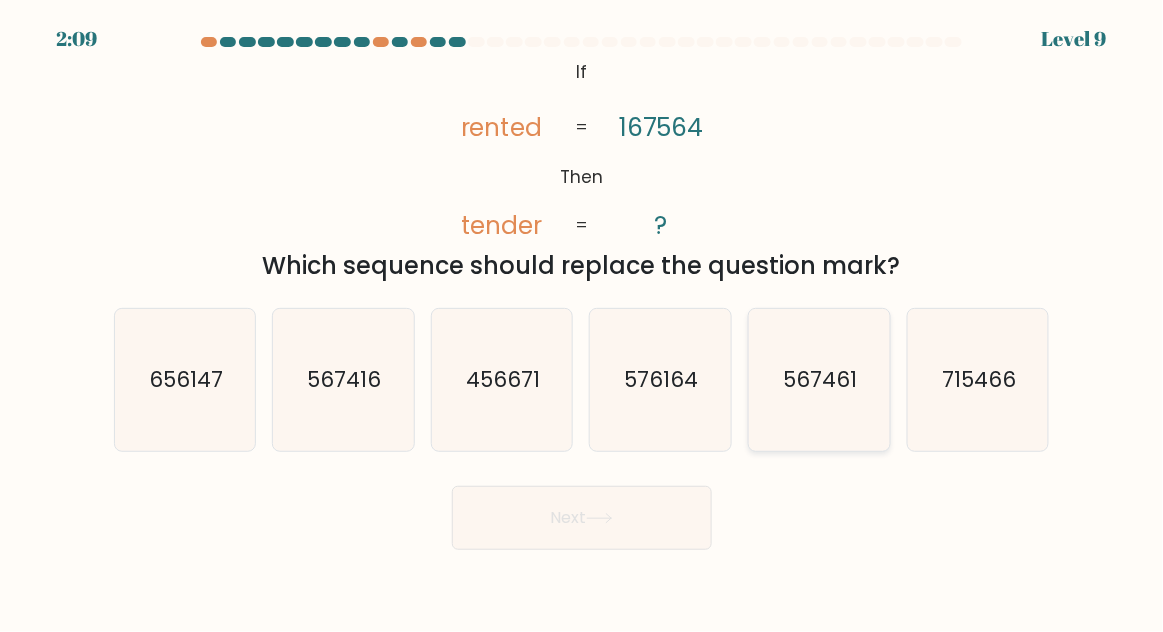 click on "567461" 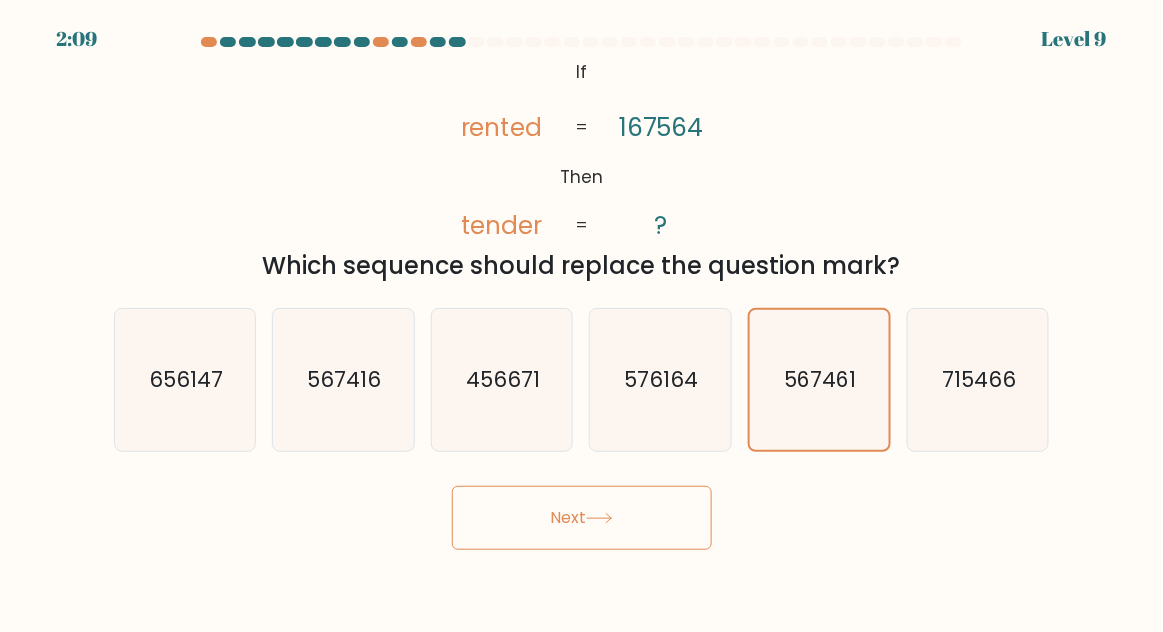 click on "Next" at bounding box center (582, 518) 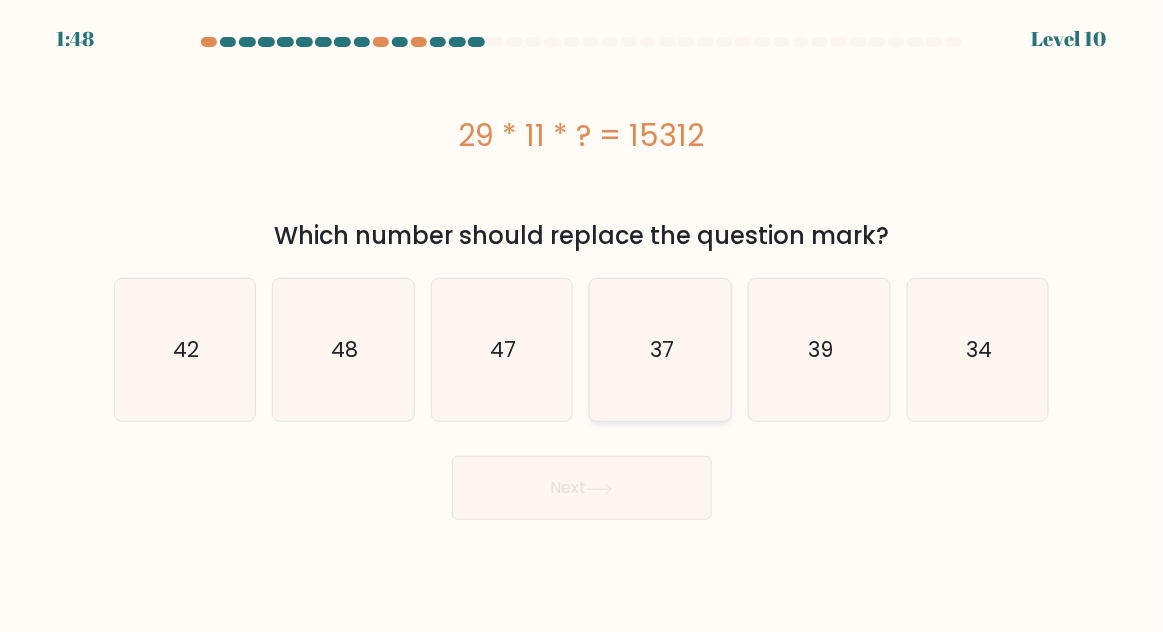 click on "37" 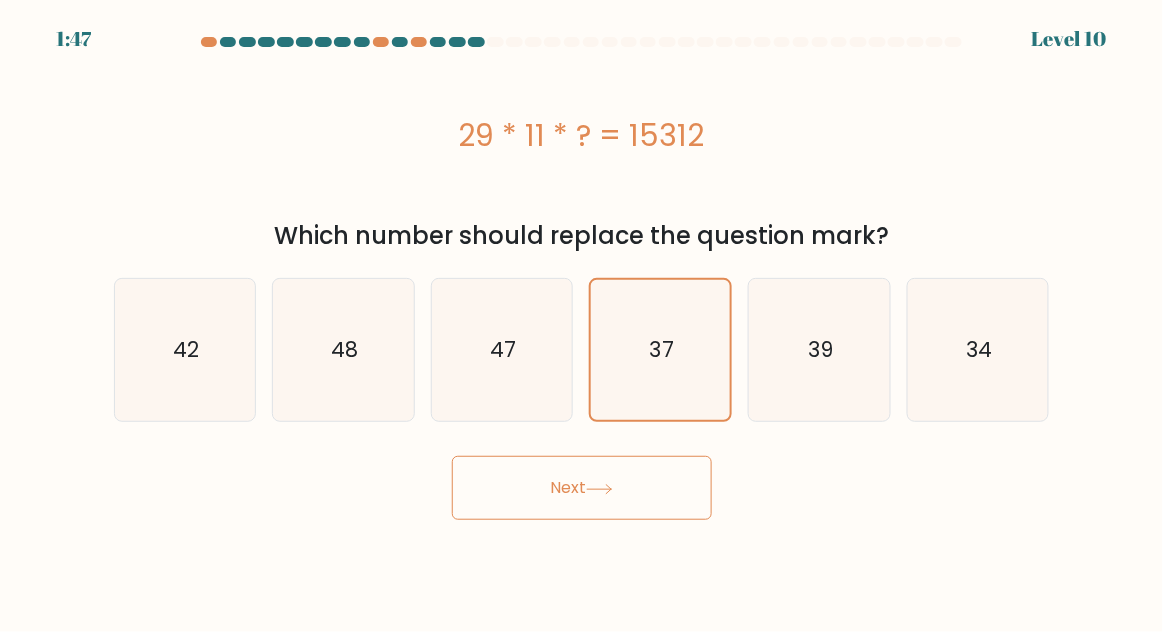 click on "Next" at bounding box center (582, 488) 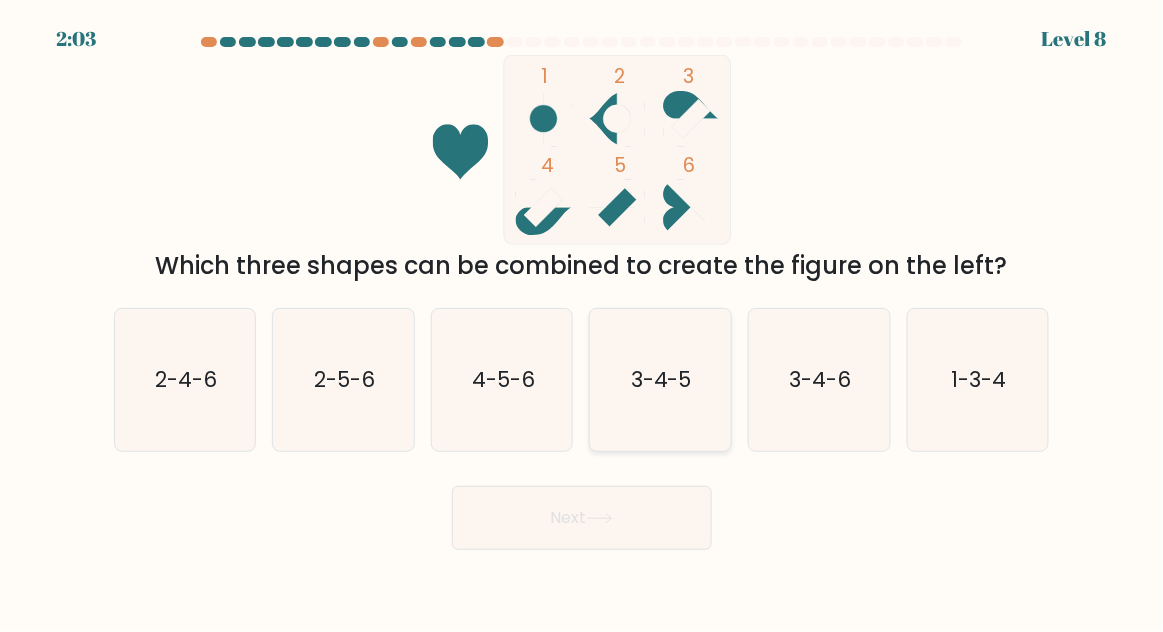 click on "3-4-5" 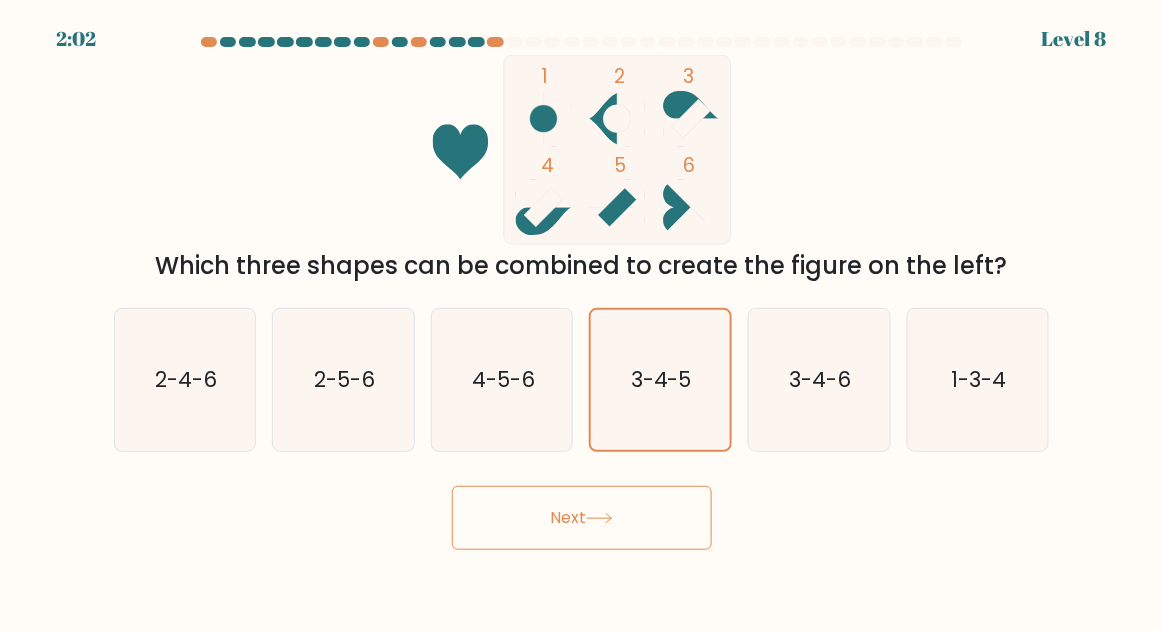 click on "Next" at bounding box center (582, 518) 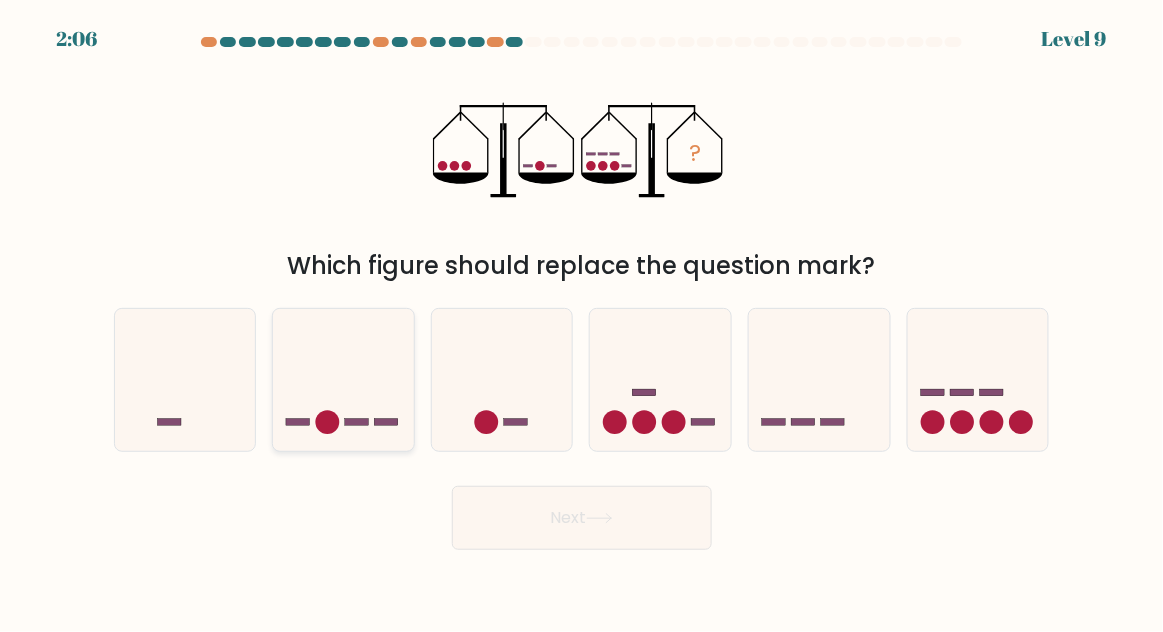 click 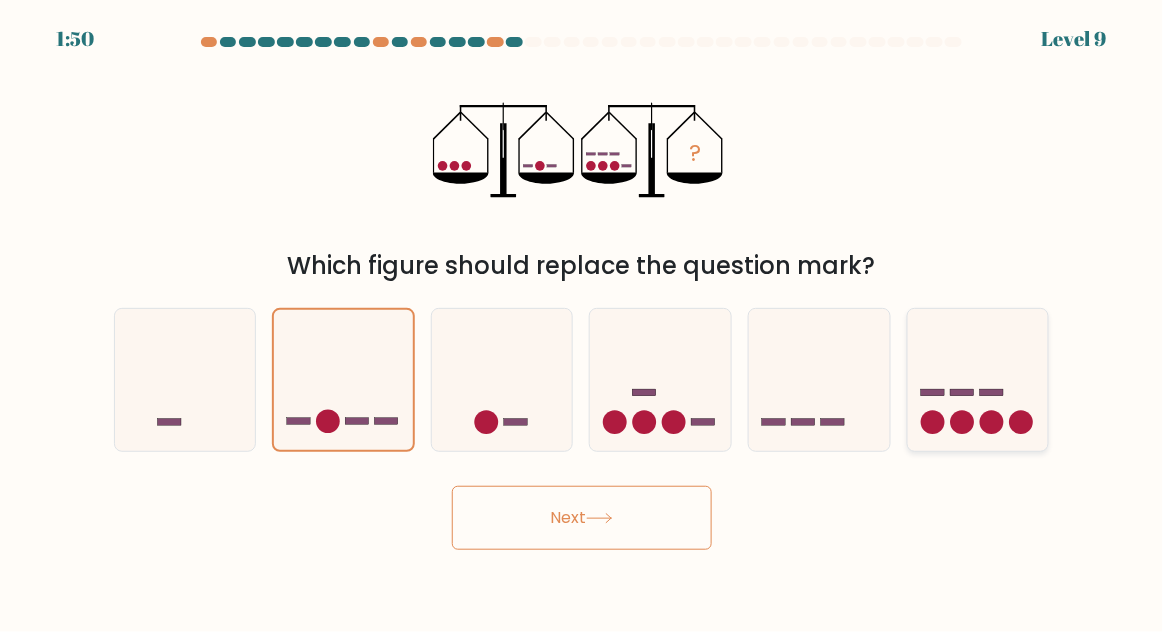 click 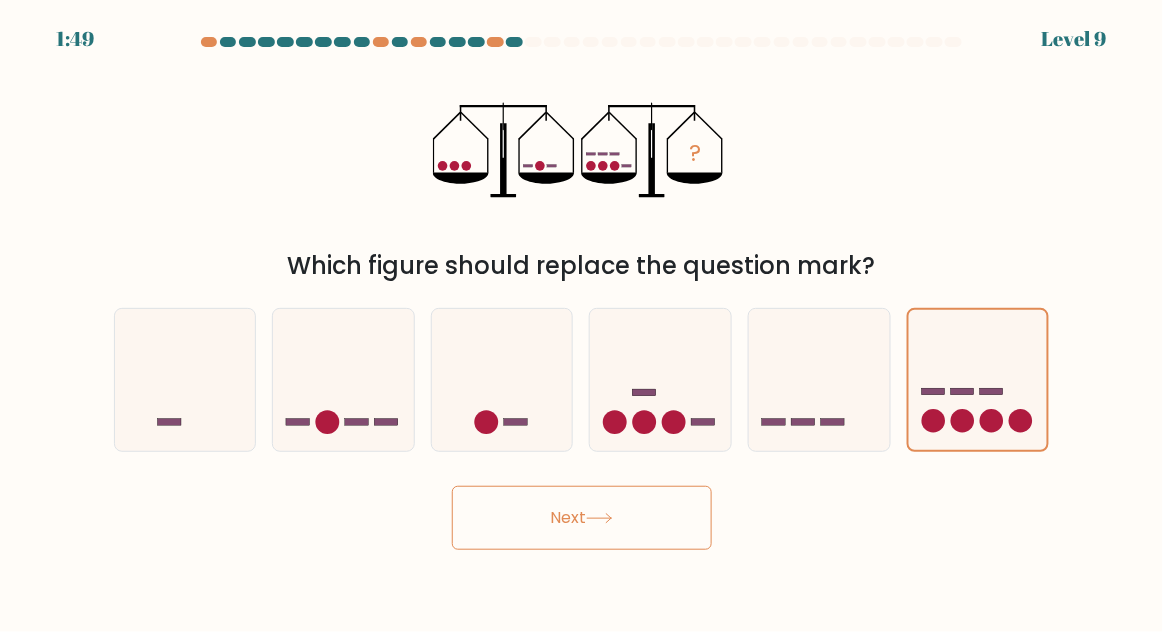 click on "Next" at bounding box center [582, 518] 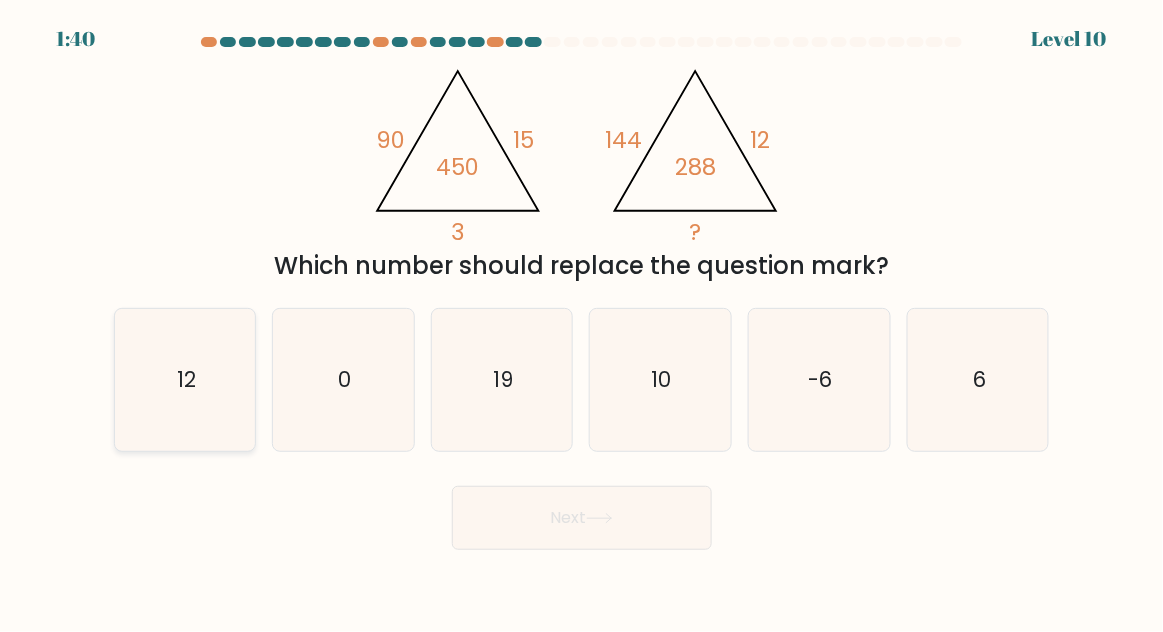 click on "12" 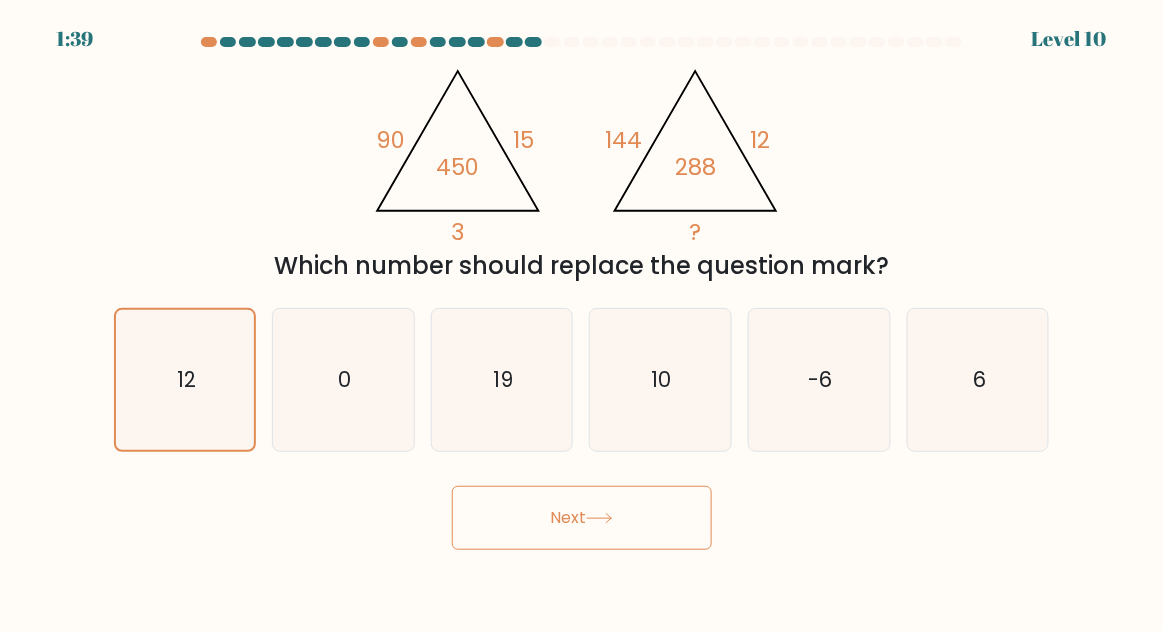 click on "Next" at bounding box center (582, 518) 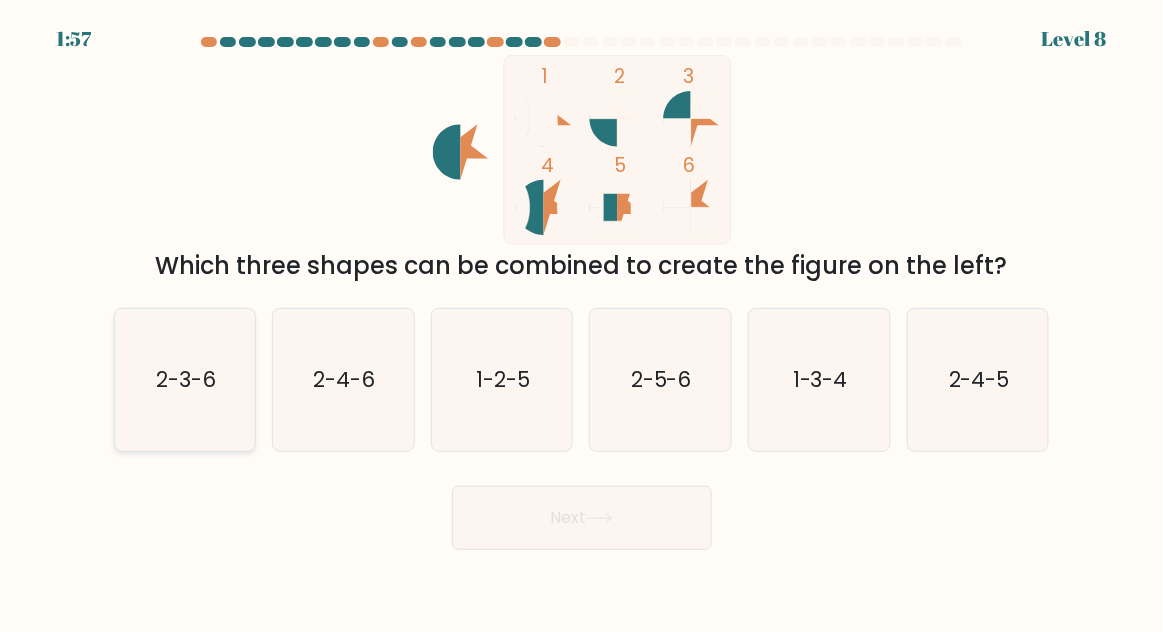 click on "2-3-6" 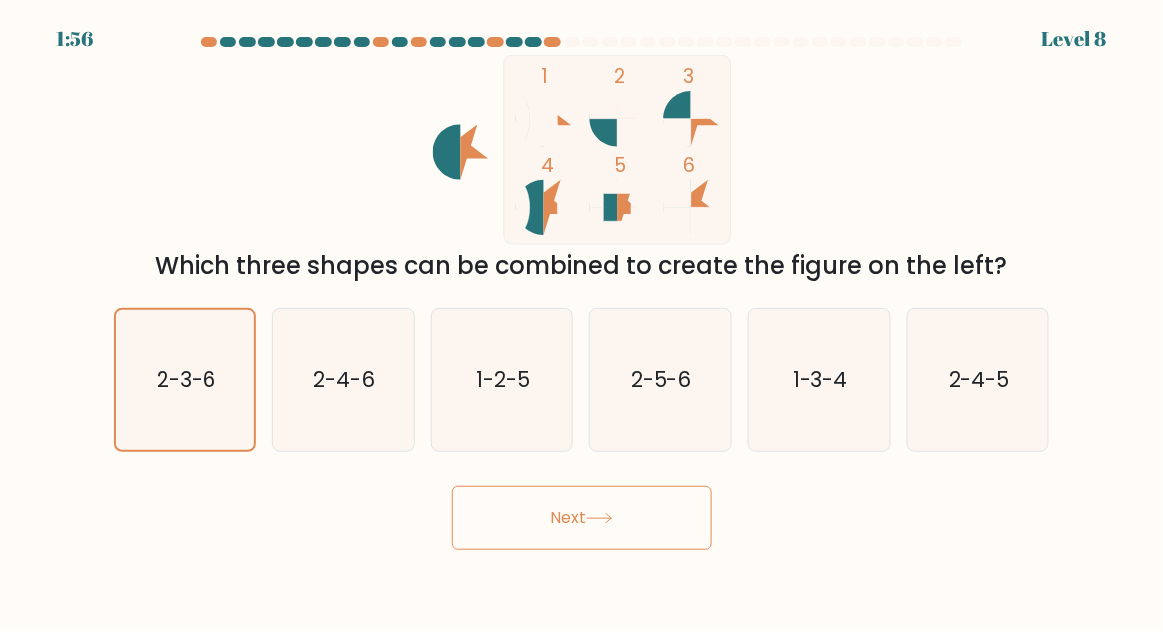 click on "Next" at bounding box center [582, 518] 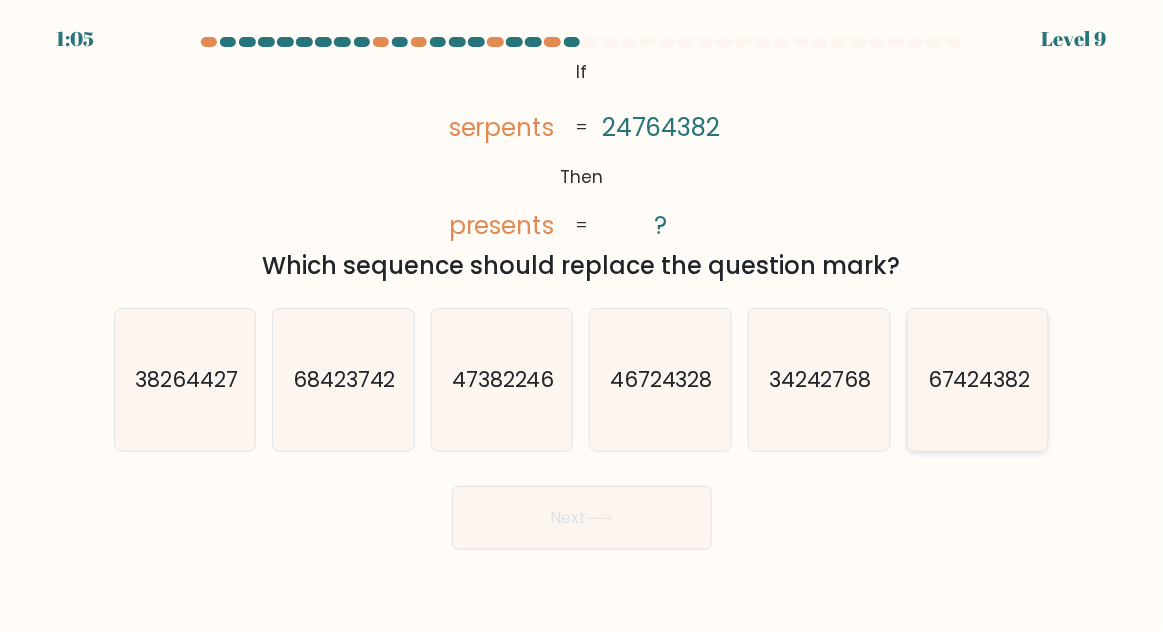 click on "67424382" 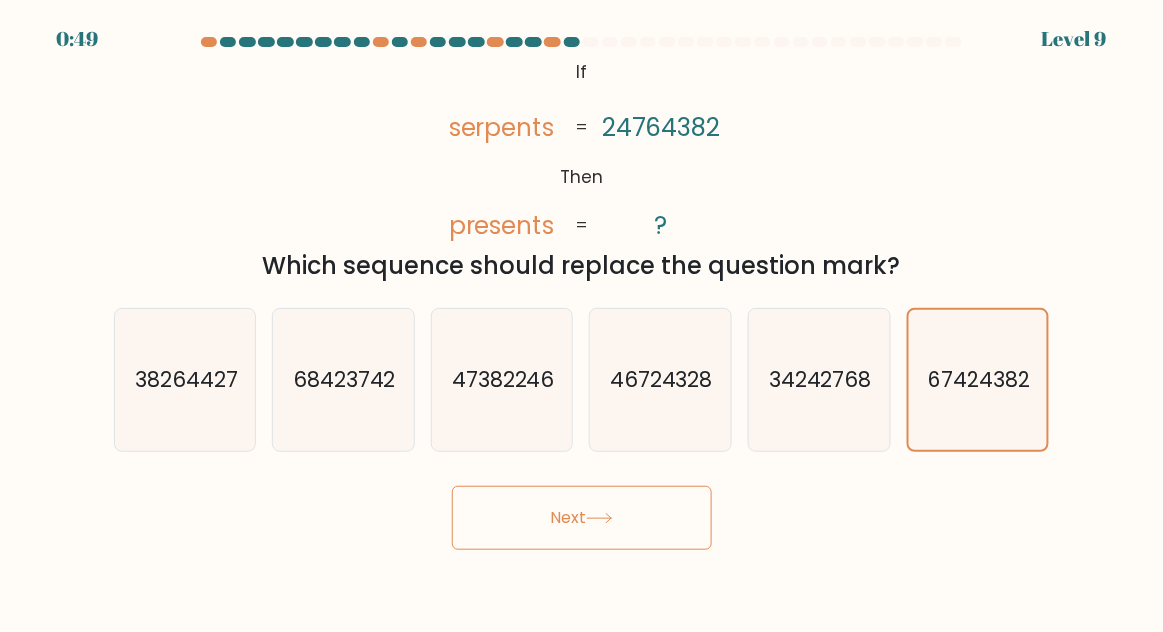 click on "Next" at bounding box center (582, 518) 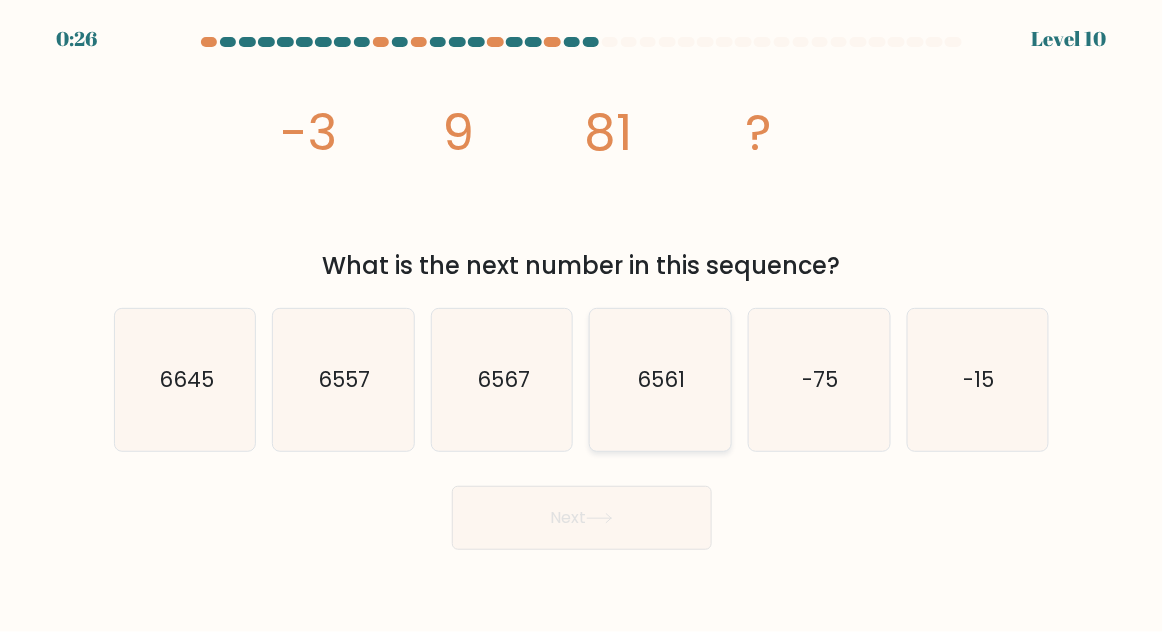 click on "6561" 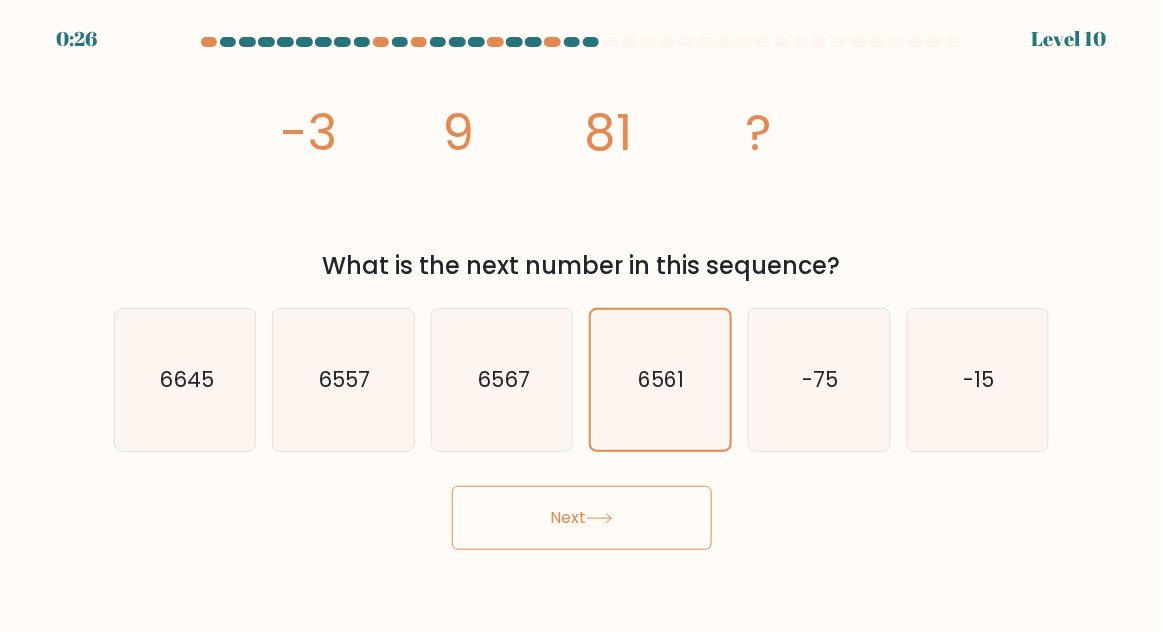 click on "Next" at bounding box center [582, 518] 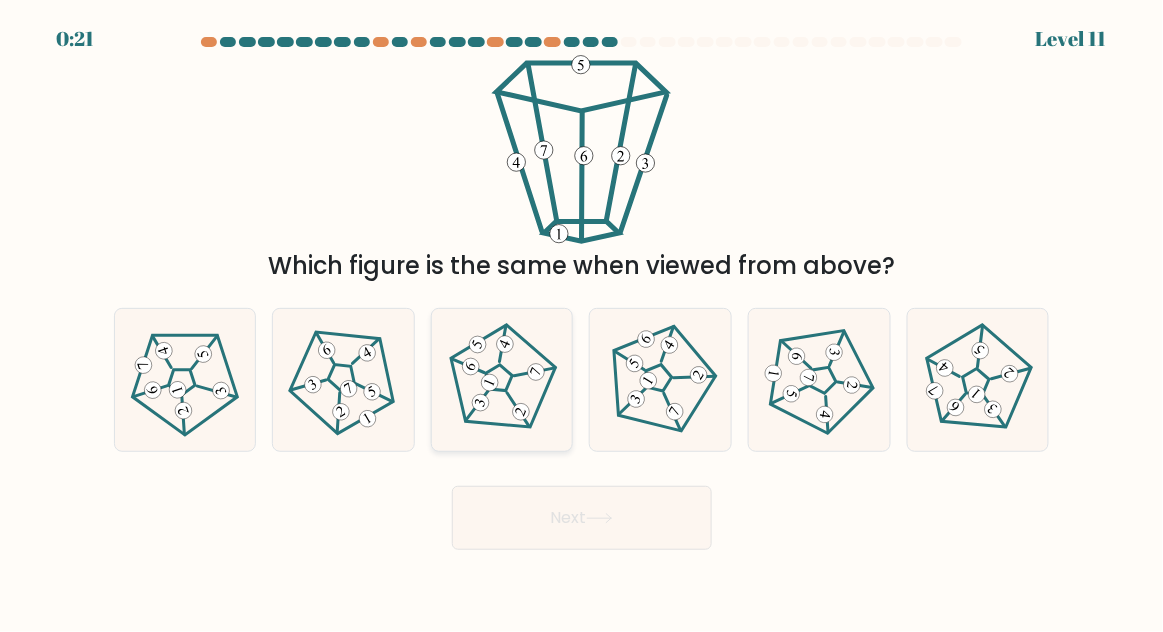click 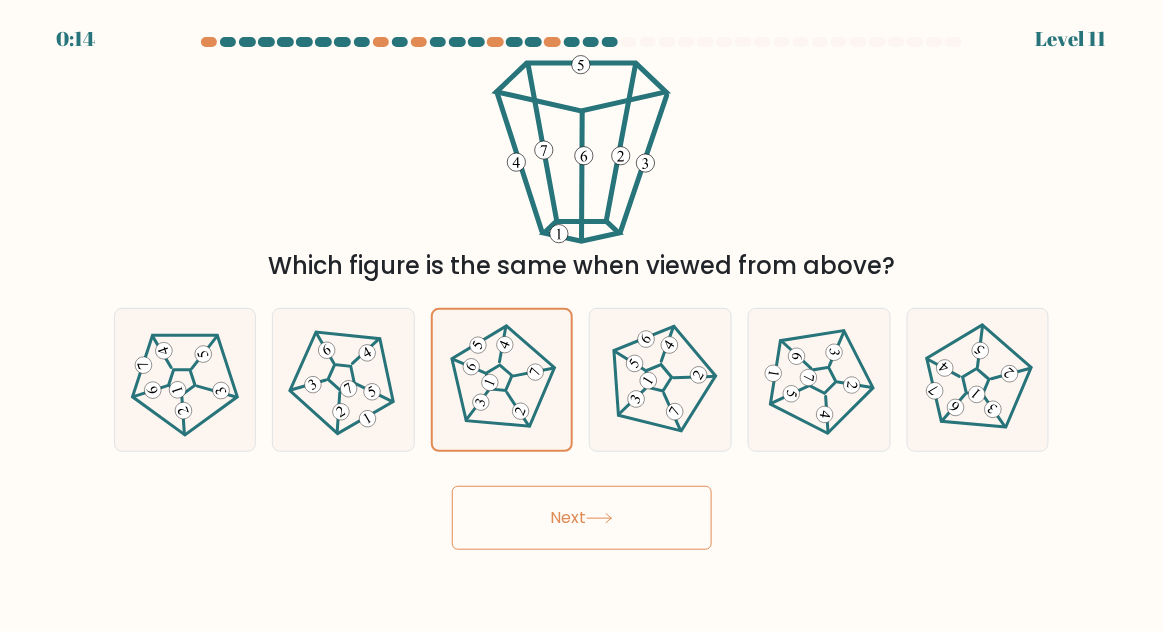 click on "Next" at bounding box center [582, 518] 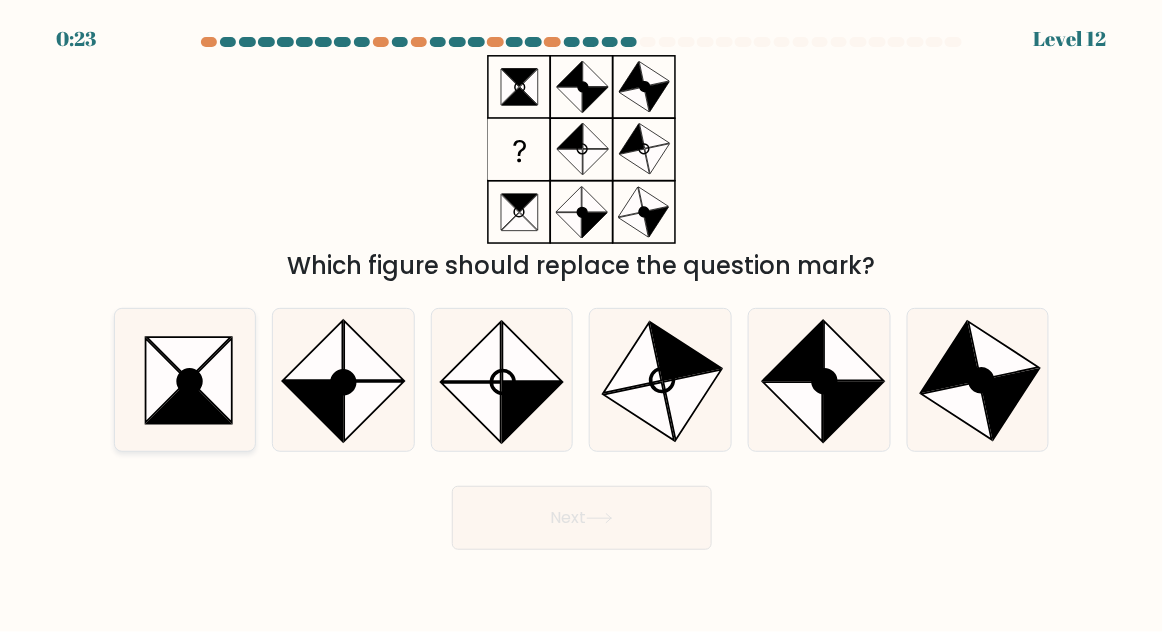 click 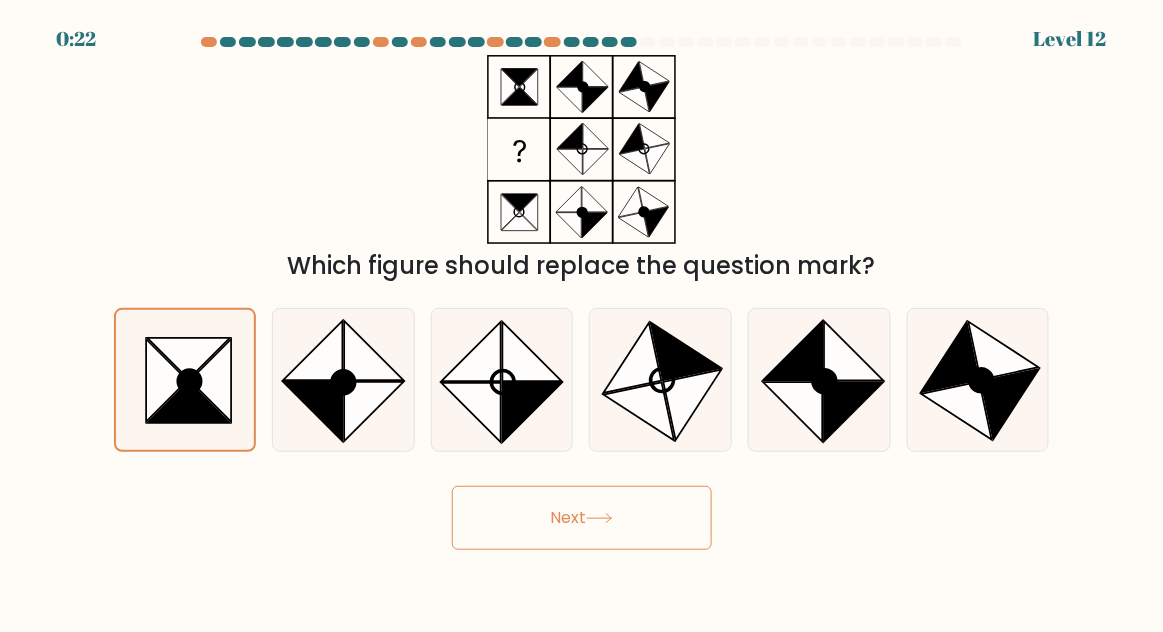 click on "Next" at bounding box center [582, 518] 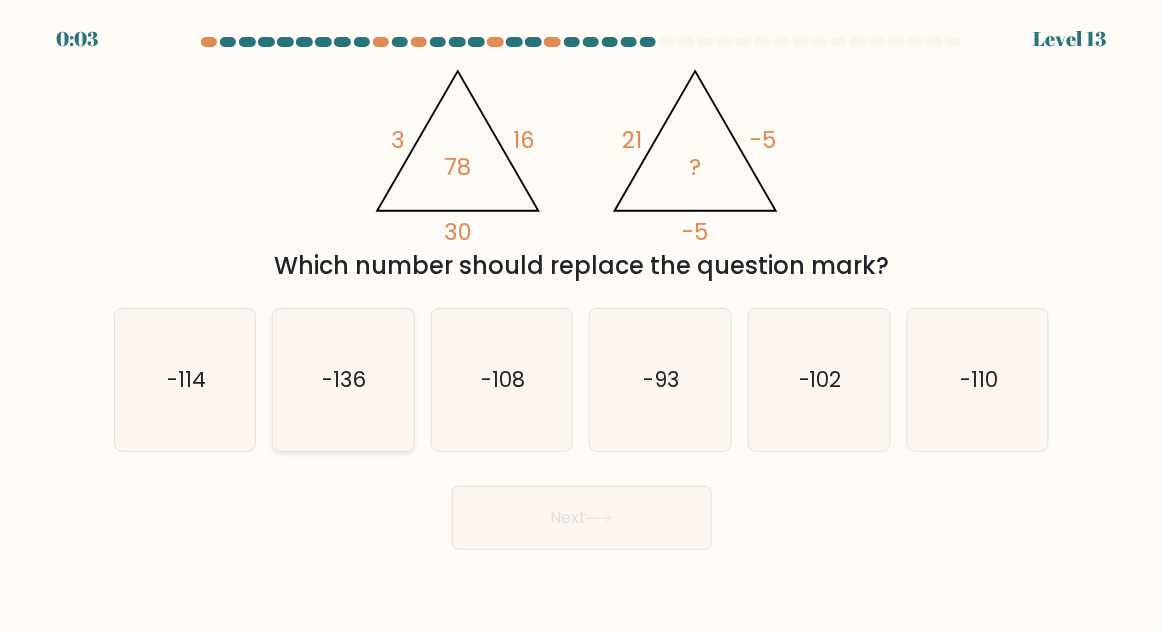 click on "-136" 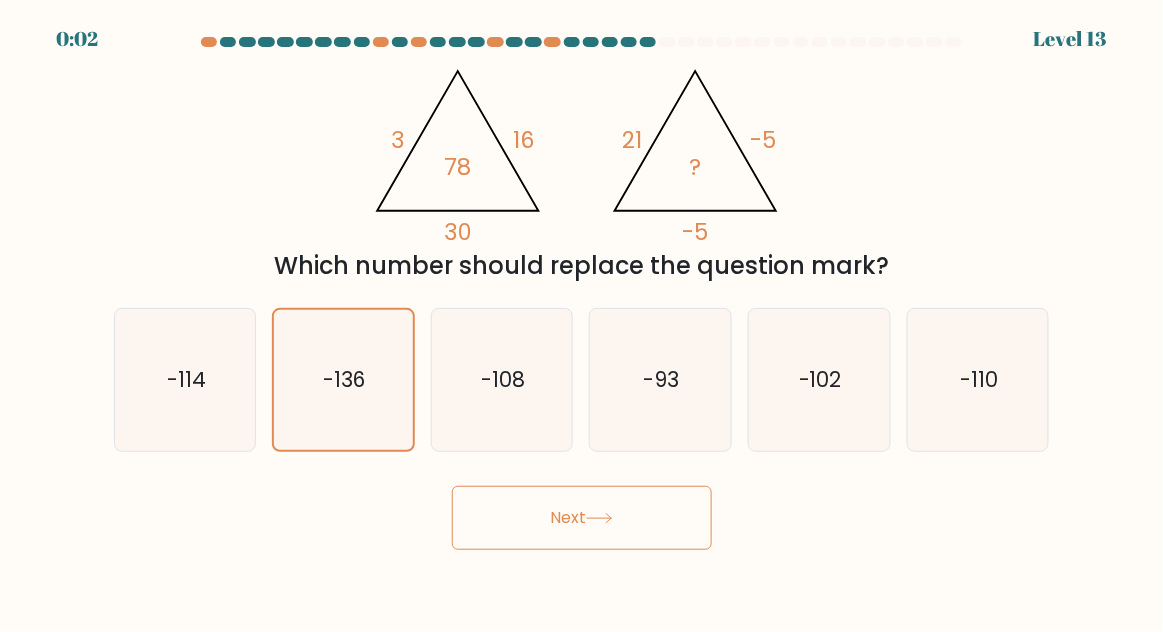 click on "Next" at bounding box center (582, 518) 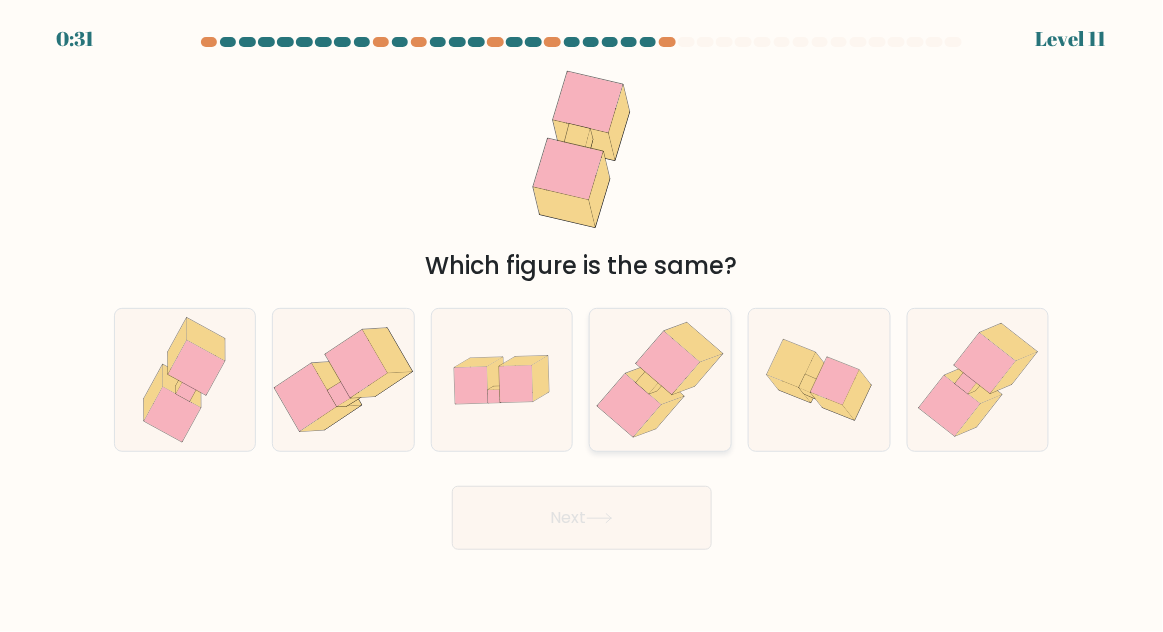 click 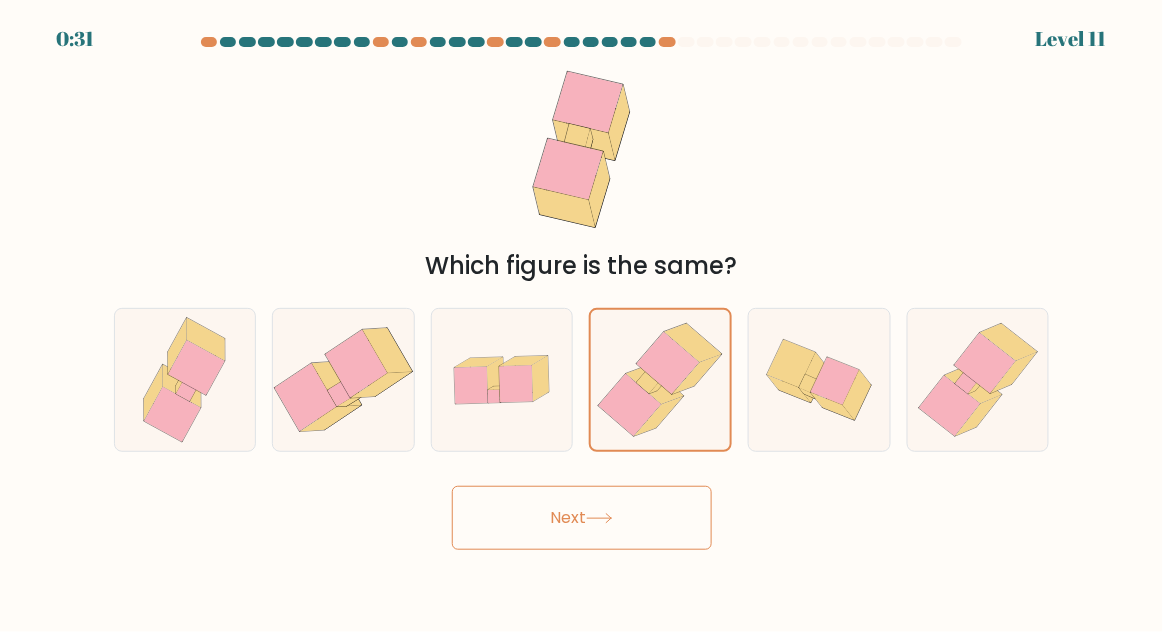 click on "Next" at bounding box center (582, 518) 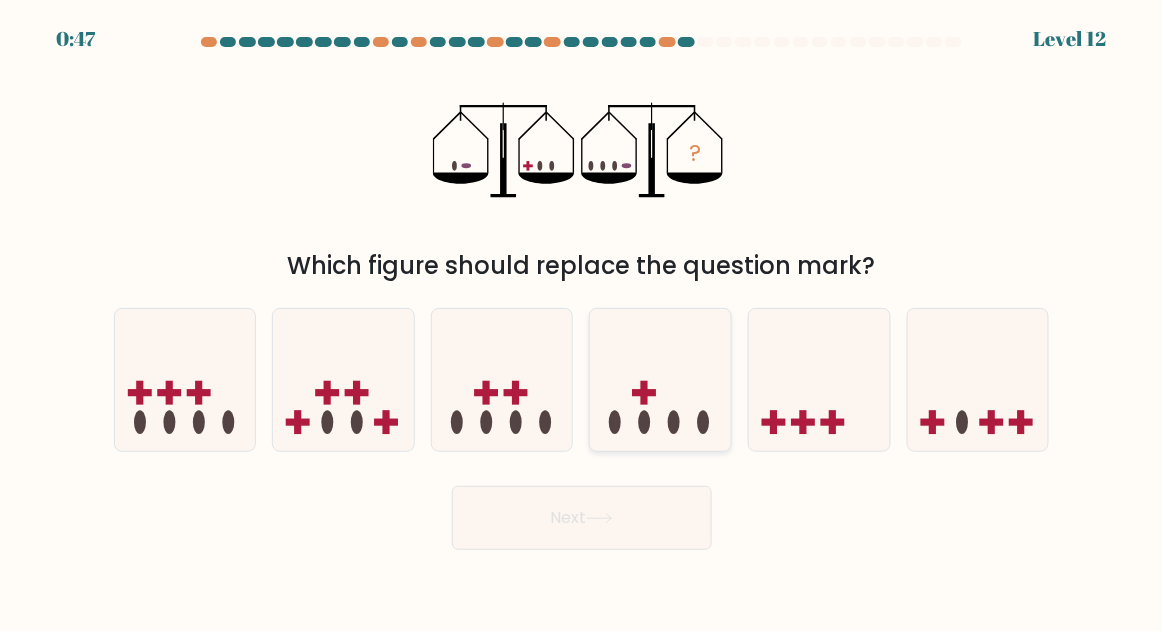 click 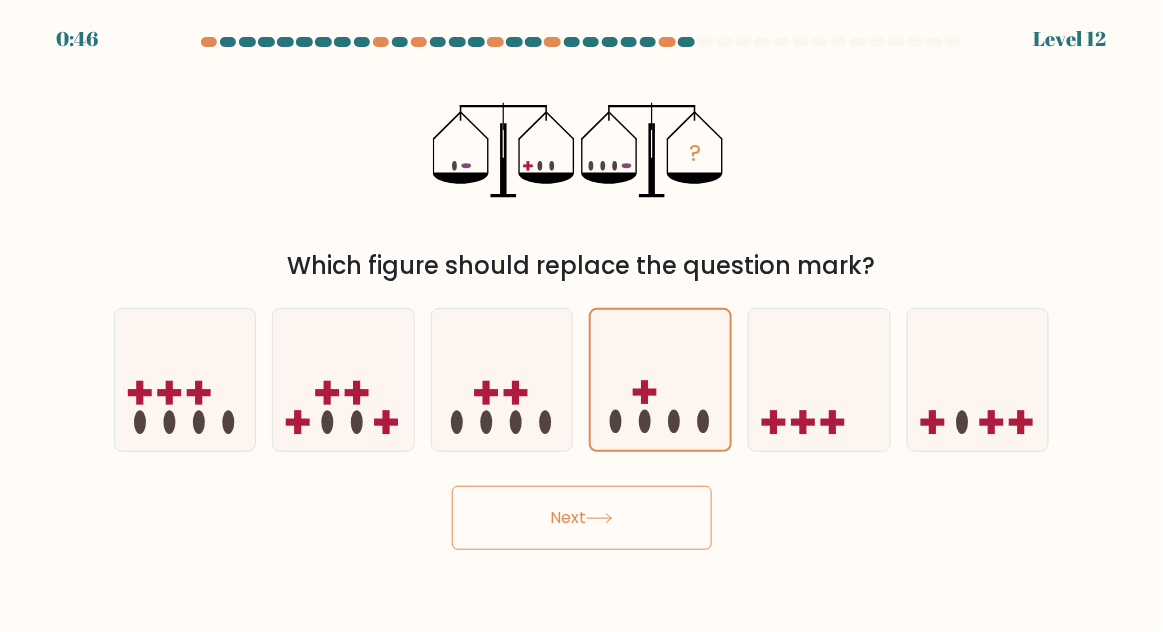 click on "Next" at bounding box center (582, 518) 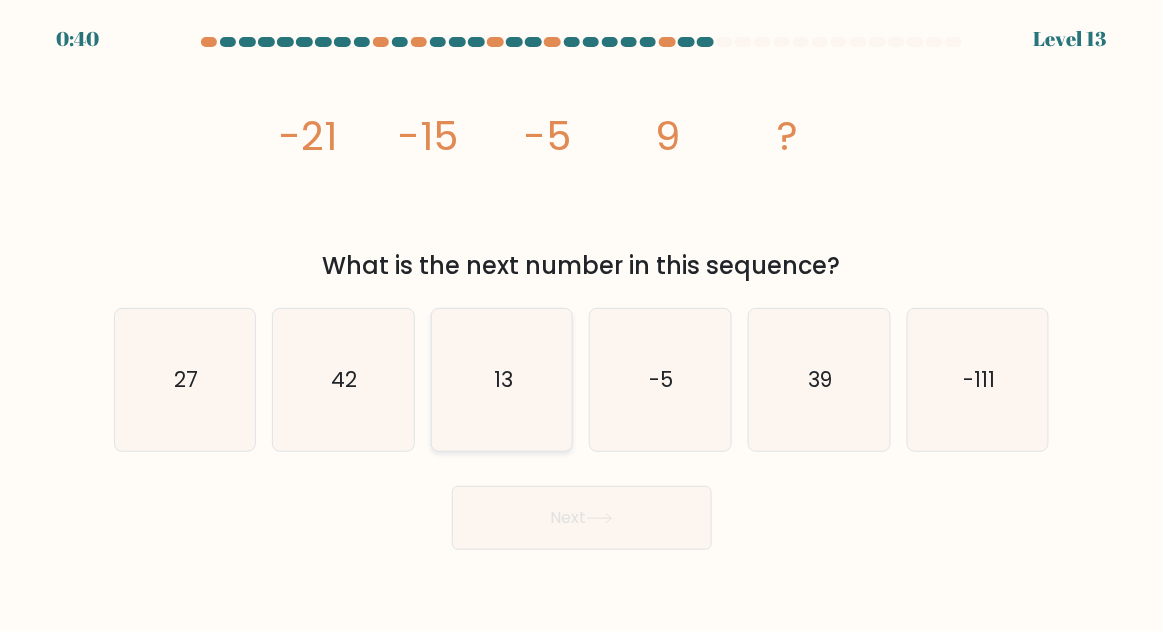 click on "13" 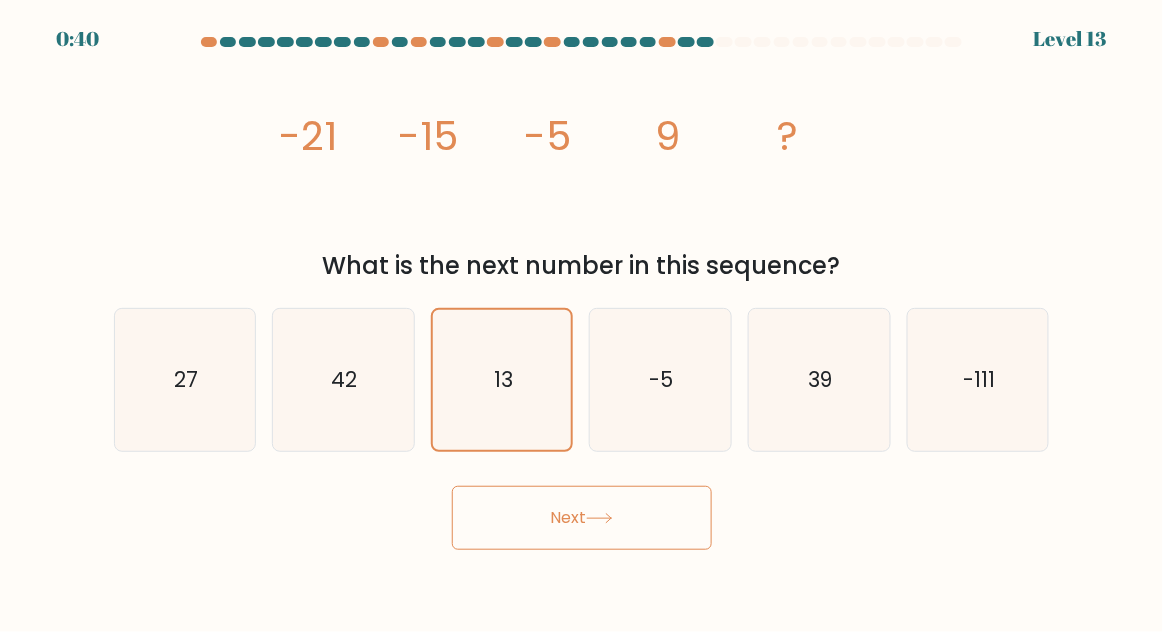 click on "Next" at bounding box center [582, 518] 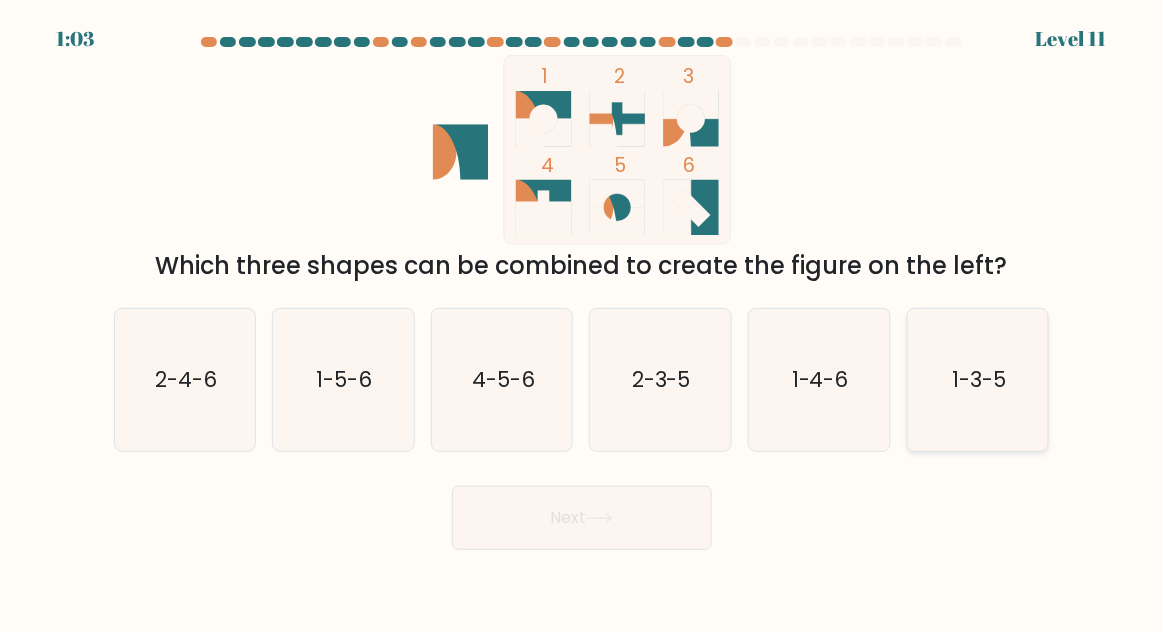 click on "1-3-5" 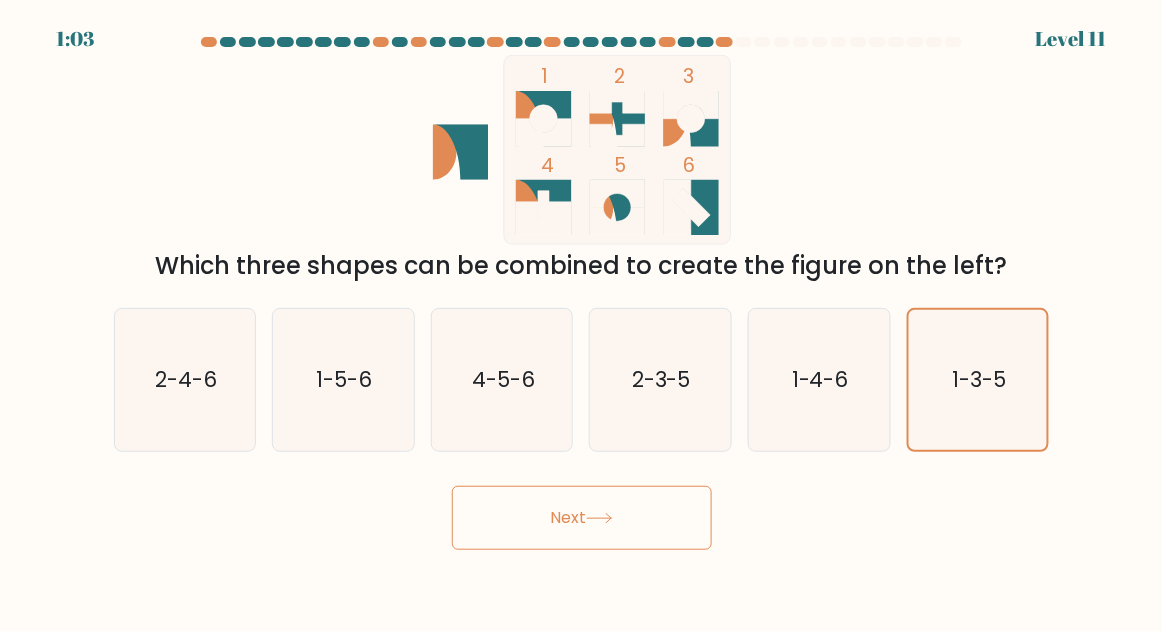 click on "Next" at bounding box center [582, 518] 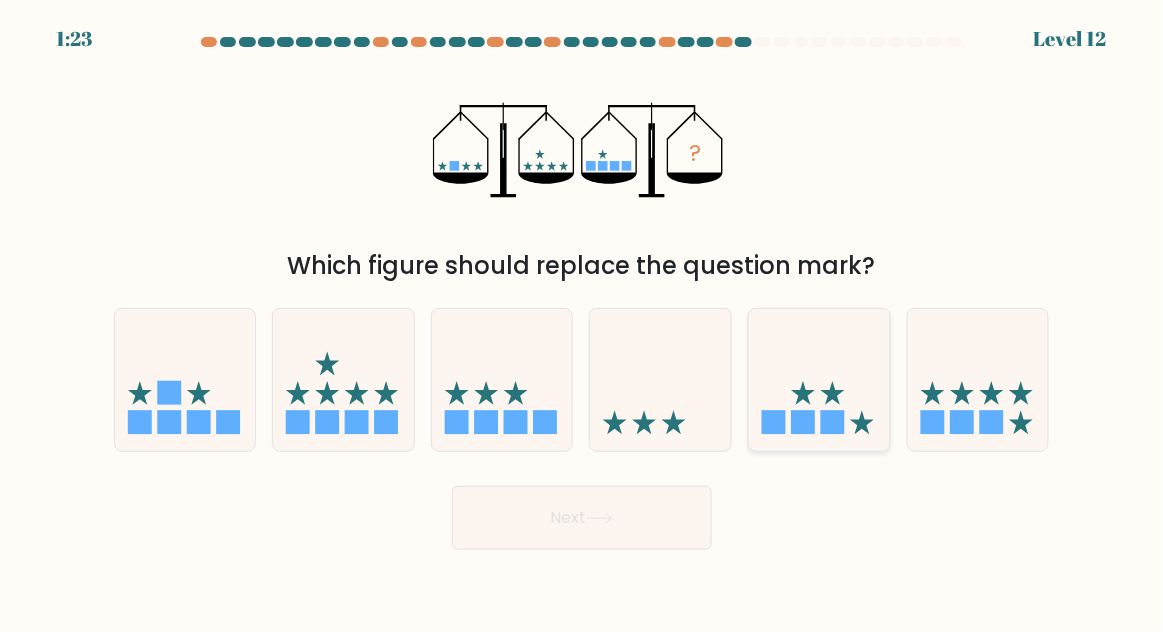 click 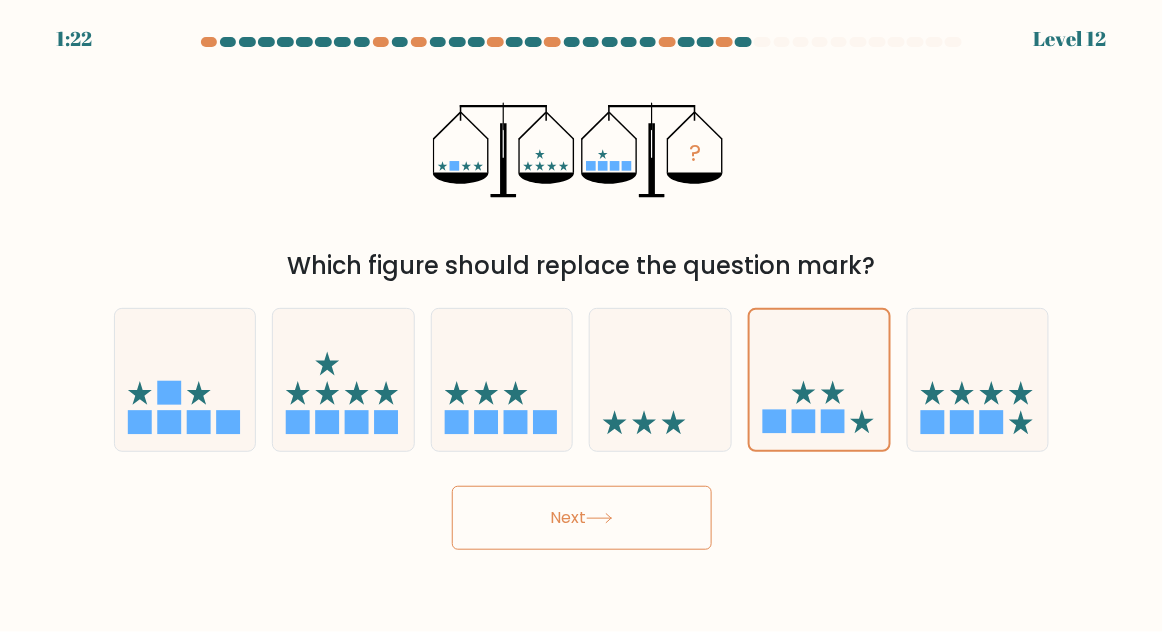 click on "Next" at bounding box center (582, 518) 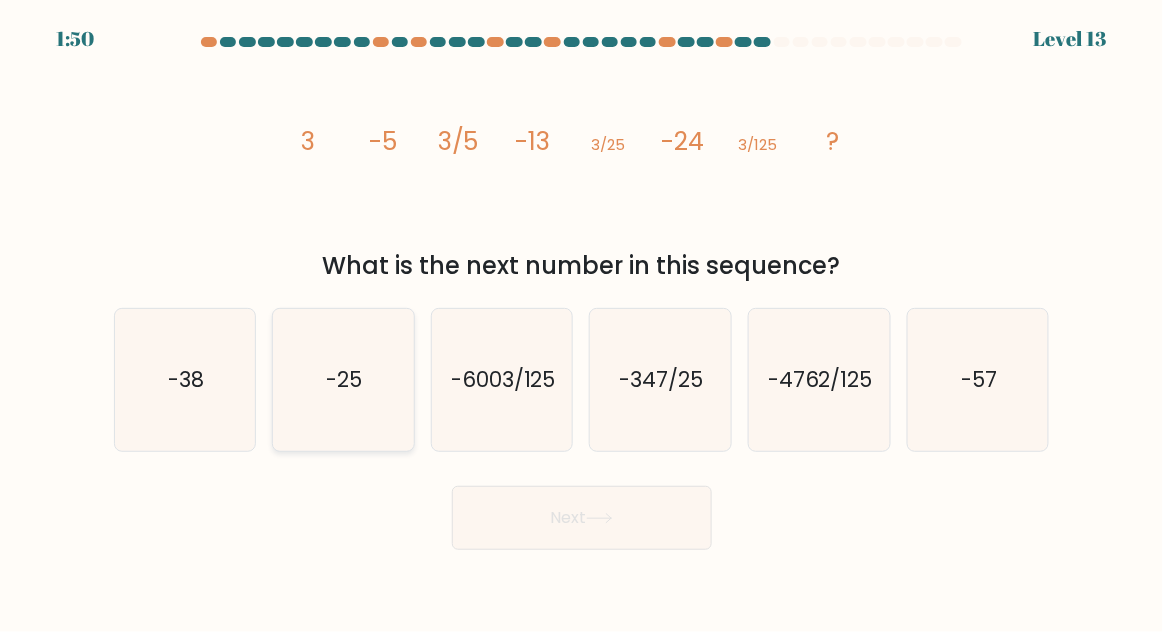 click on "-25" 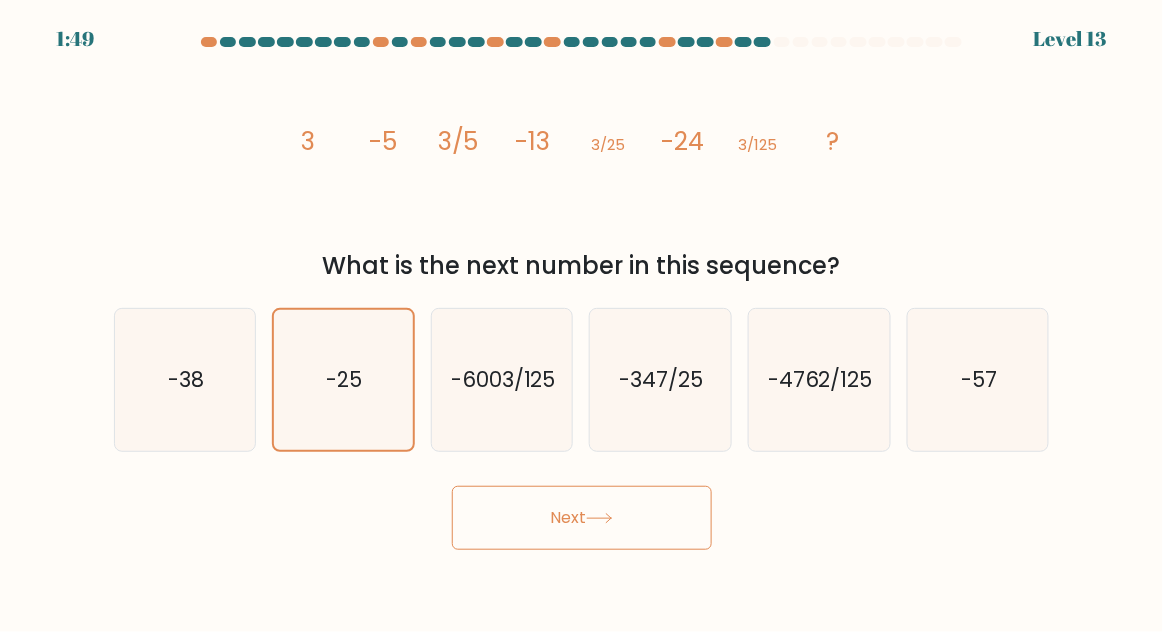 click on "Next" at bounding box center (582, 518) 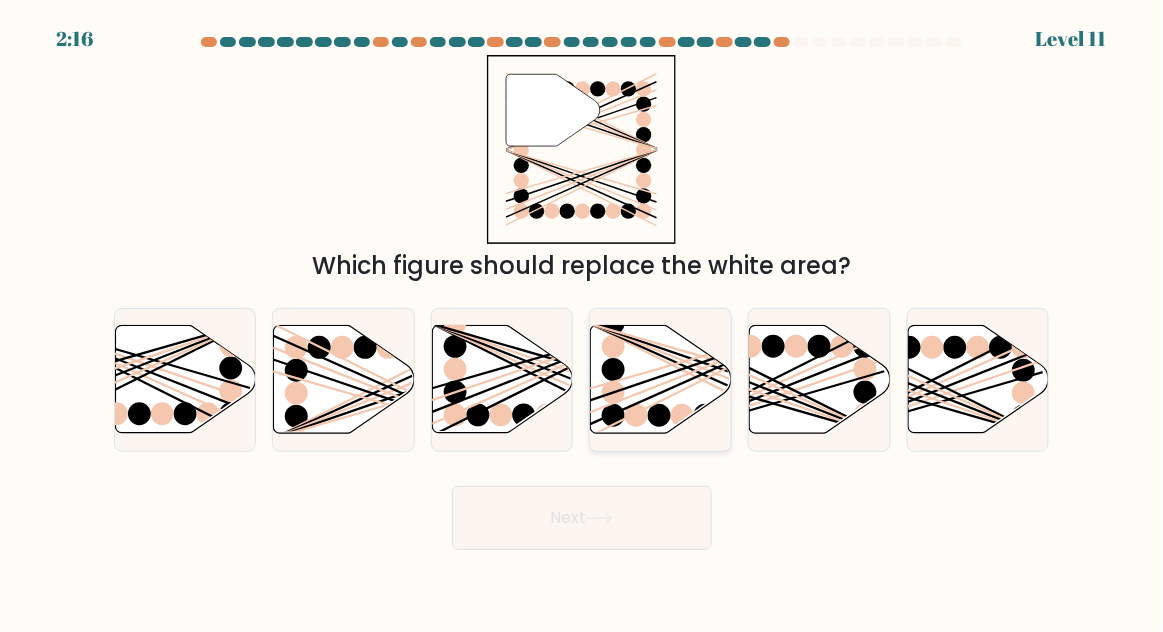 click 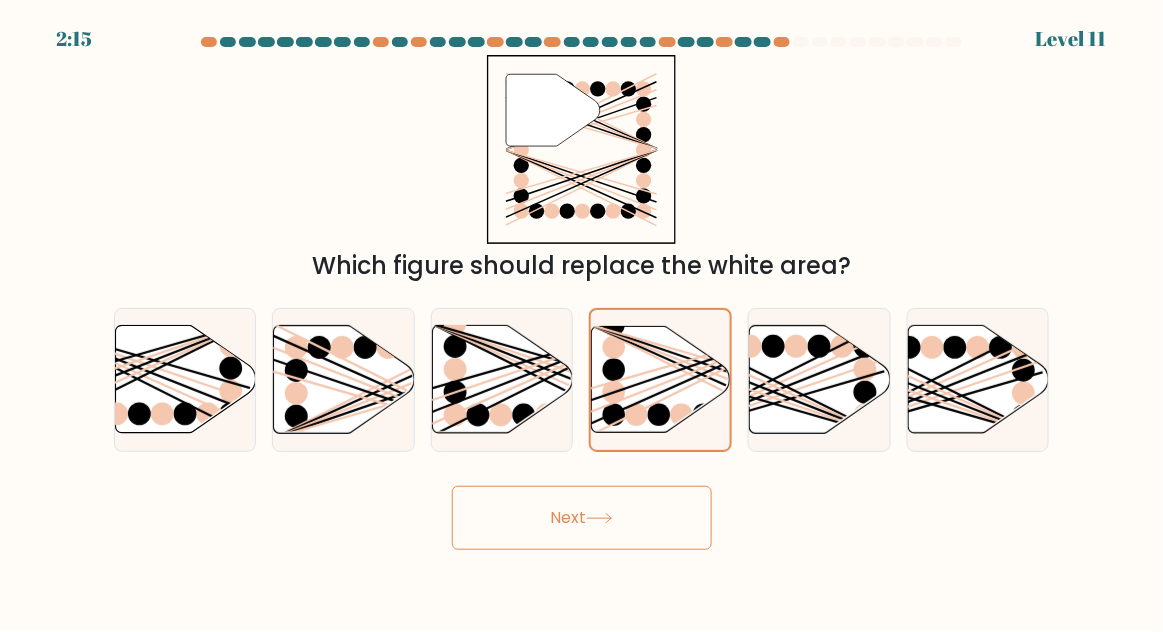 click on "Next" at bounding box center (582, 518) 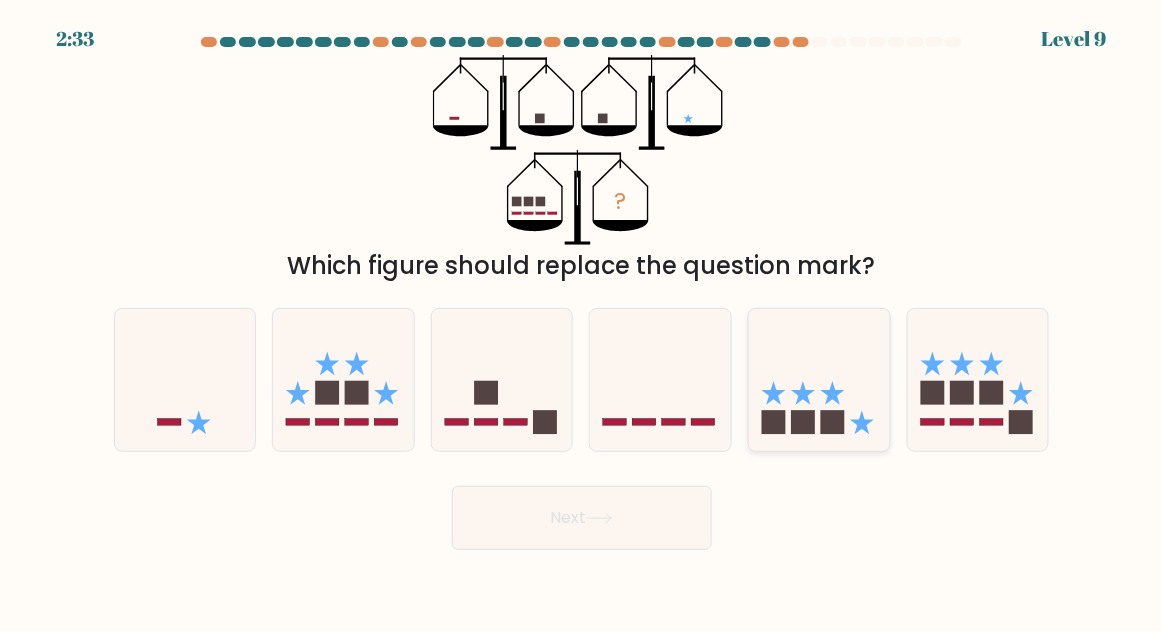 click 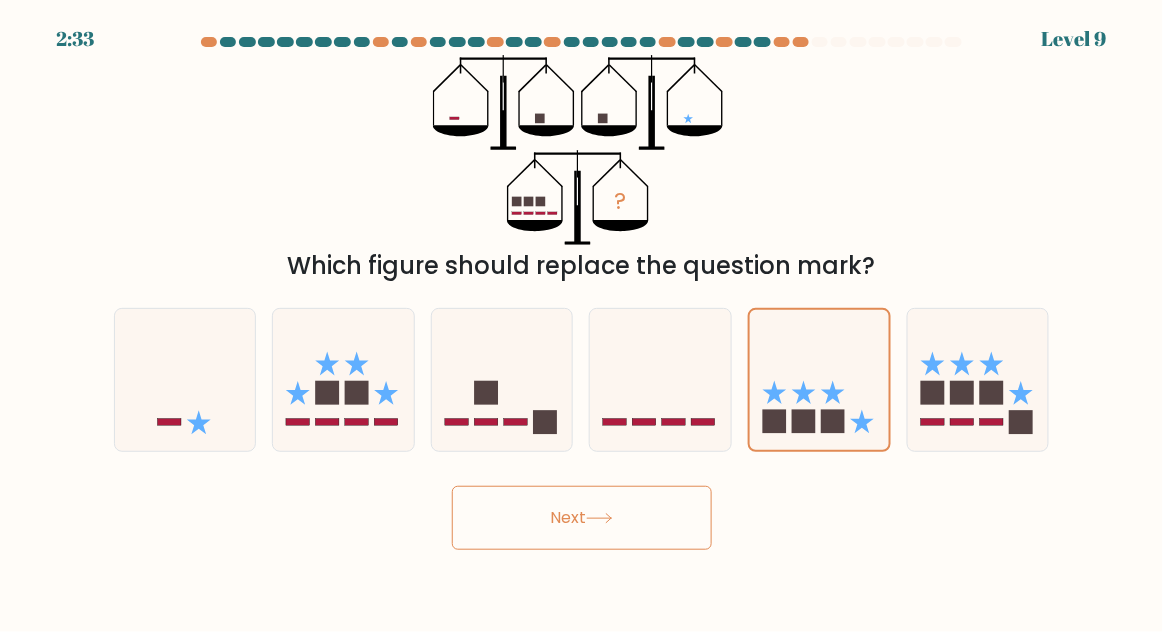 click on "Next" at bounding box center [582, 518] 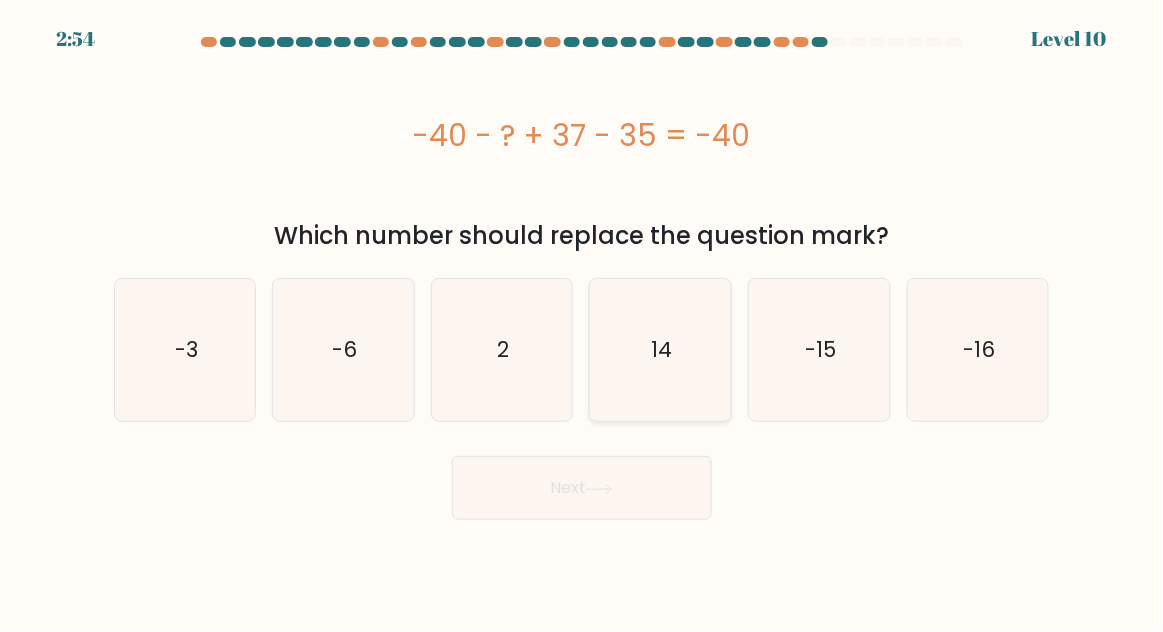 click on "14" 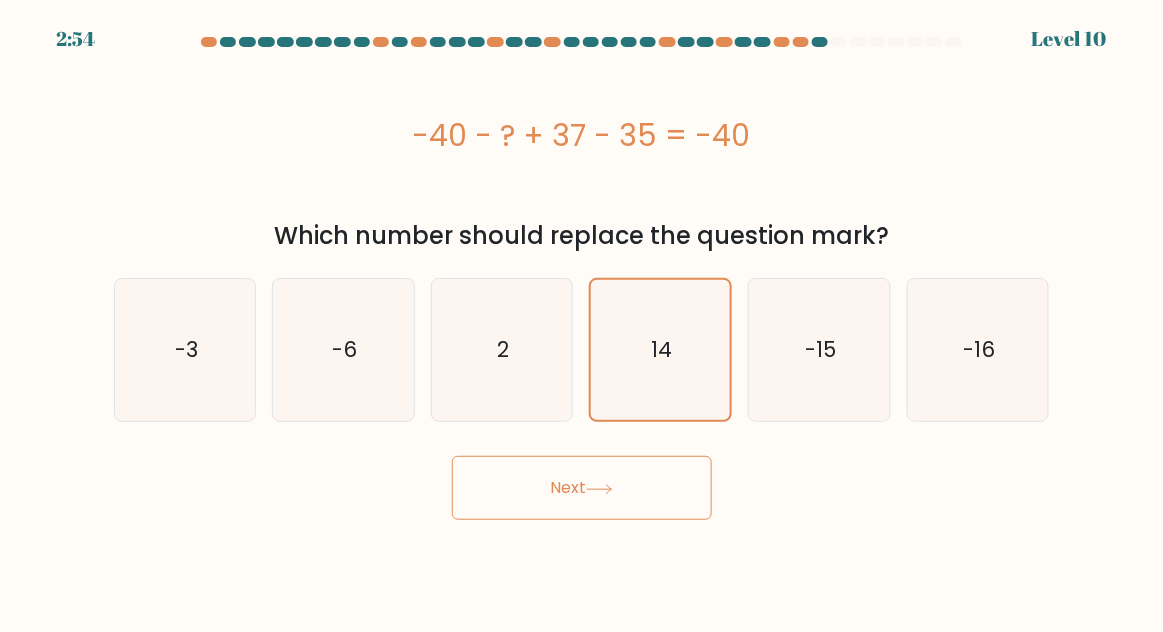 click on "Next" at bounding box center (582, 488) 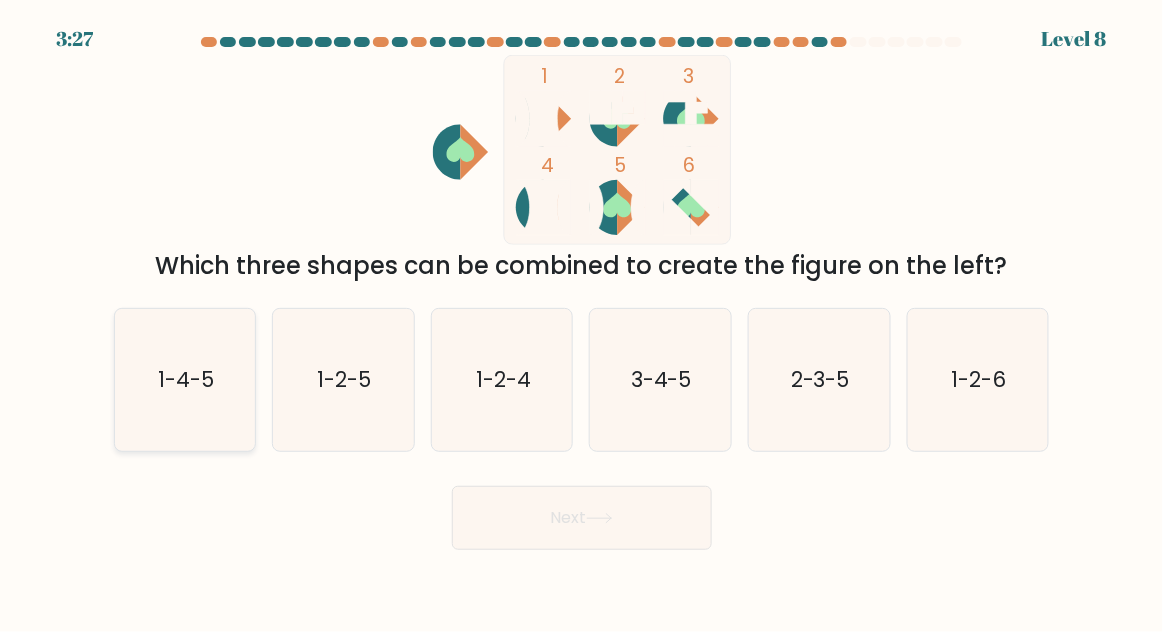 click on "1-4-5" 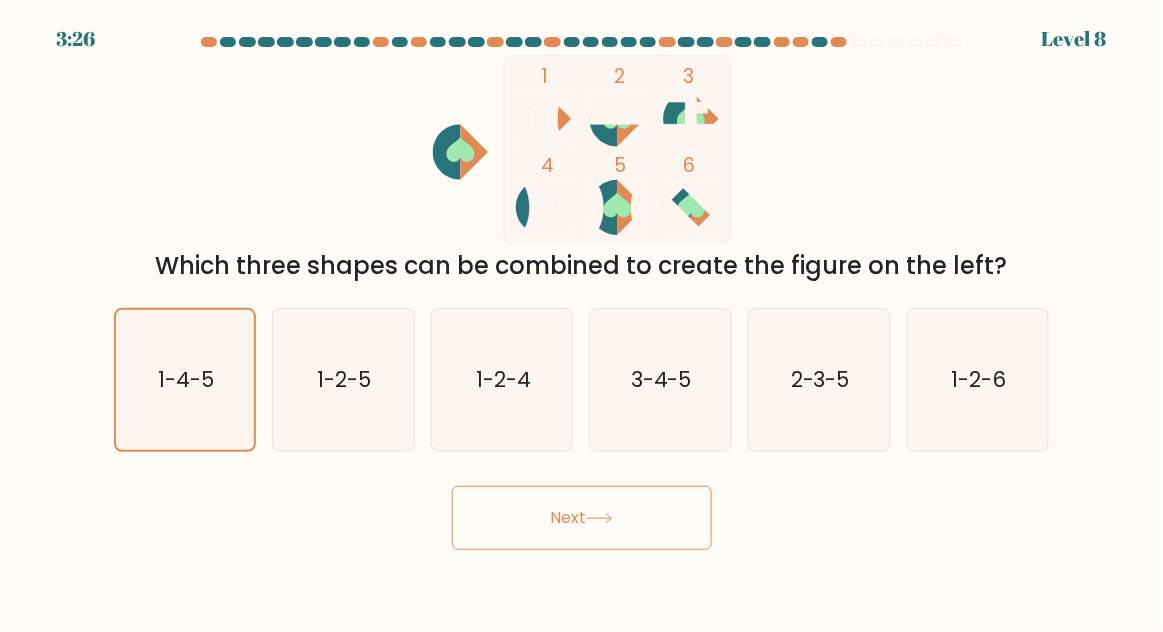 click on "Next" at bounding box center [582, 518] 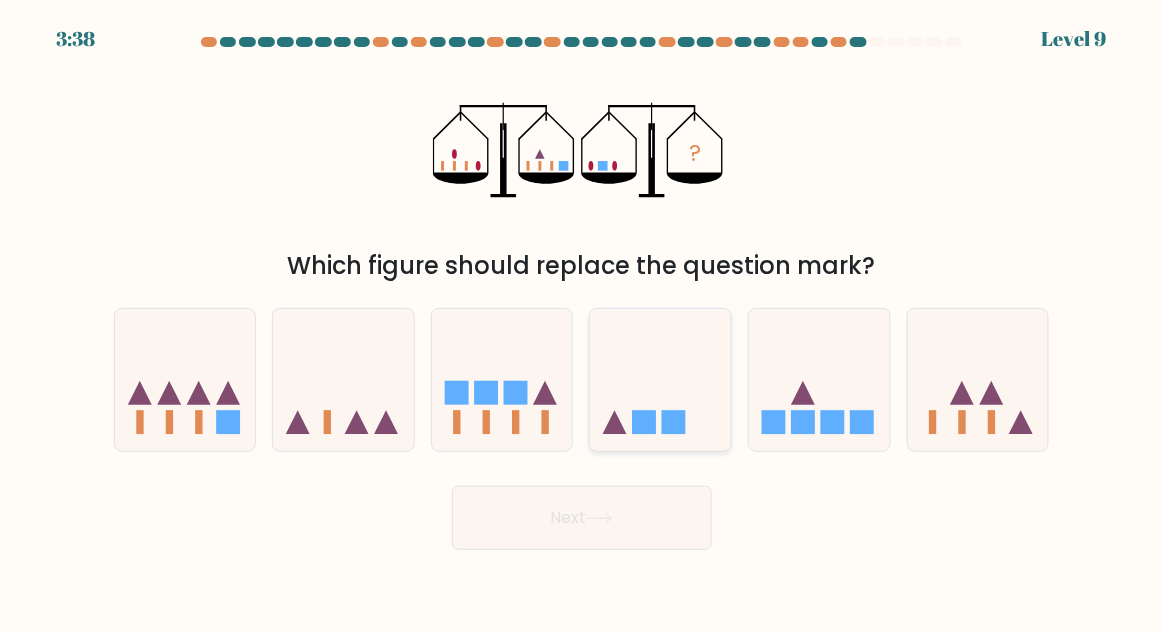 click 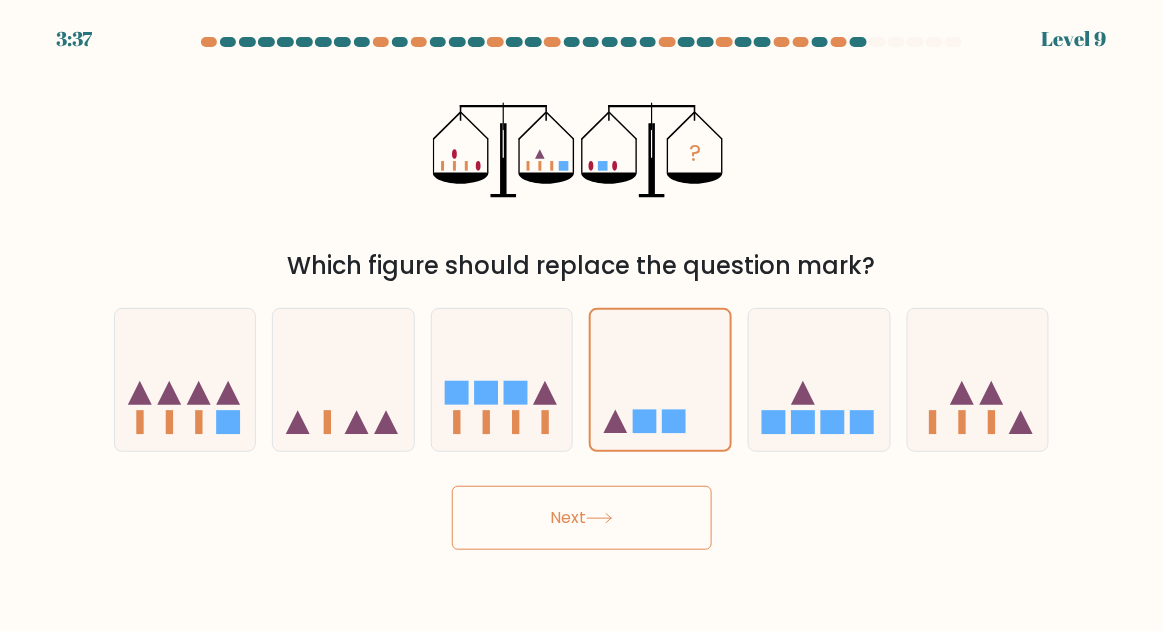 click on "Next" at bounding box center (582, 518) 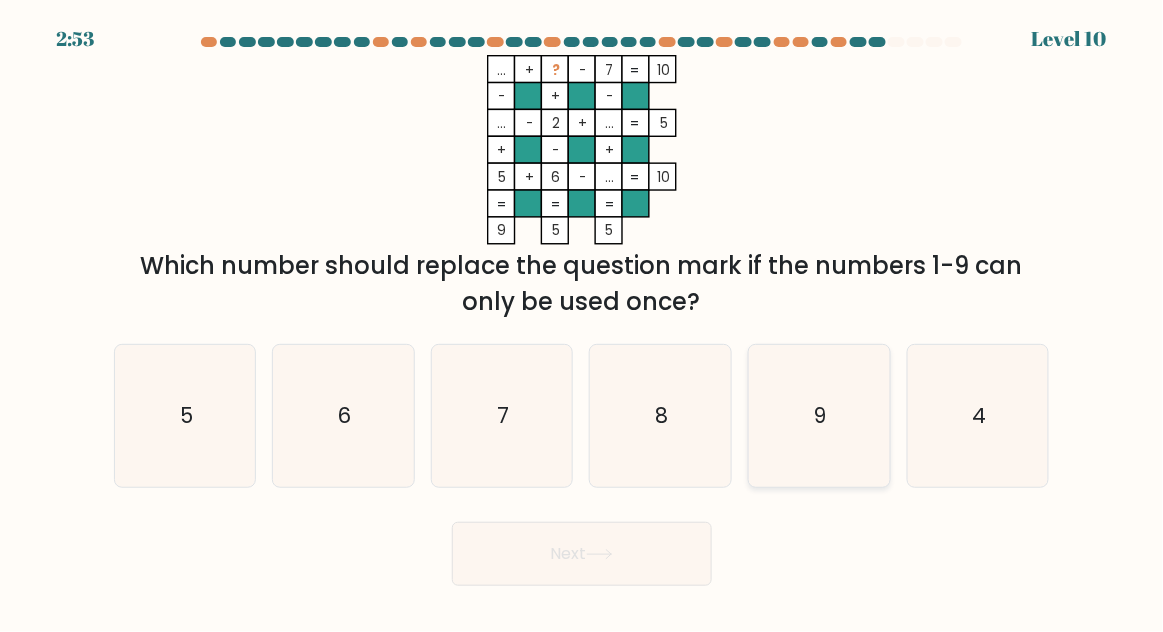 click on "9" 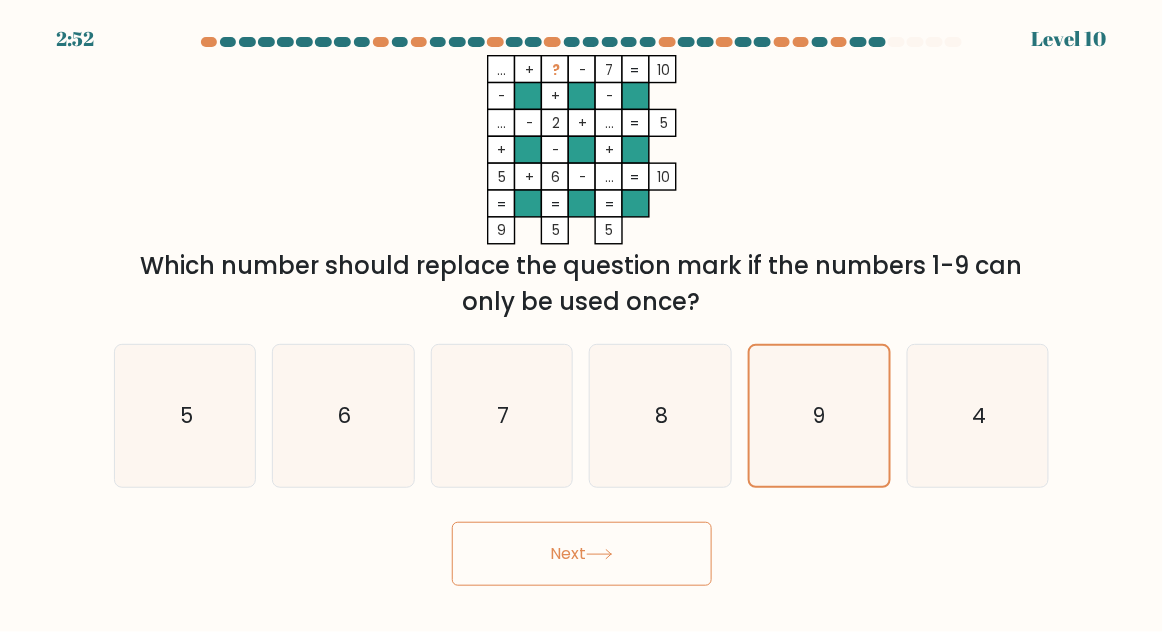 click on "Next" at bounding box center (582, 554) 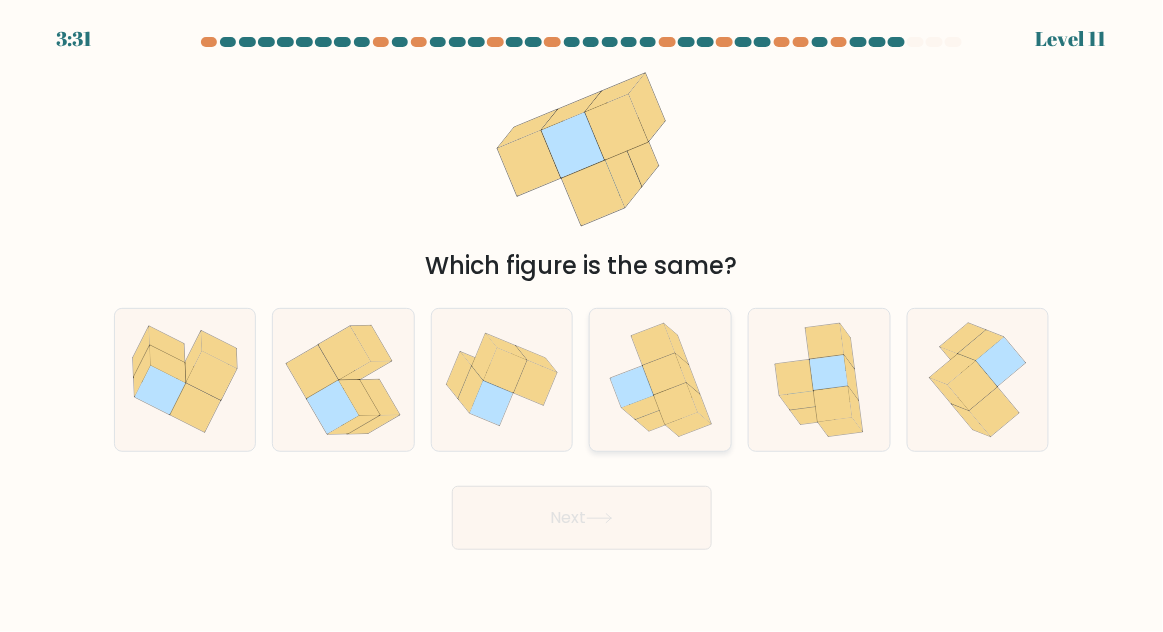 click 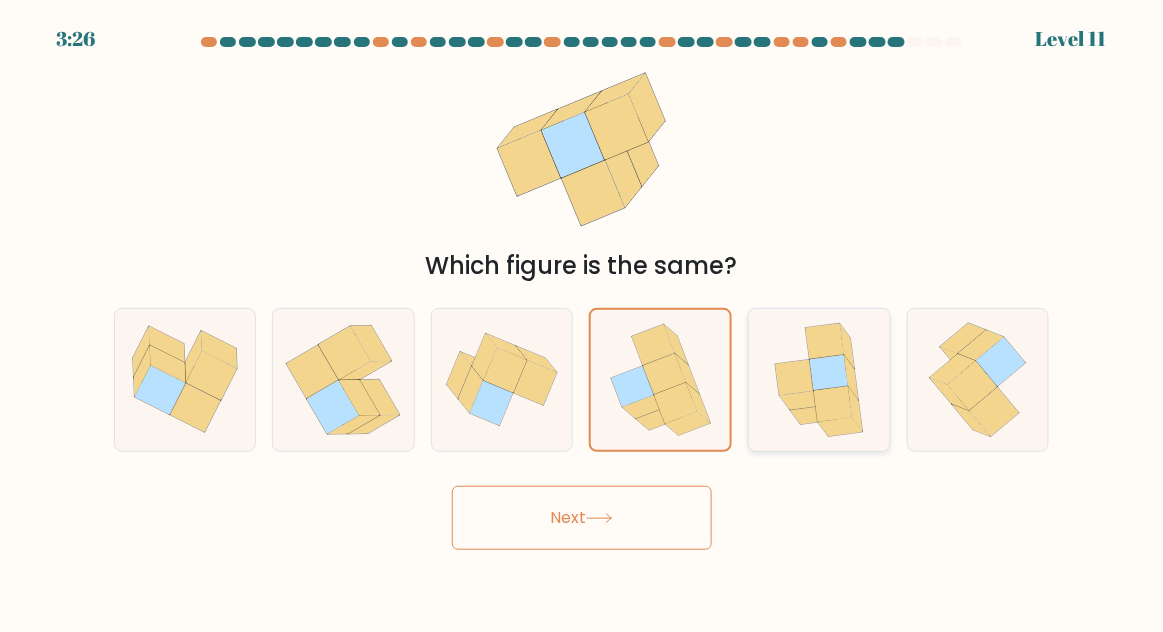 click 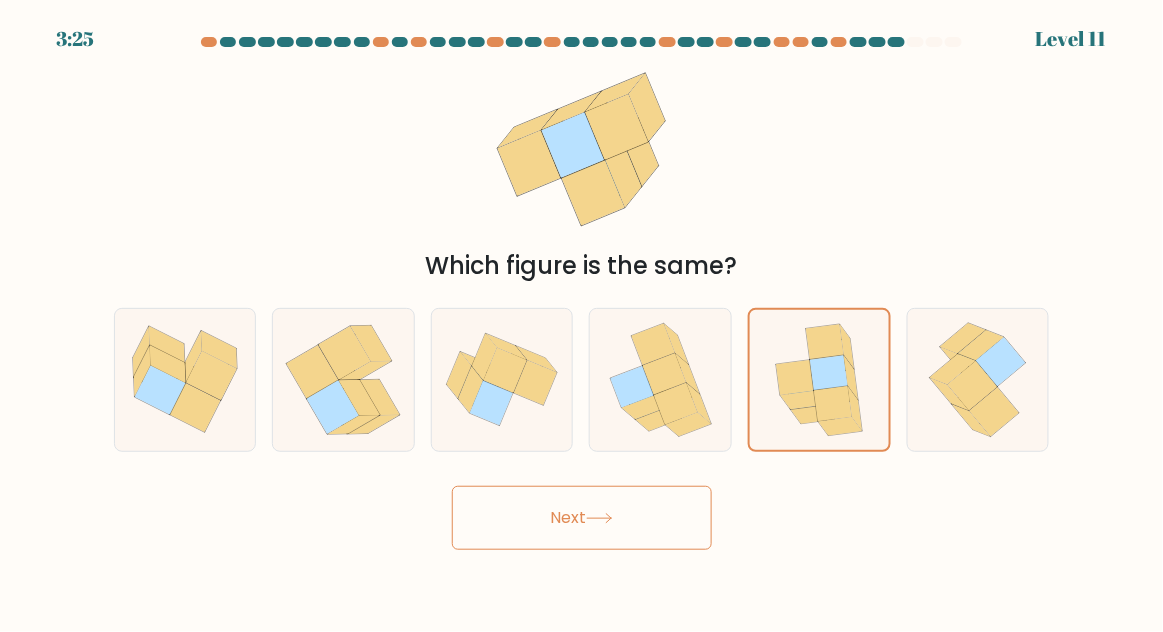 click on "Next" at bounding box center [582, 518] 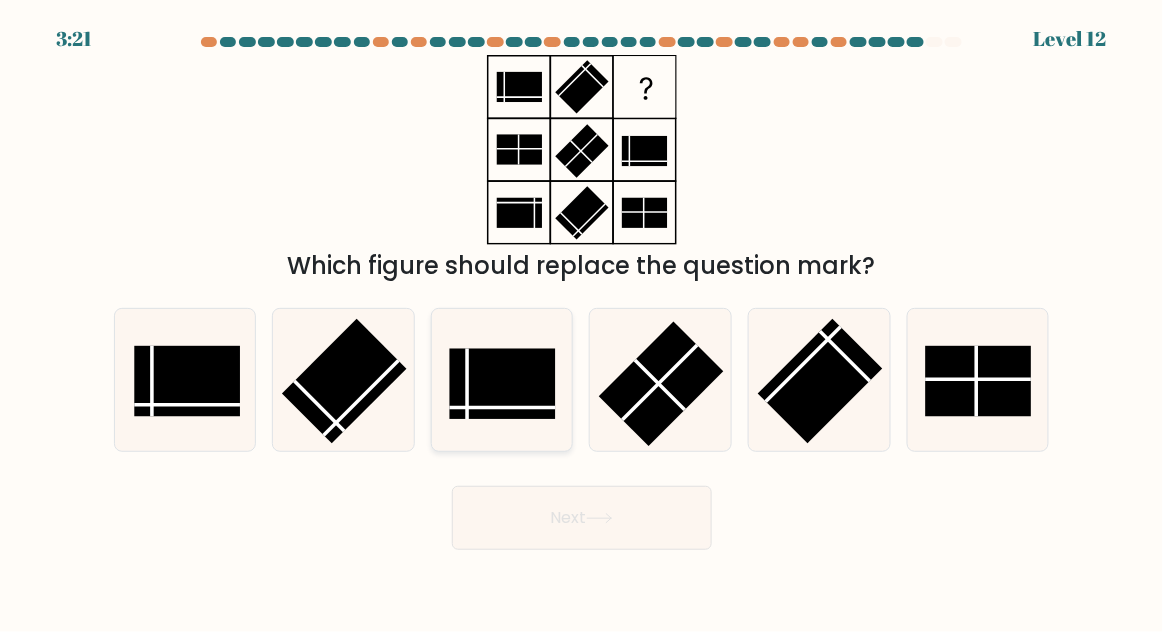click 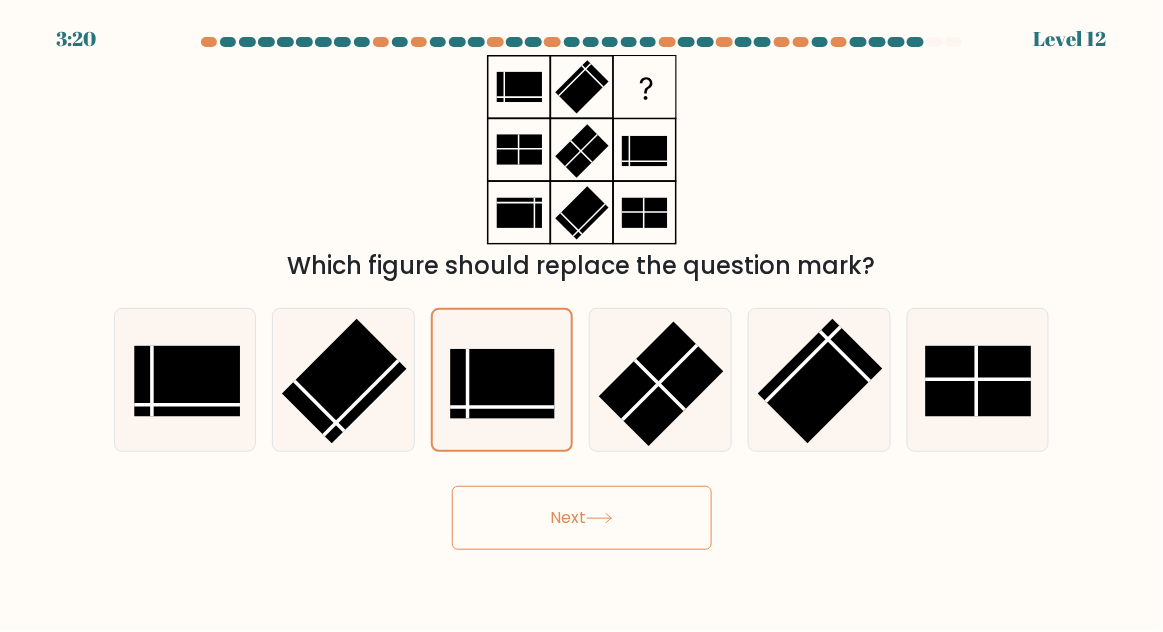 click on "Next" at bounding box center (582, 518) 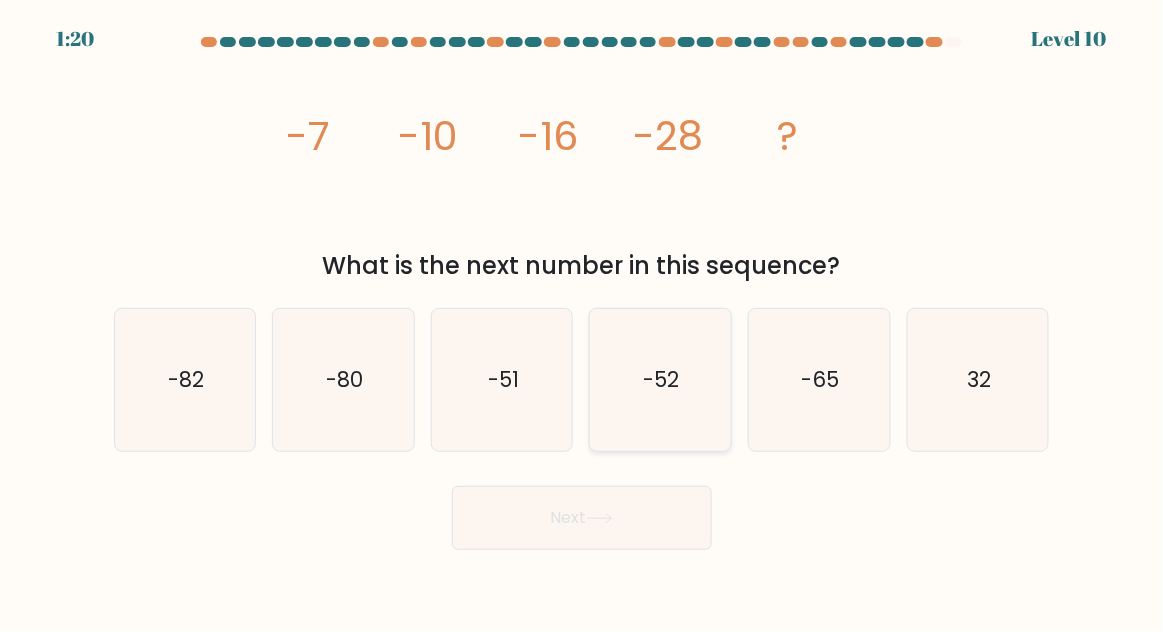 click on "-52" 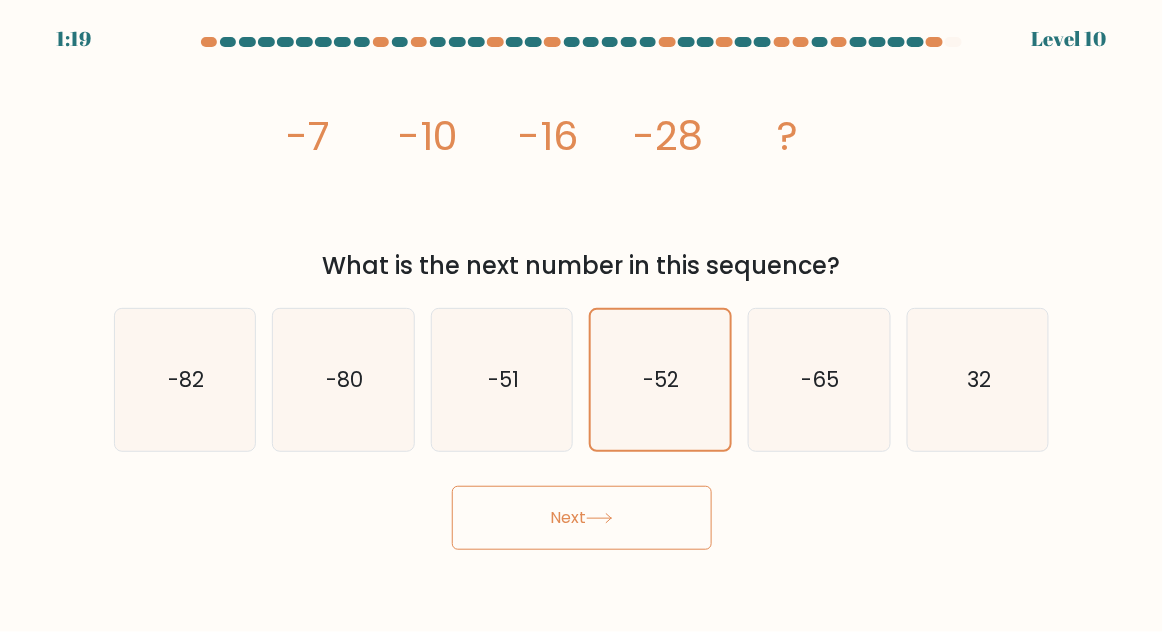 click on "Next" at bounding box center [582, 518] 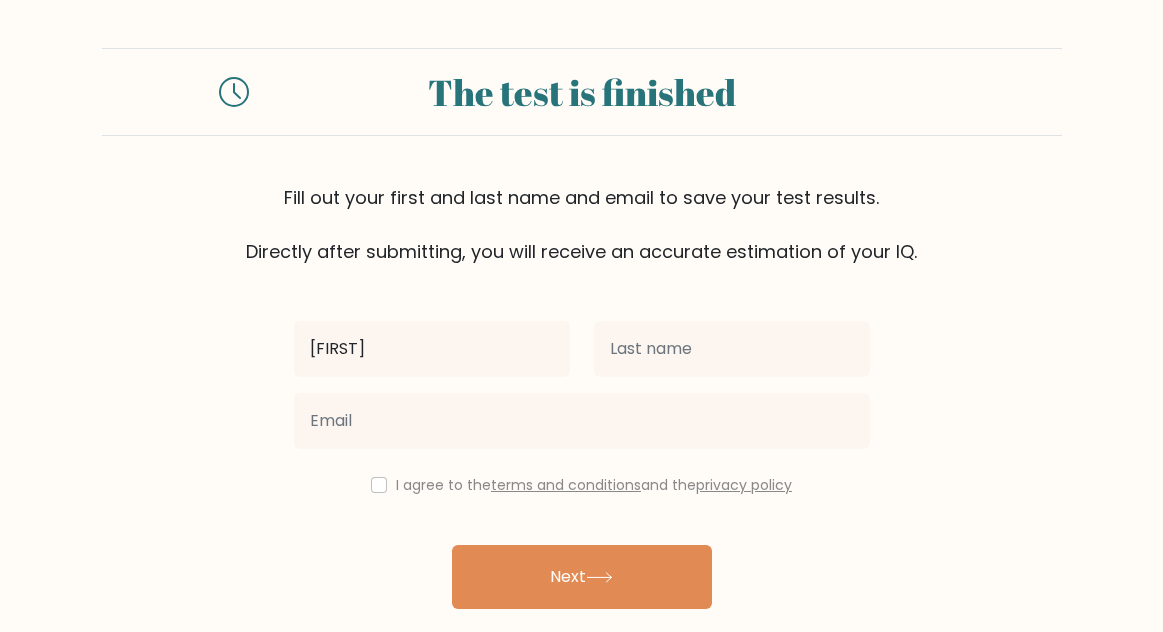 scroll, scrollTop: 0, scrollLeft: 0, axis: both 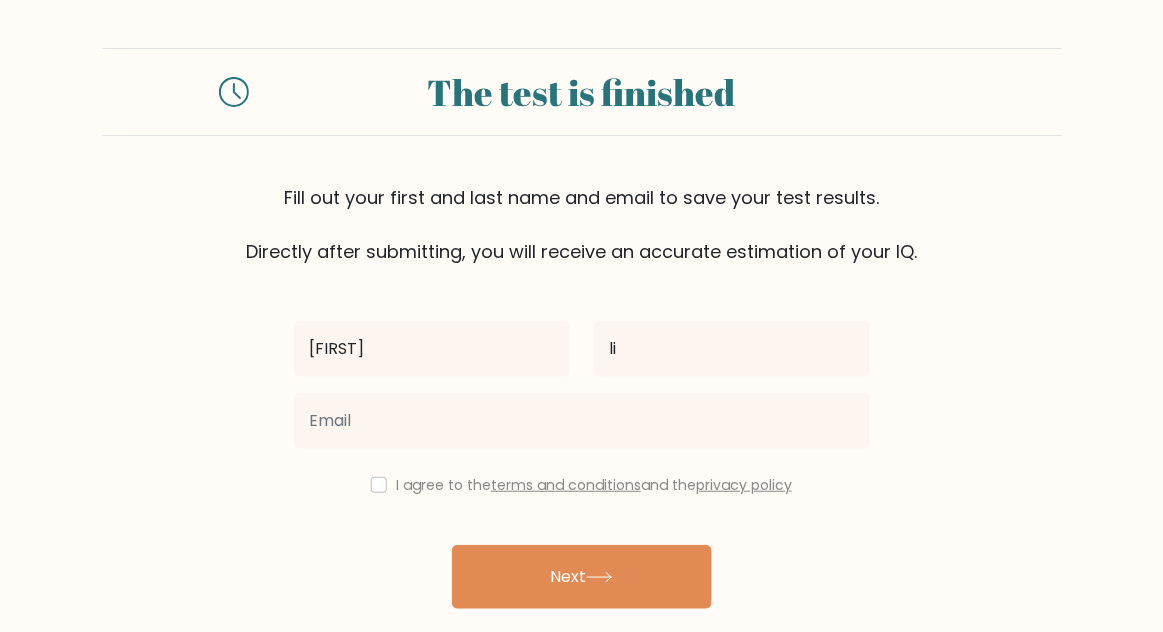 type on "lim" 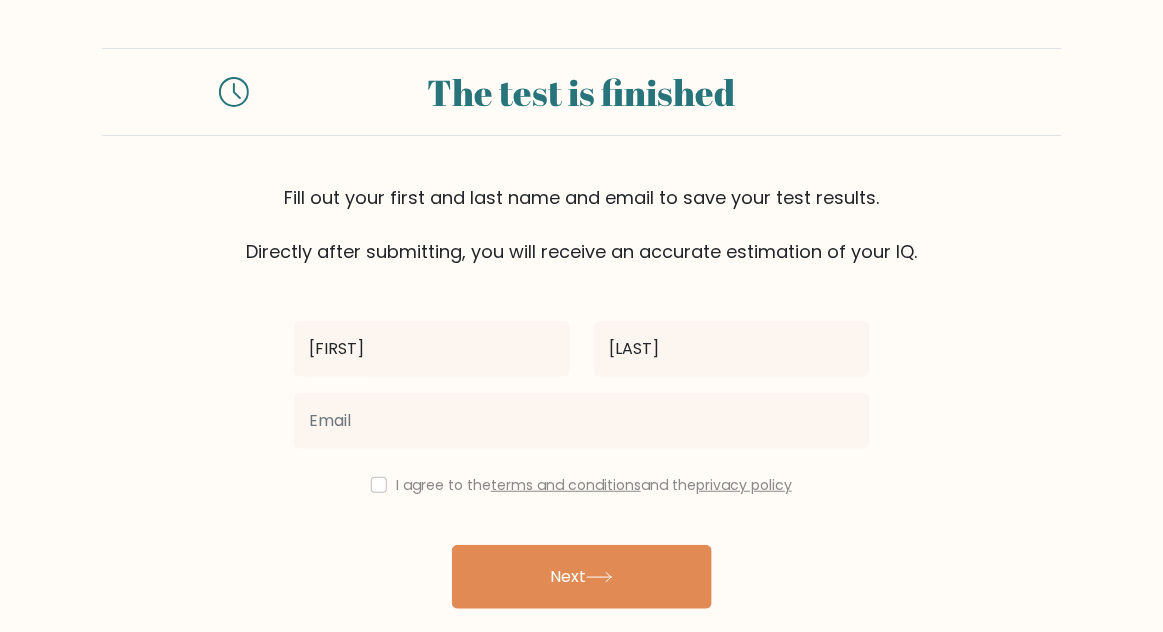 type on "Lim" 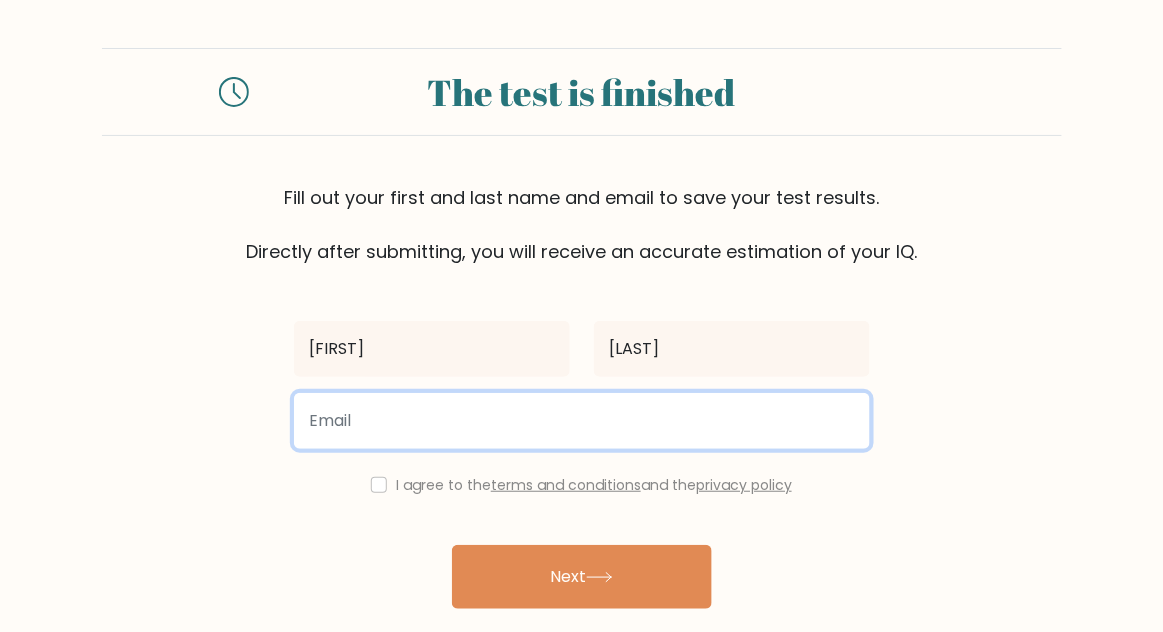 click at bounding box center [582, 421] 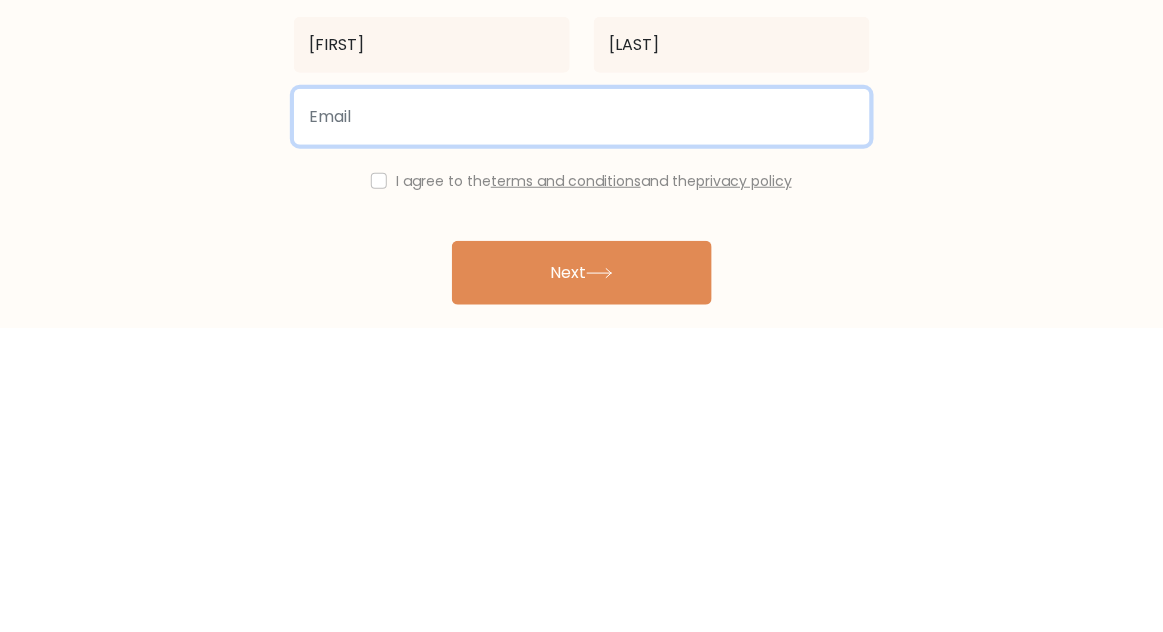 type on "annalim.chyi@gmail.com" 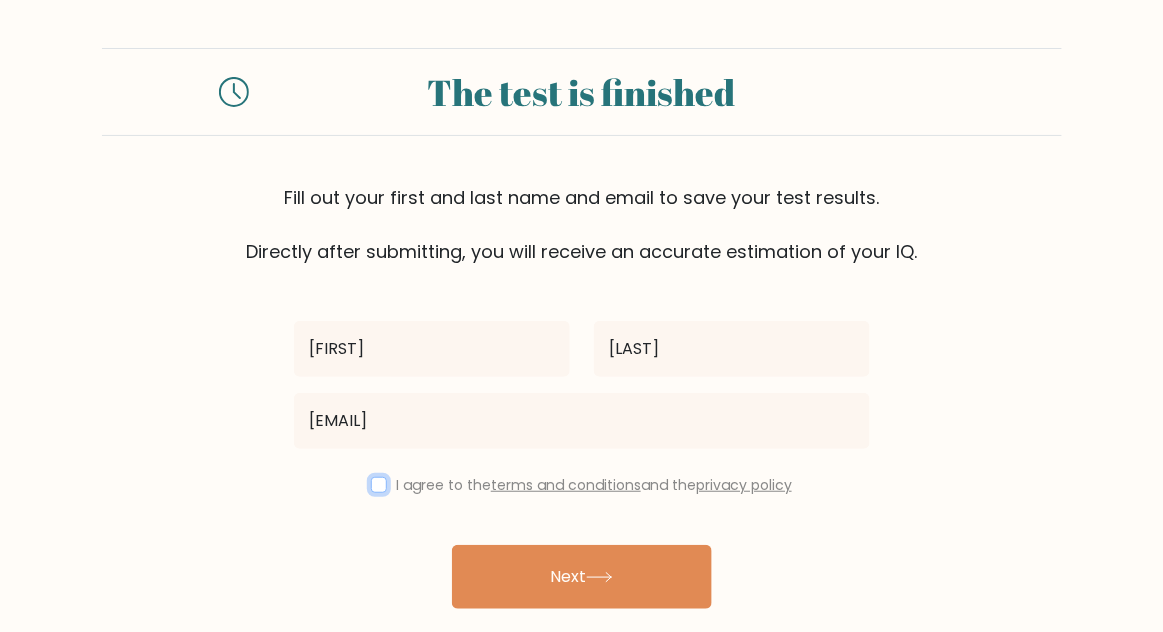 click at bounding box center [379, 485] 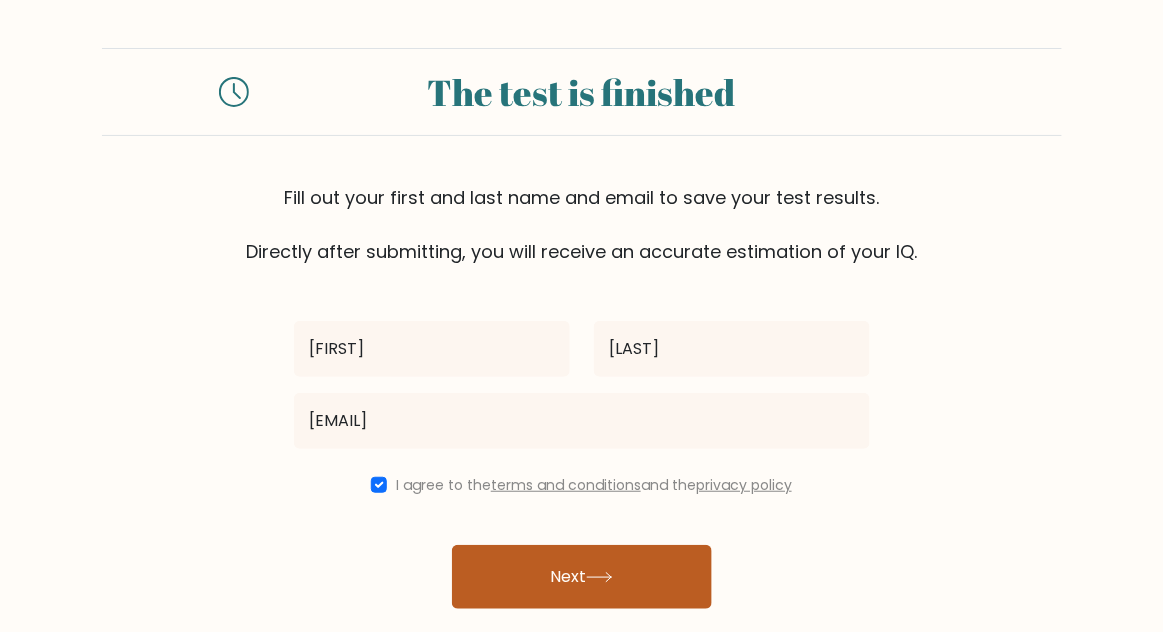 click on "Next" at bounding box center (582, 577) 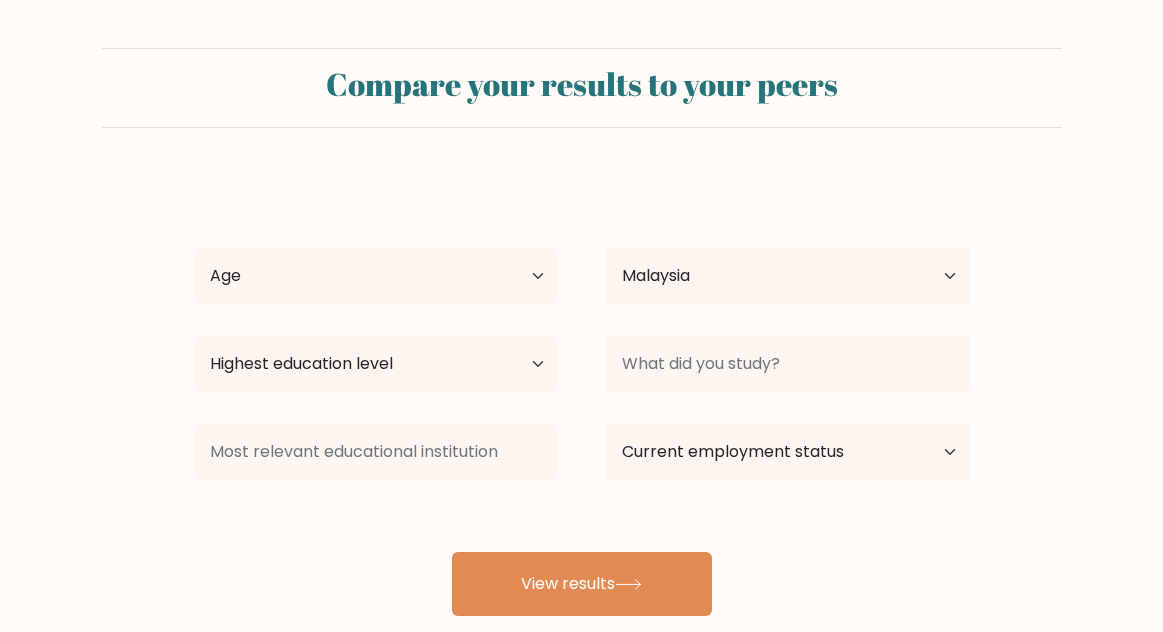select on "MY" 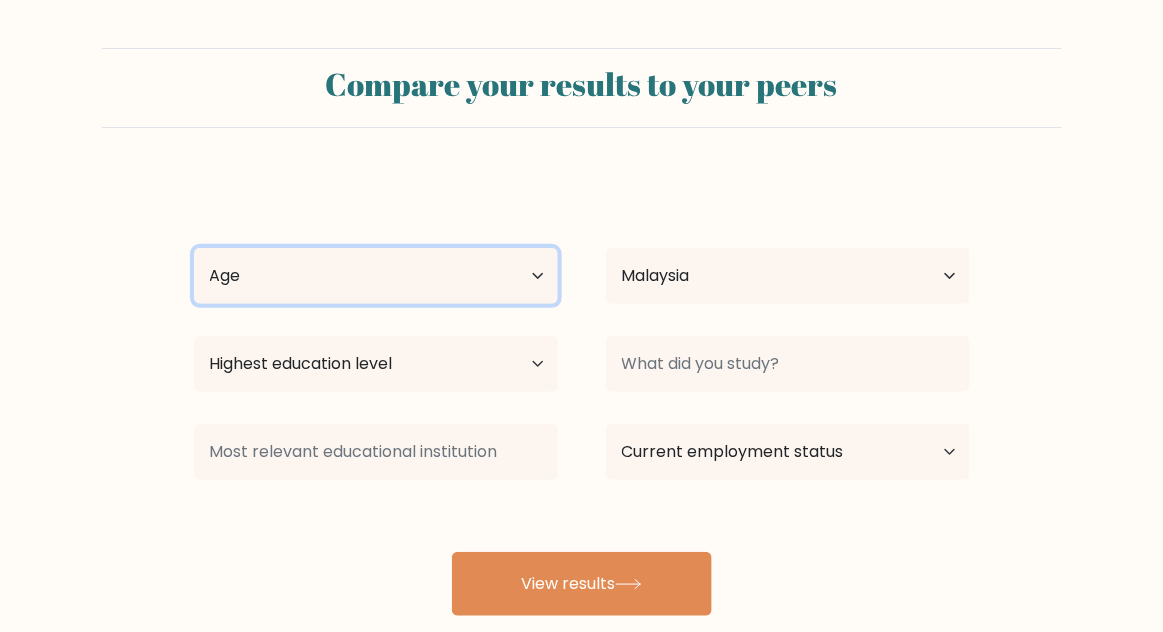 click on "Age
Under 18 years old
18-24 years old
25-34 years old
35-44 years old
45-54 years old
55-64 years old
65 years old and above" at bounding box center [376, 276] 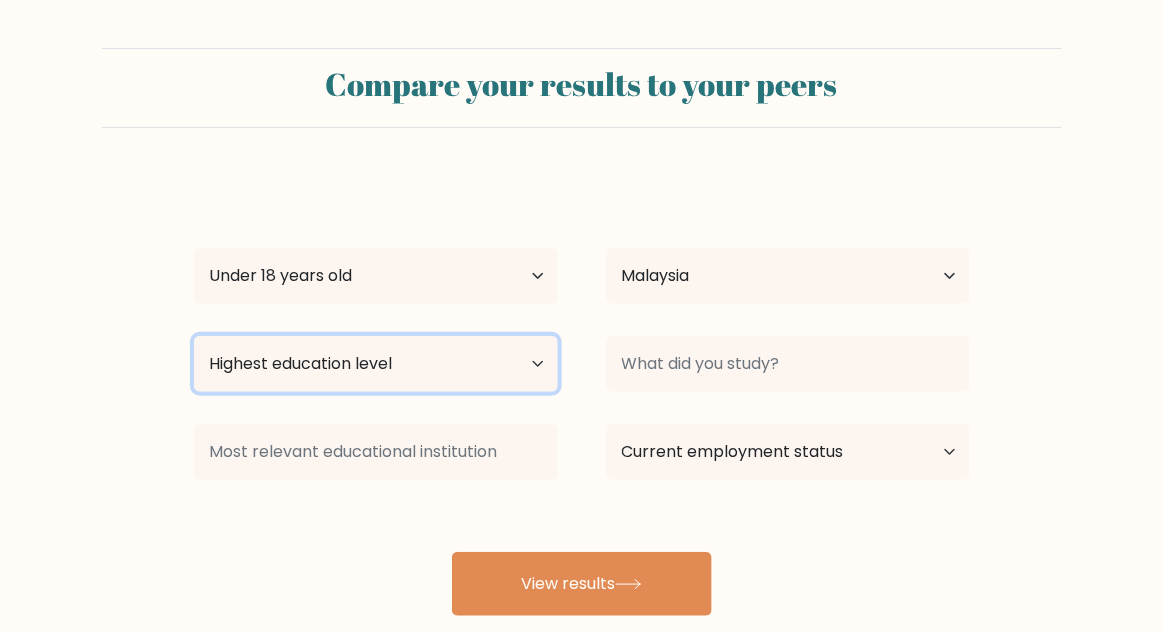 click on "Highest education level
No schooling
Primary
Lower Secondary
Upper Secondary
Occupation Specific
Bachelor's degree
Master's degree
Doctoral degree" at bounding box center [376, 364] 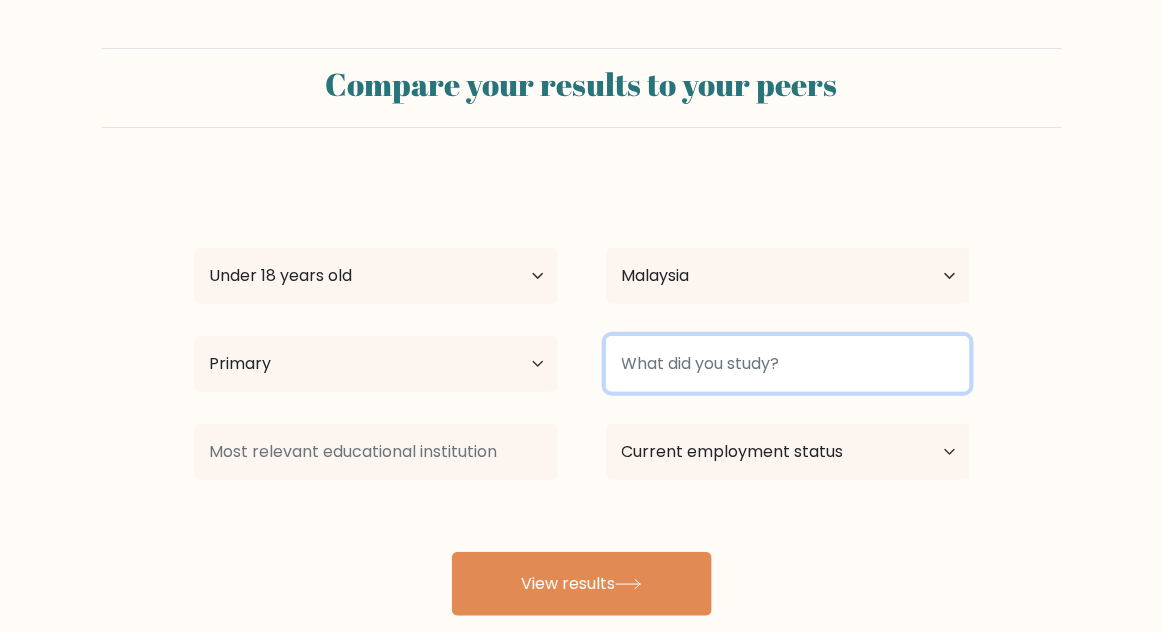 click at bounding box center [788, 364] 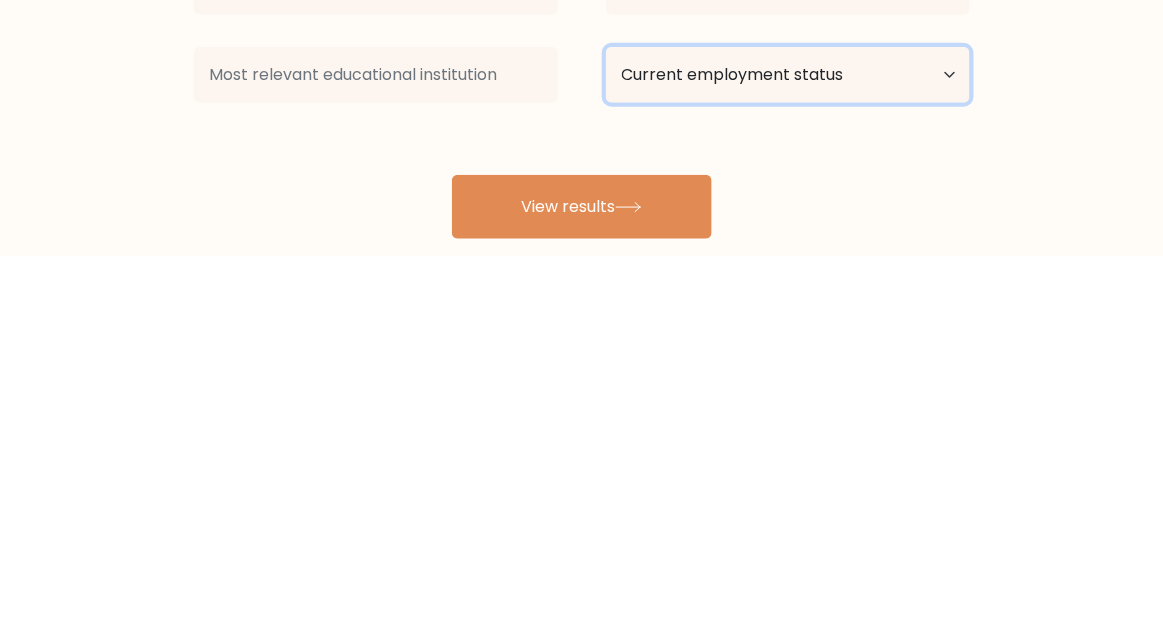 click on "Current employment status
Employed
Student
Retired
Other / prefer not to answer" at bounding box center (788, 452) 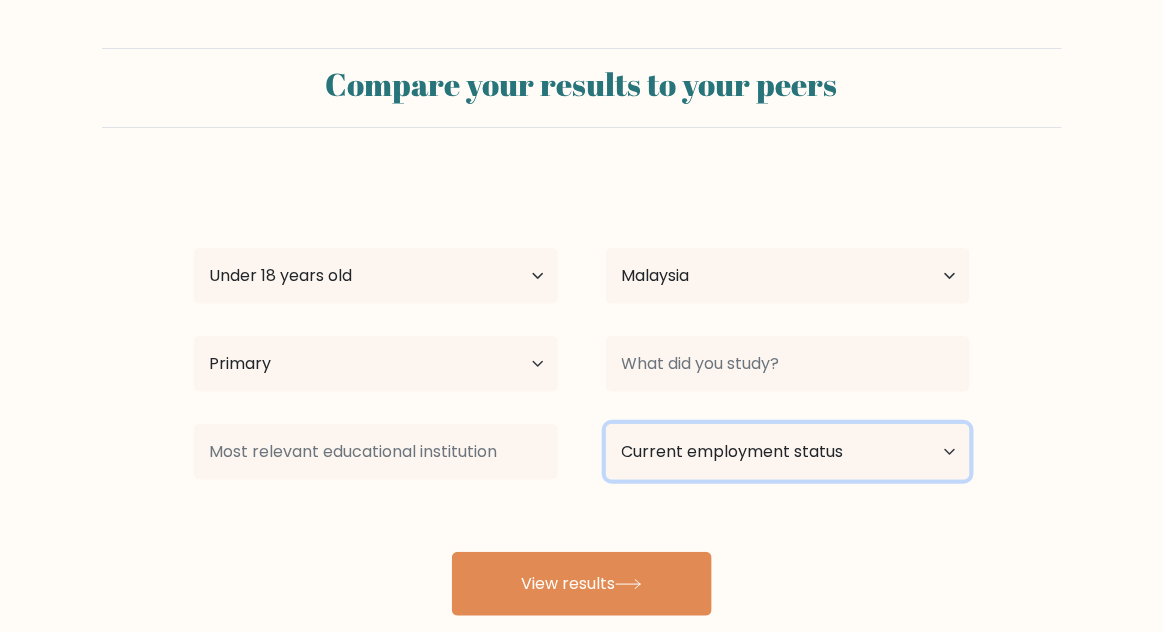 select on "student" 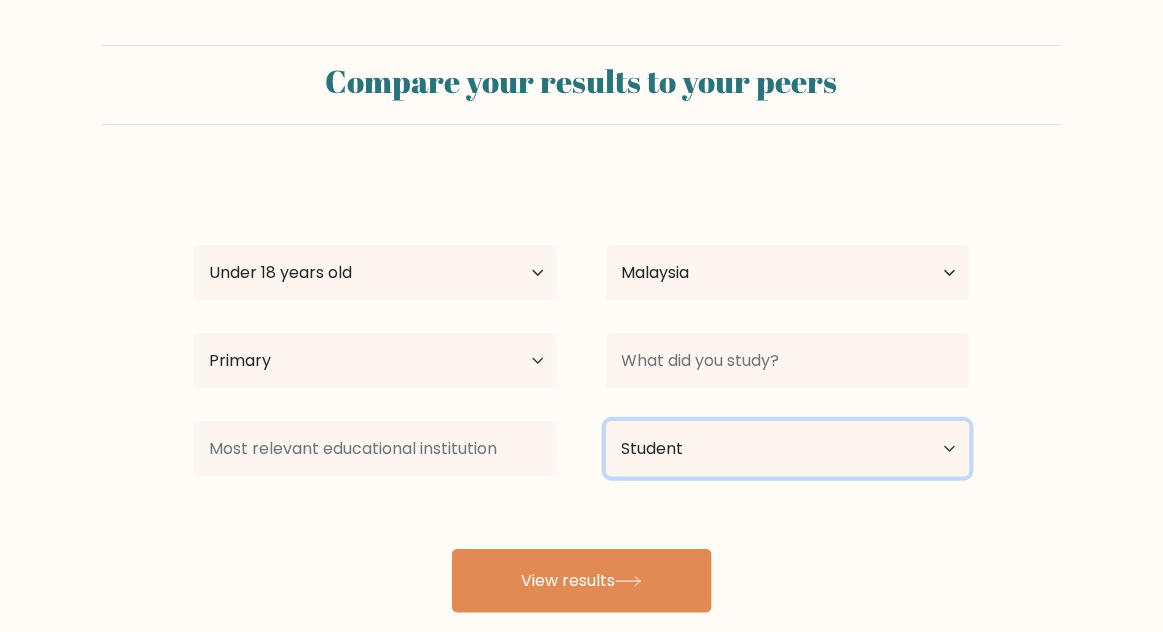 scroll, scrollTop: 4, scrollLeft: 0, axis: vertical 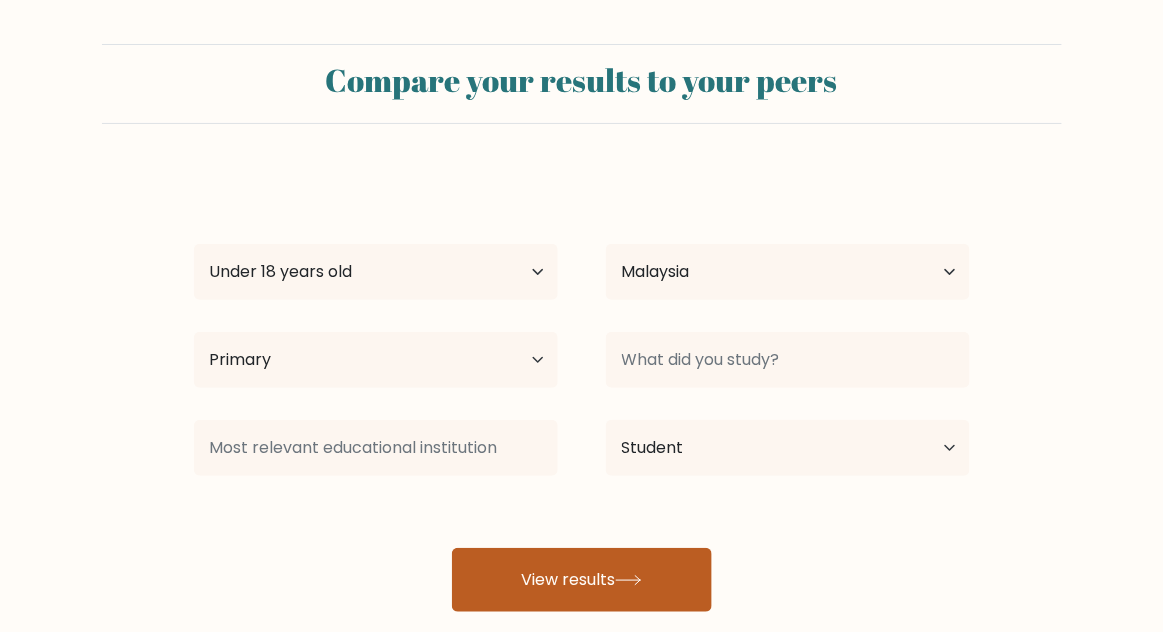 click 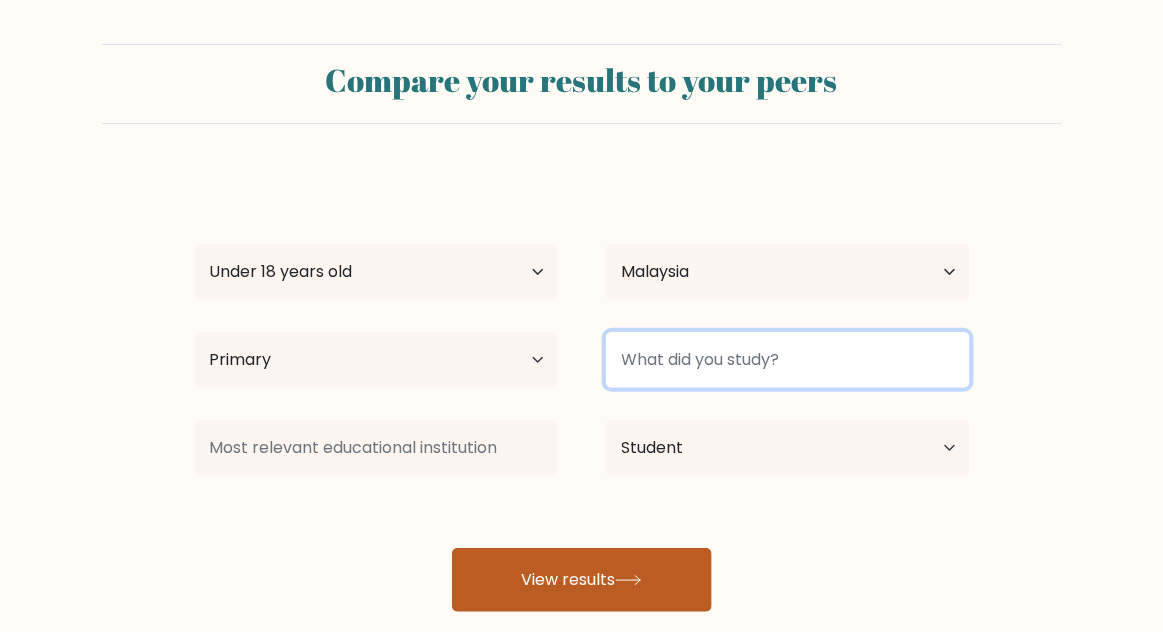 scroll, scrollTop: 9, scrollLeft: 0, axis: vertical 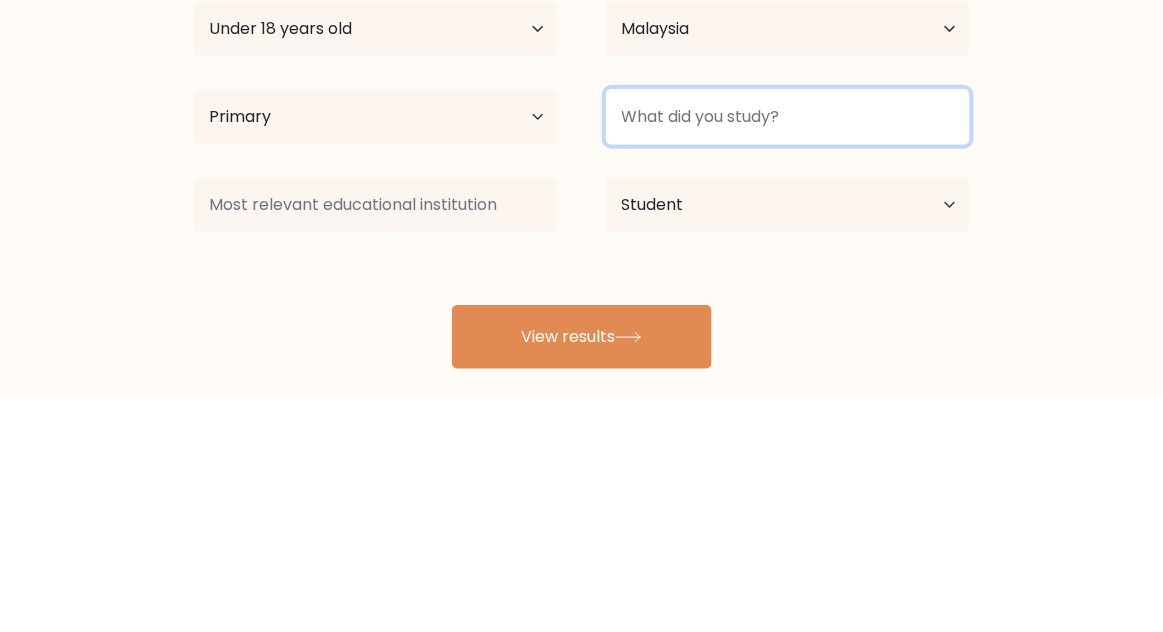 click at bounding box center [788, 355] 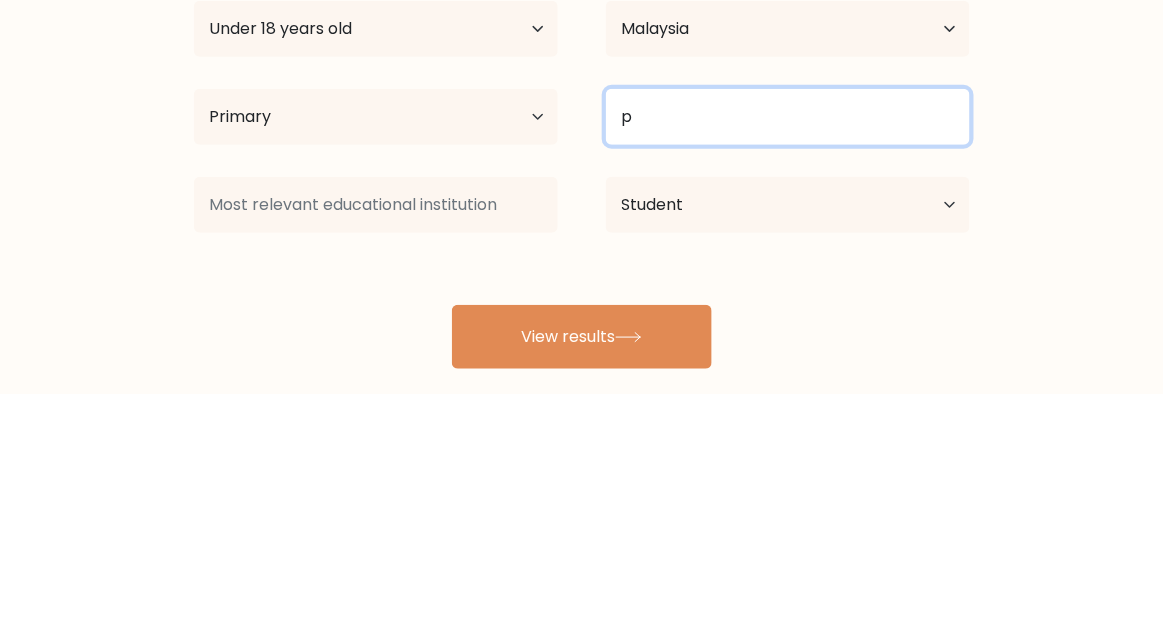 scroll, scrollTop: 9, scrollLeft: 0, axis: vertical 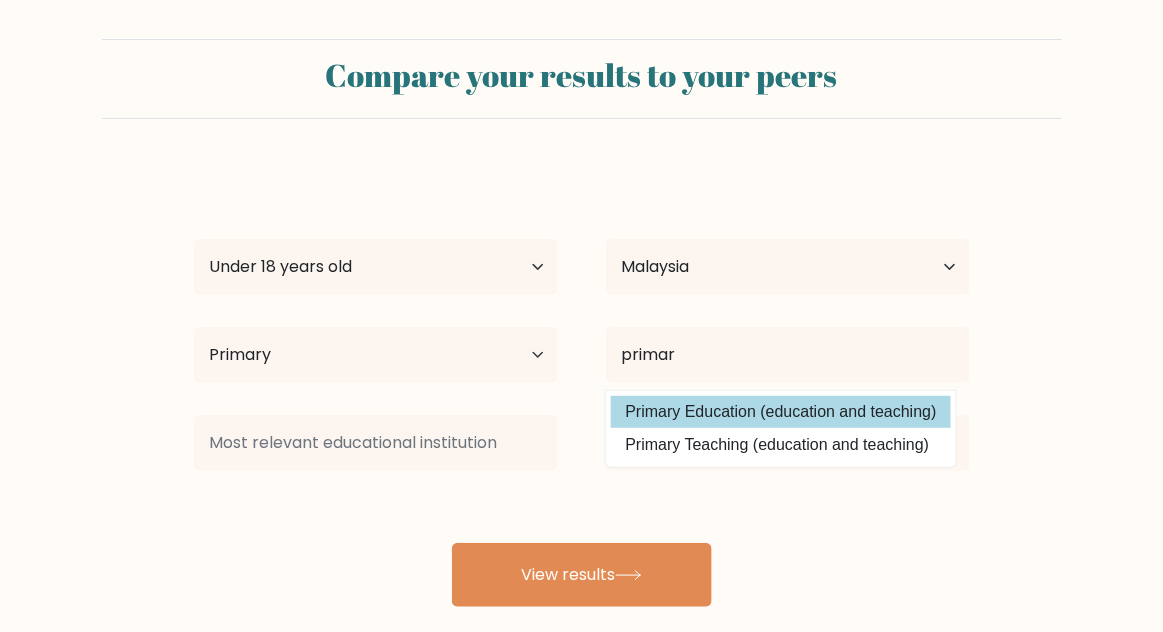 click on "Primary Education (education and teaching)" at bounding box center (781, 412) 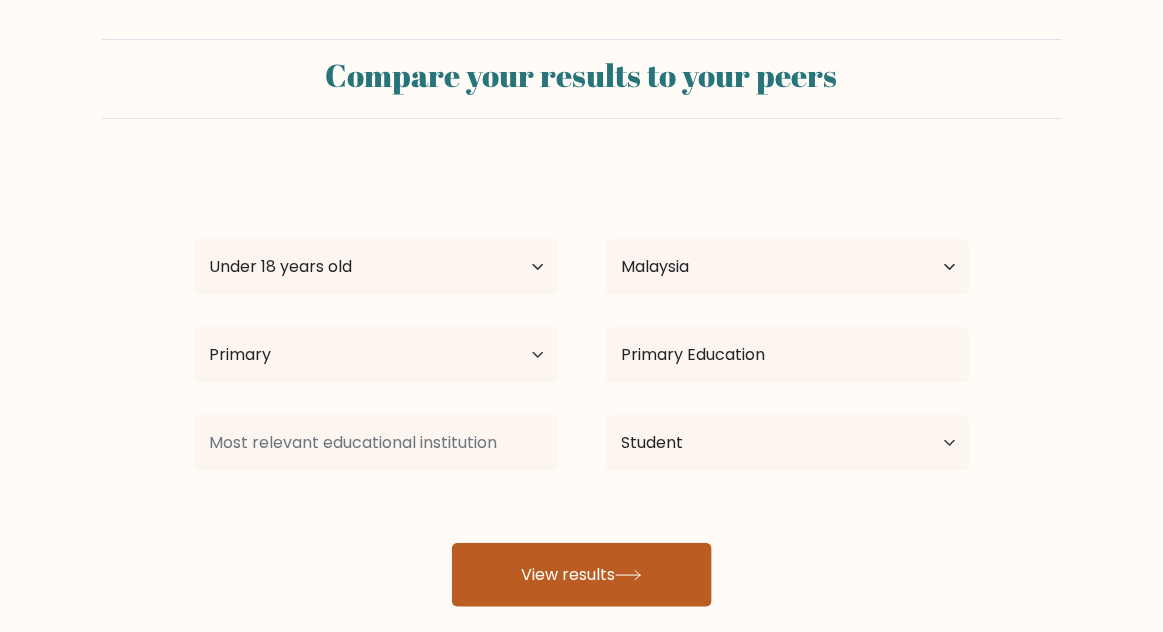 click 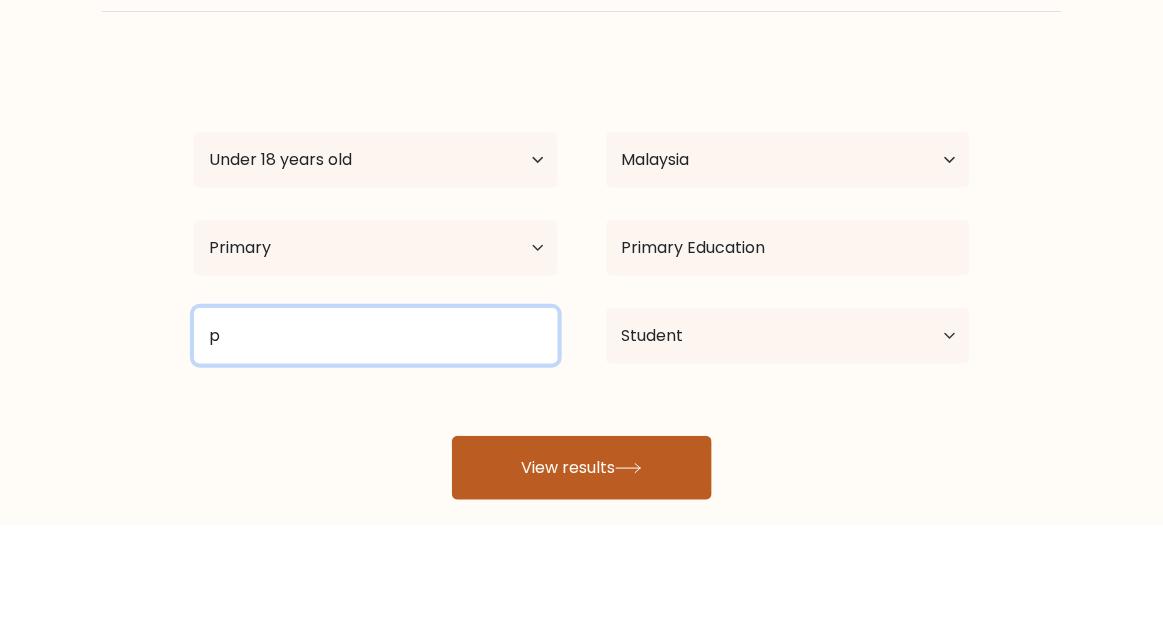 scroll, scrollTop: 9, scrollLeft: 0, axis: vertical 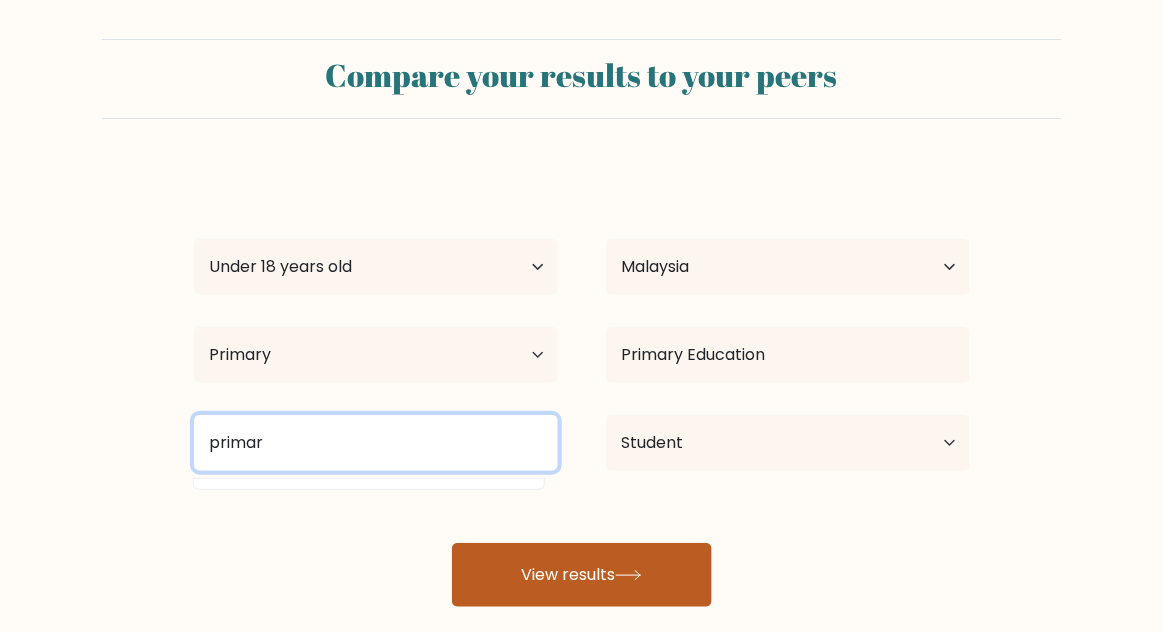 type on "primary" 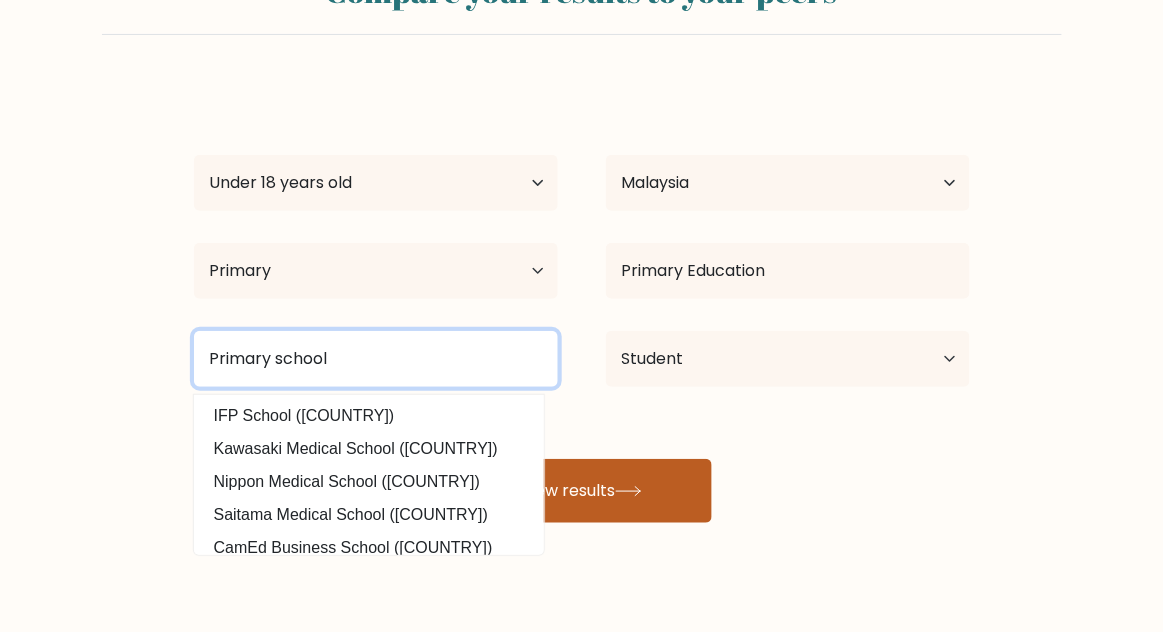 scroll, scrollTop: 126, scrollLeft: 0, axis: vertical 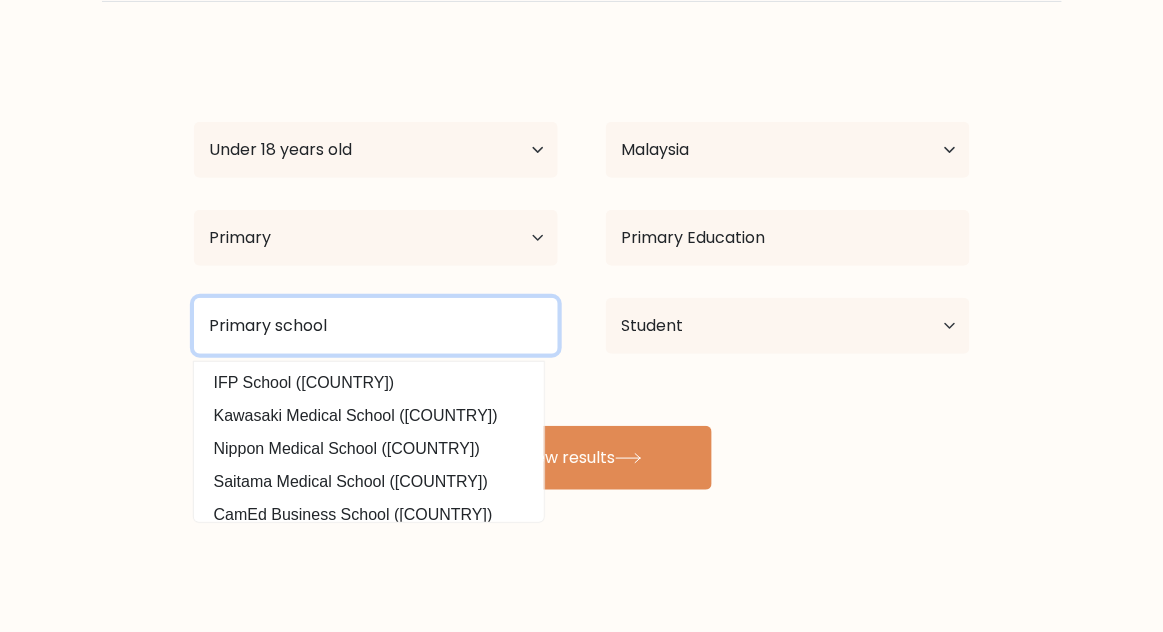 click on "Primary school" at bounding box center (376, 326) 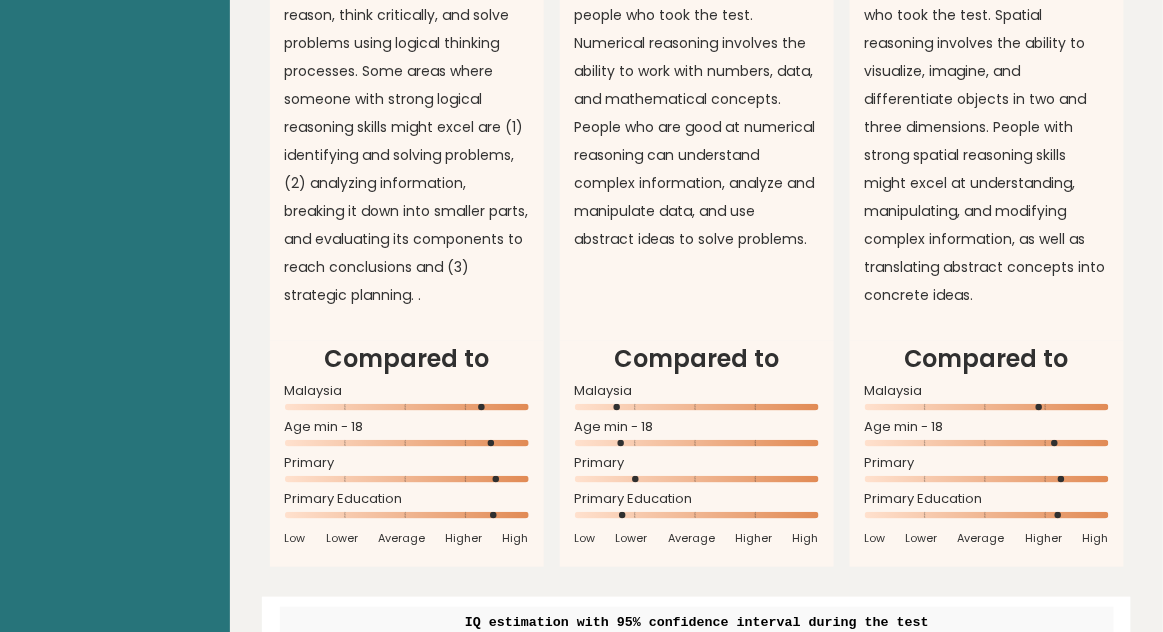 scroll, scrollTop: 1920, scrollLeft: 0, axis: vertical 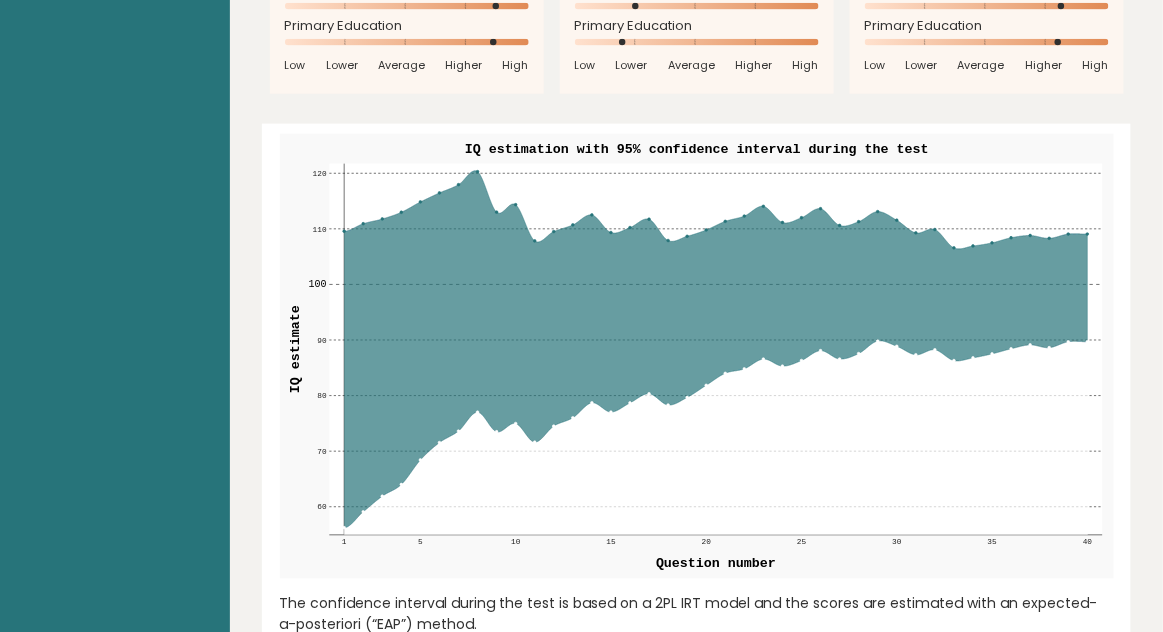 click on "IQ estimation with 95% confidence interval during the test 60 60 70 70 80 80 90 90 100 100 110 110 120 120 1 5 10 15 20 25 30 35 40 IQ estimation with 95% confidence interval during the test Question number IQ estimate 56.22883799 26.746153846153845 655.1538461538462 1 59.08406257 61.0360946745562 626.5954957399452 61.89159198 95.32603550295858 598.5141989411849 64.00131248 129.61597633136094 577.4124831964056 68.4094502 163.9059171597633 533.3216810955265 5 71.53552677 198.19585798816564 502.0542315759725 73.61691655 232.48579881656804 481.23588365999353 77.01088469 266.77573964497043 447.2889457338344 73.48991271 301.06568047337277 482.5061935628348 74.97100227 335.35562130177516 467.69213129908576 10 71.62228749 369.6455621301775 501.1864388581949 74.50165953 403.93550295857983 472.38656224362836 75.99798622 438.2254437869822 457.42009601286134 78.69150471 472.5153846153846 430.4791521748283 77.030325 506.80532544378696 447.09450101386193 15 78.67579885 20" at bounding box center [697, 385] 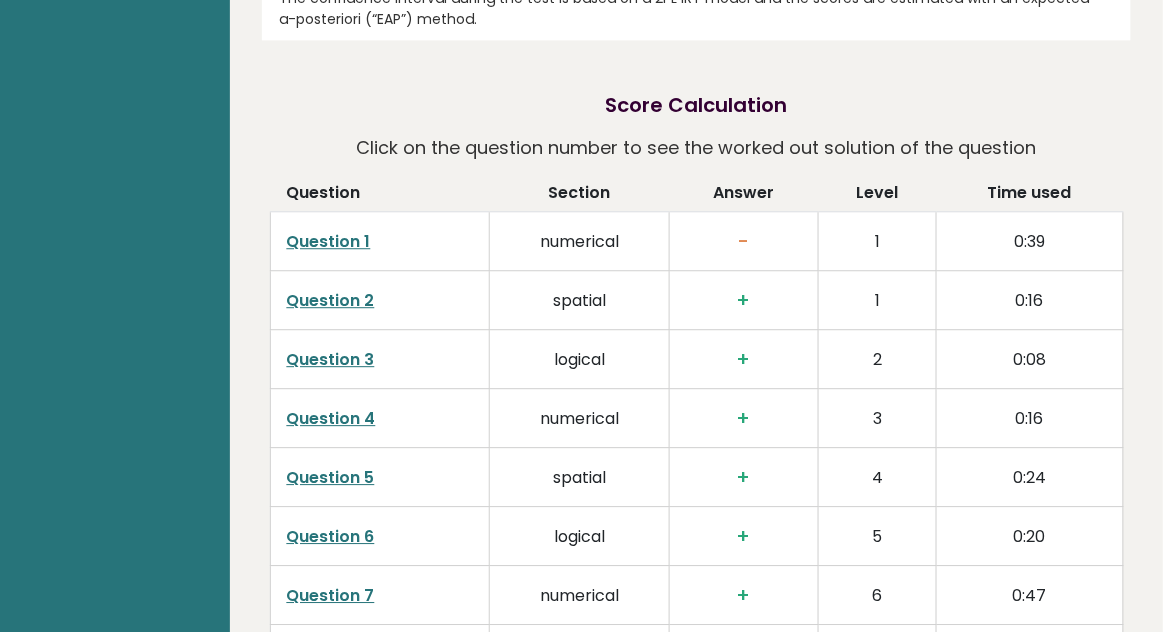 scroll, scrollTop: 2979, scrollLeft: 0, axis: vertical 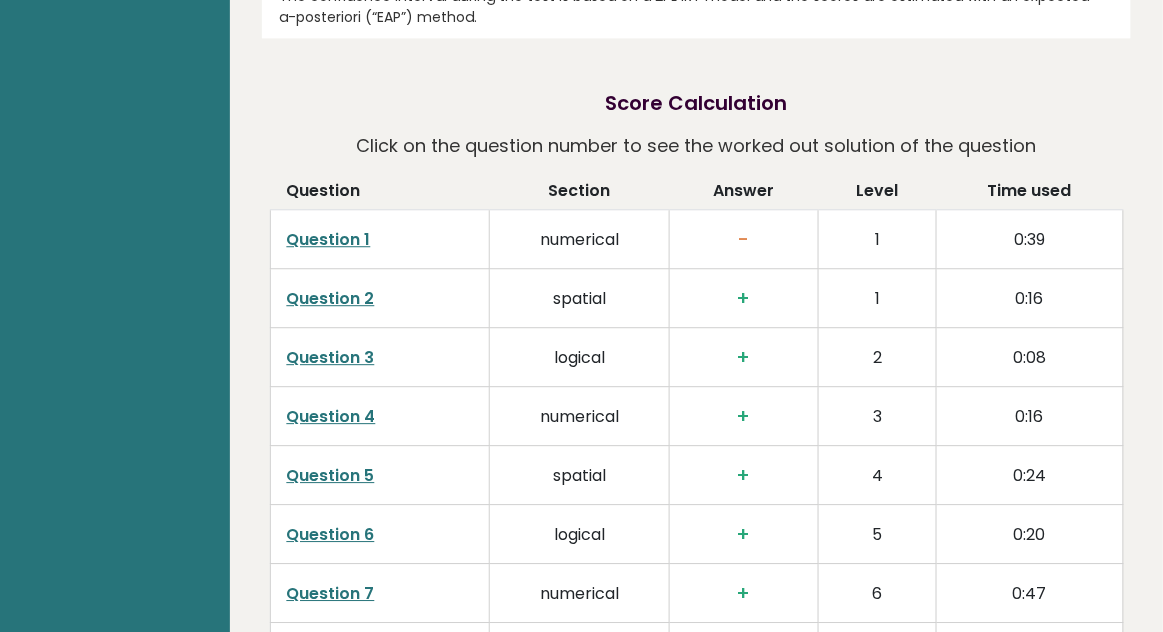 click on "Question
1" at bounding box center [329, 239] 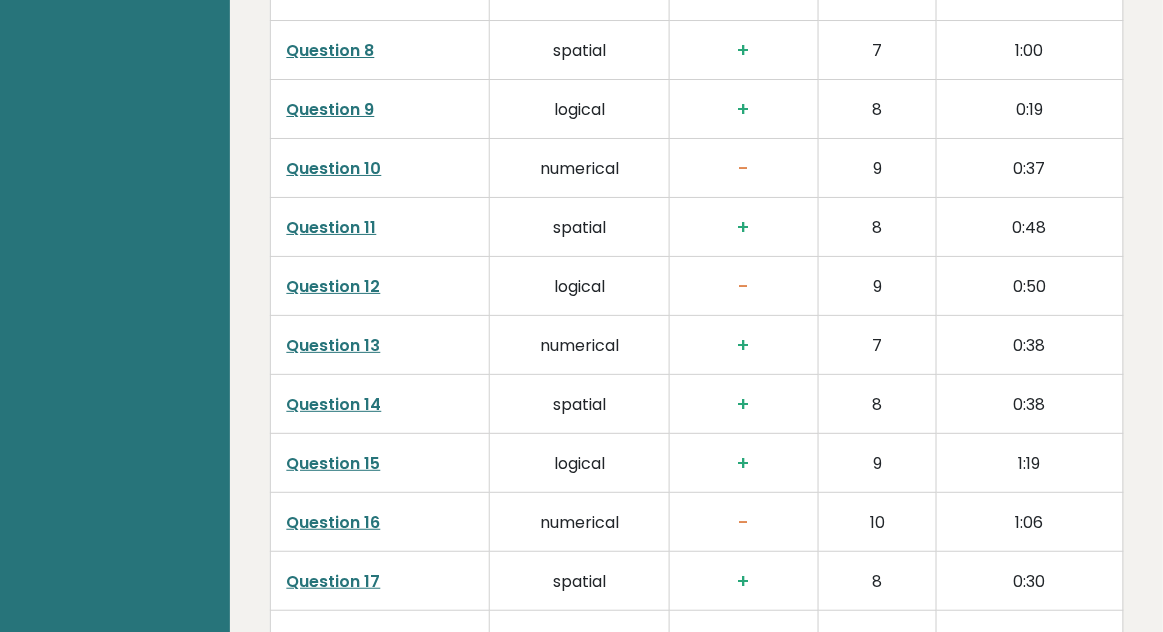 scroll, scrollTop: 3585, scrollLeft: 0, axis: vertical 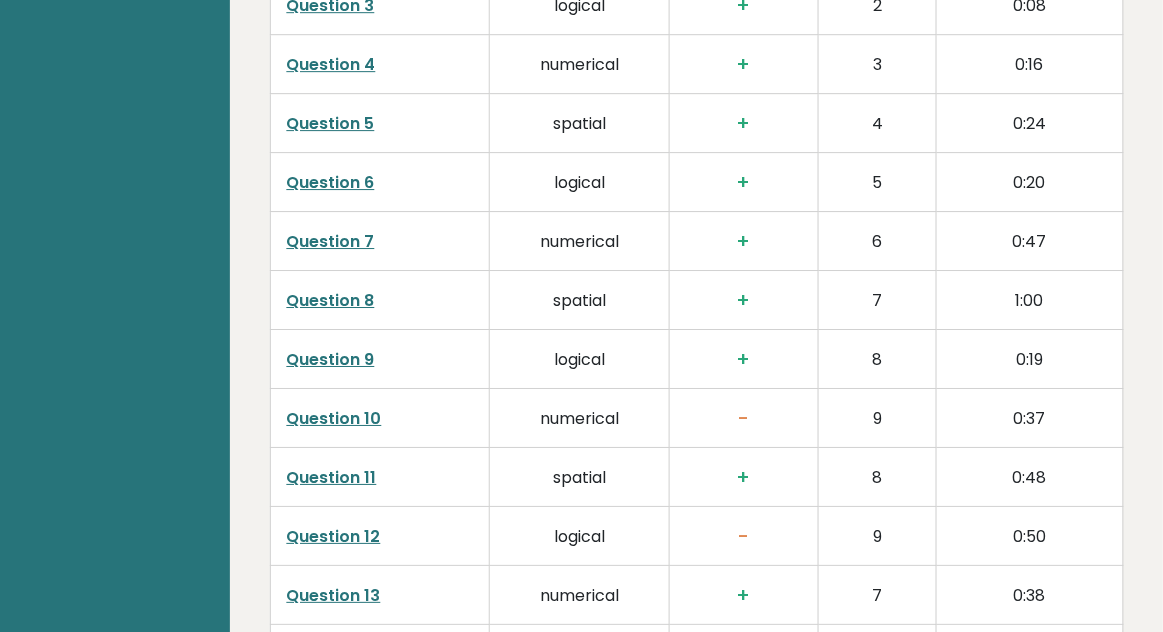 click on "Question
10" at bounding box center [334, 418] 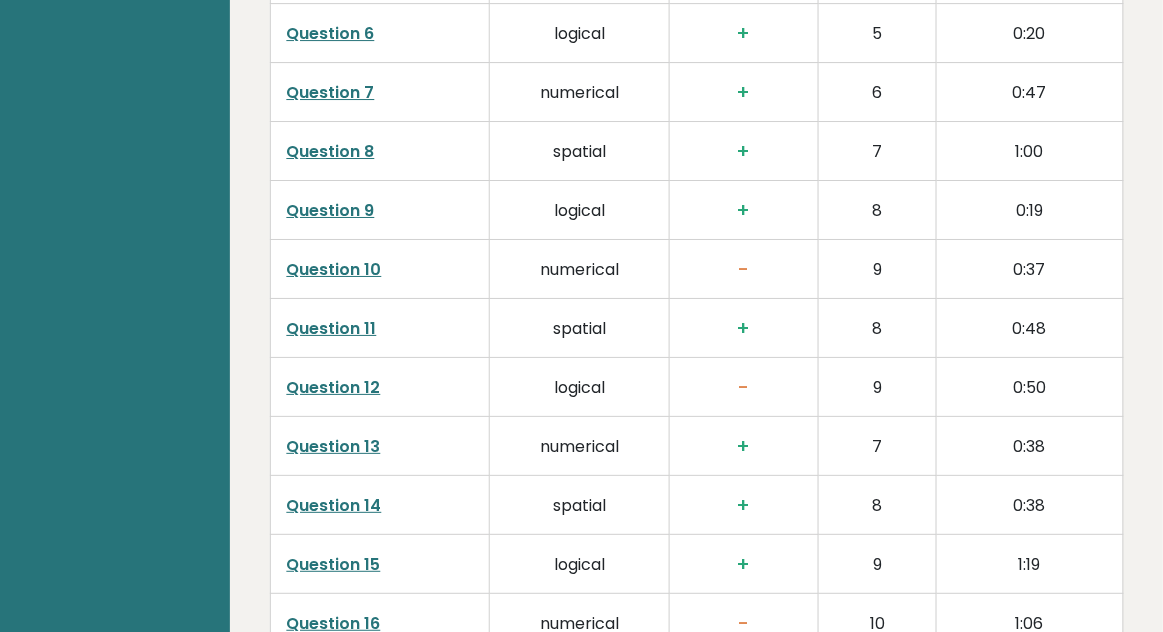 scroll, scrollTop: 3477, scrollLeft: 0, axis: vertical 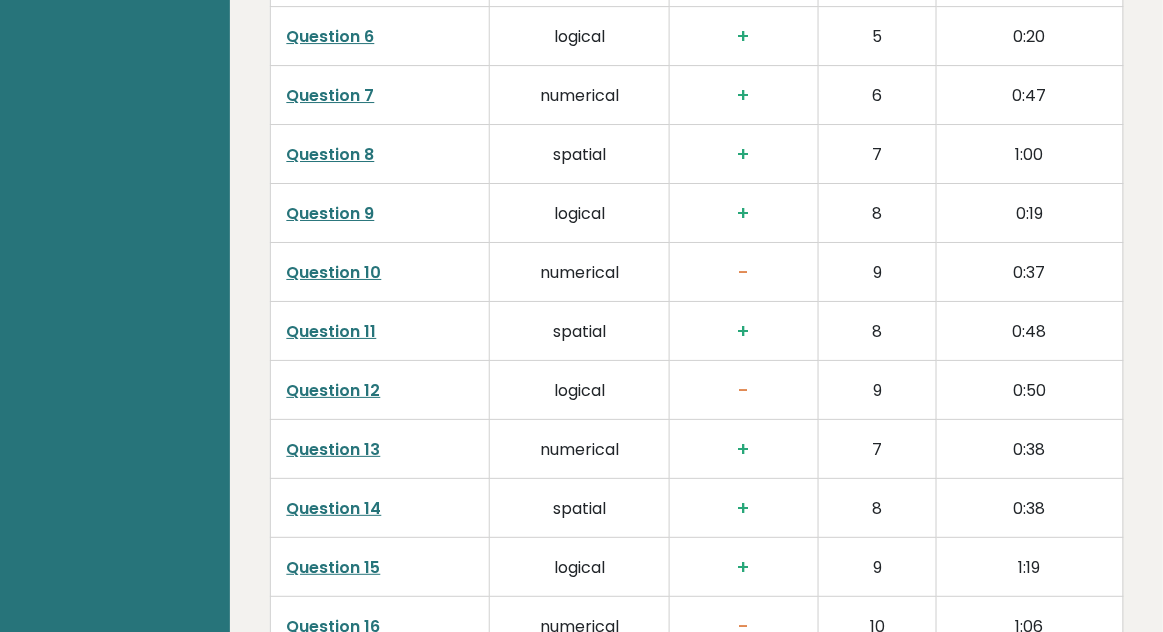 click on "-" at bounding box center (744, 391) 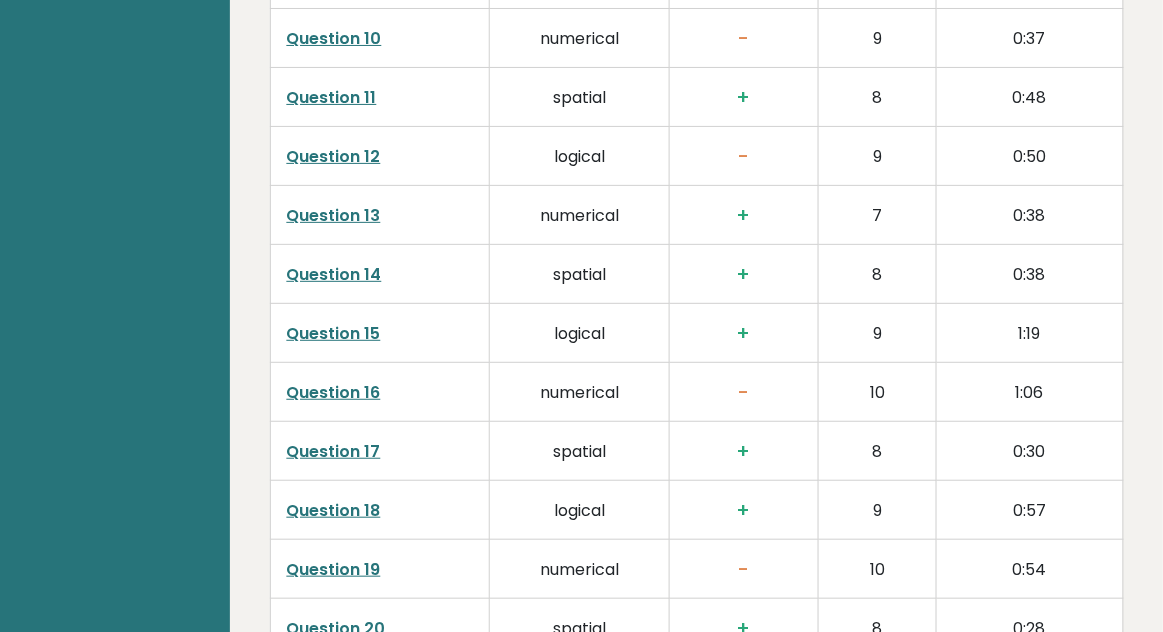scroll, scrollTop: 3718, scrollLeft: 0, axis: vertical 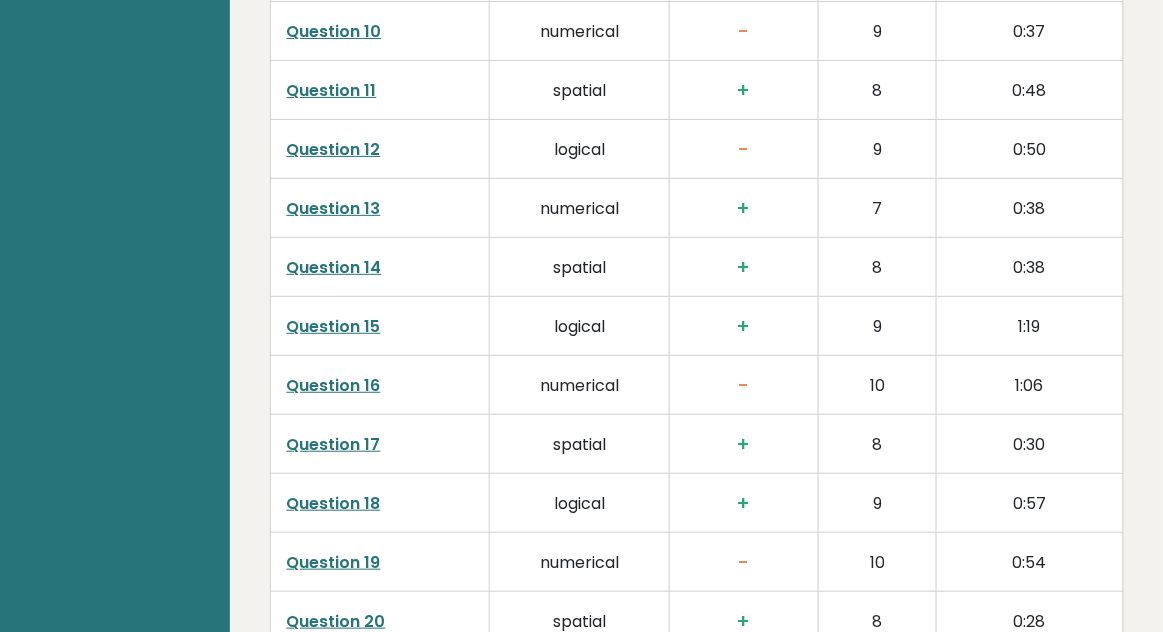 click on "Question
16" at bounding box center (334, 385) 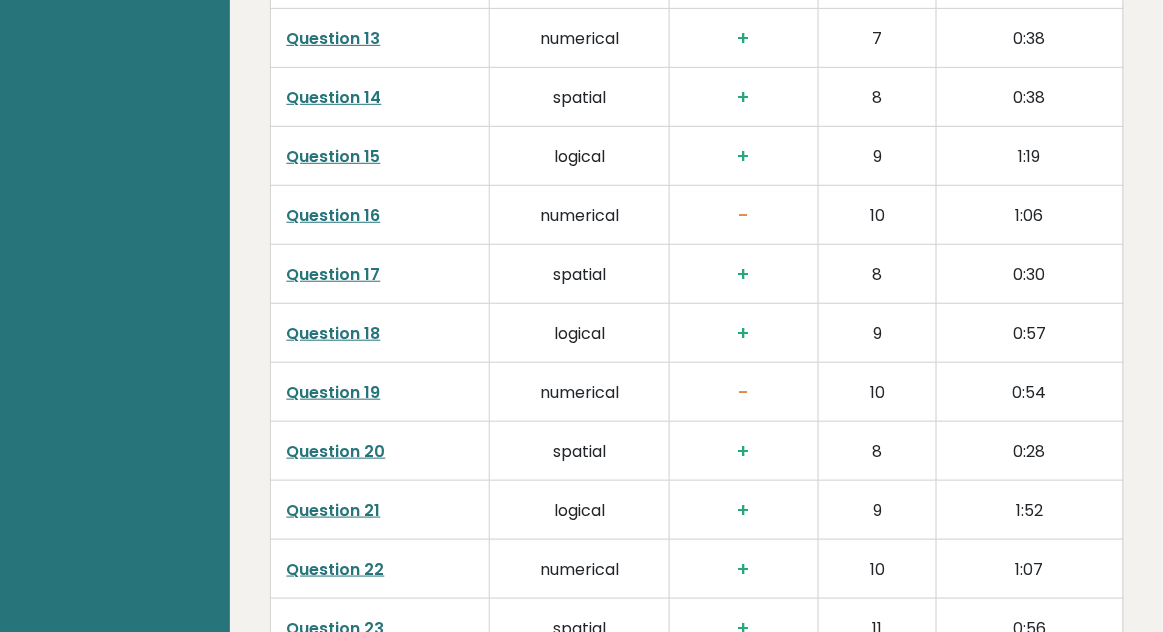 scroll, scrollTop: 3894, scrollLeft: 0, axis: vertical 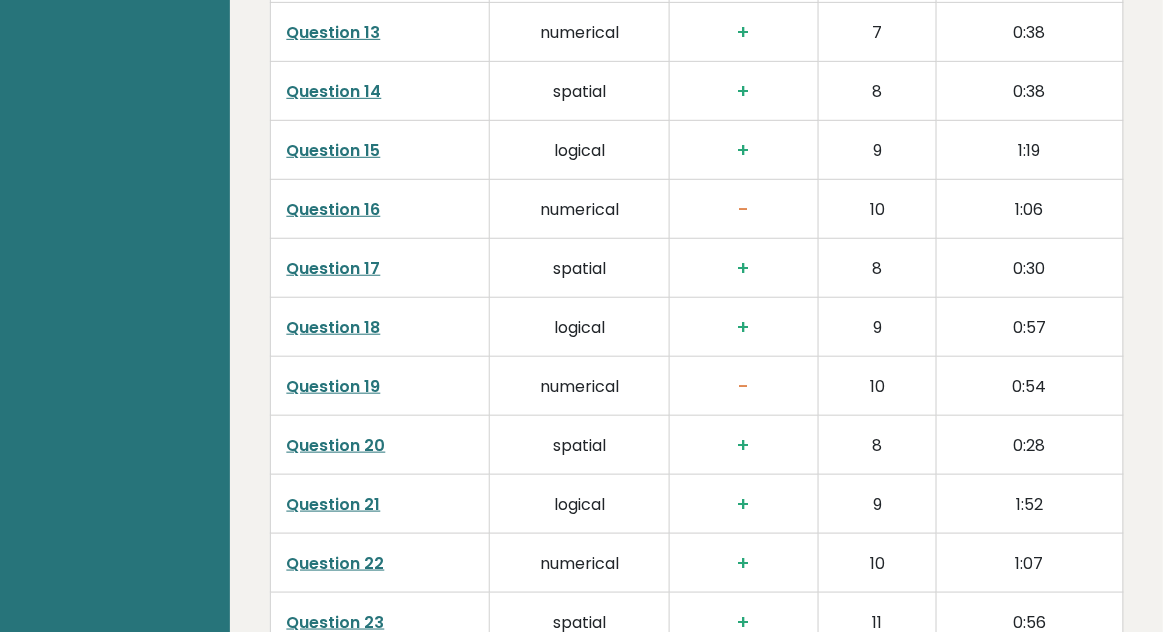click on "Question
19" at bounding box center [334, 386] 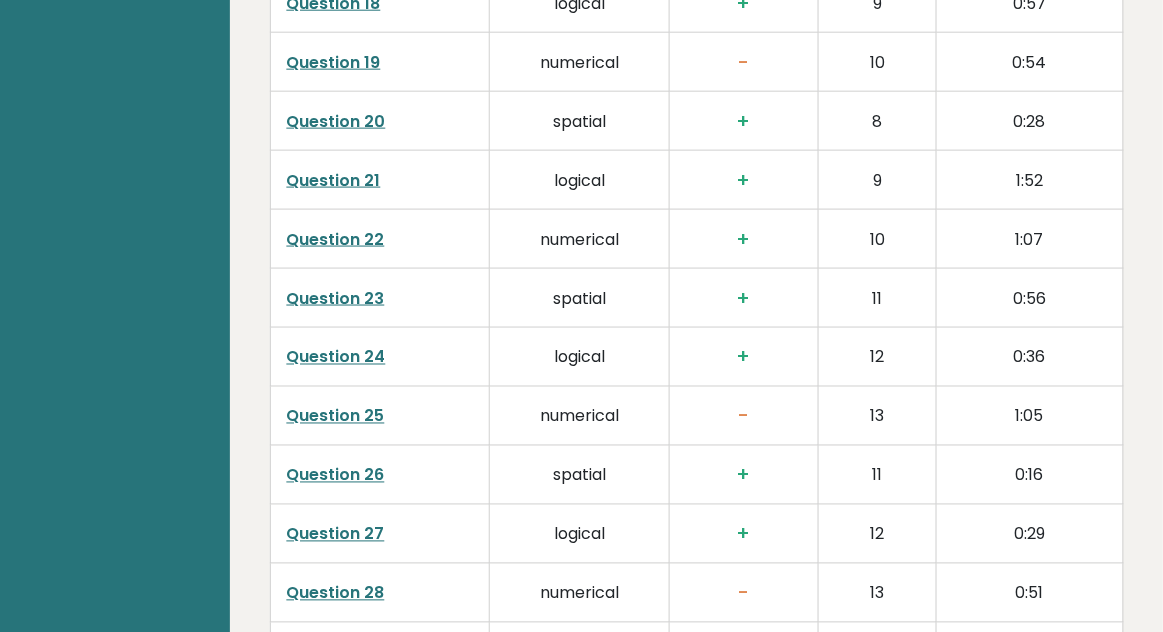 scroll, scrollTop: 4220, scrollLeft: 0, axis: vertical 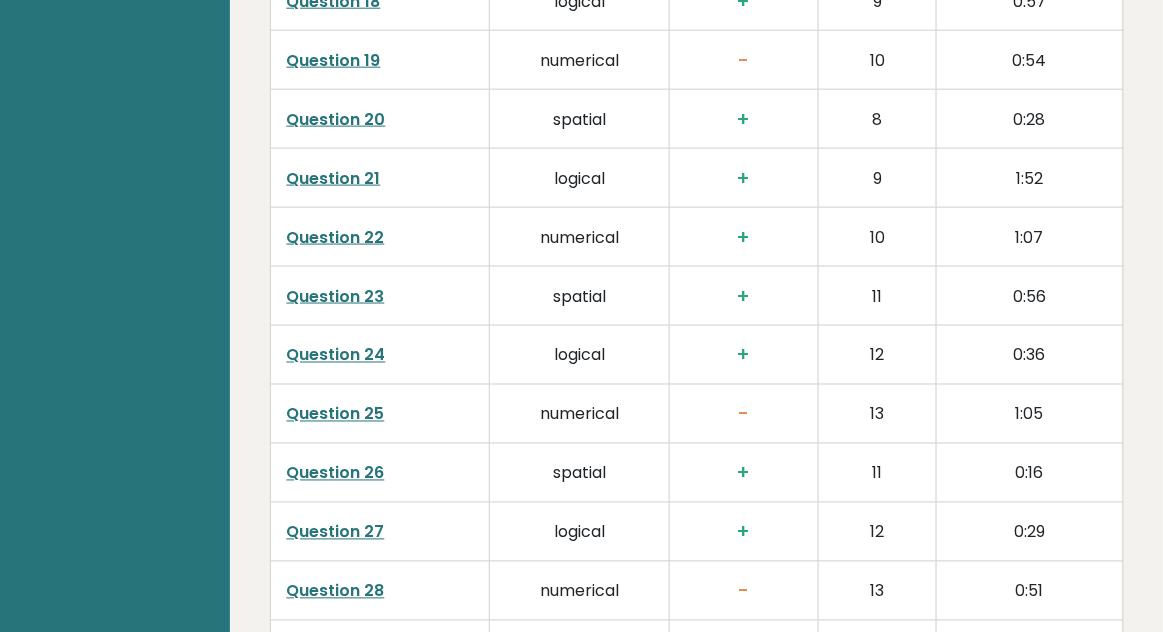 click on "Question
25" at bounding box center [336, 414] 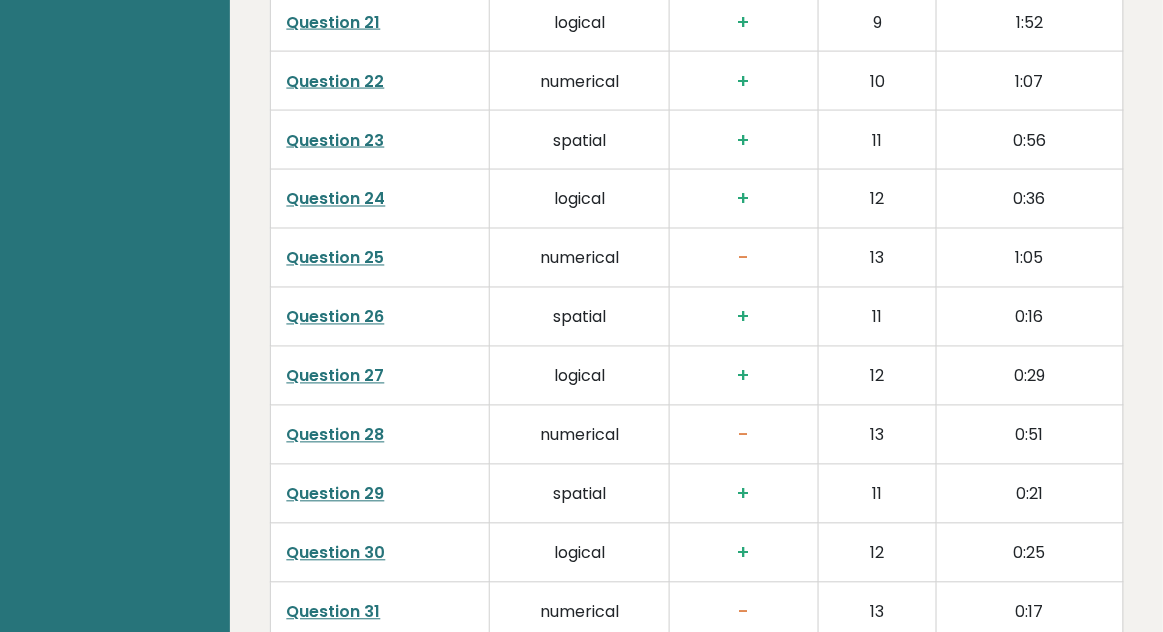 click on "Question
28" at bounding box center [336, 435] 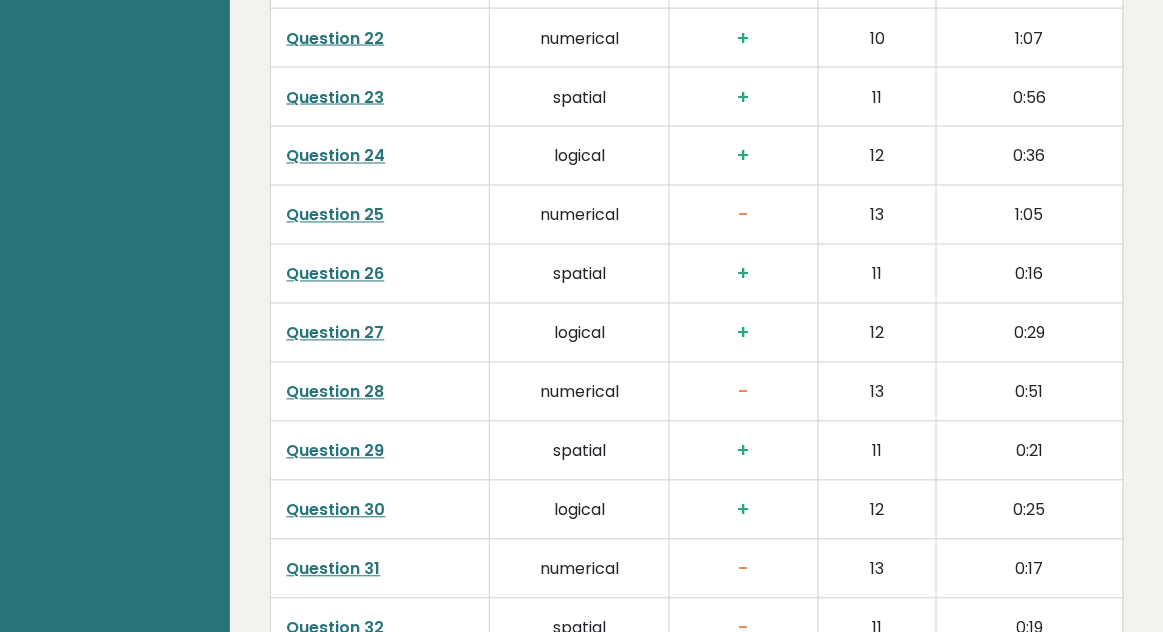 scroll, scrollTop: 4472, scrollLeft: 0, axis: vertical 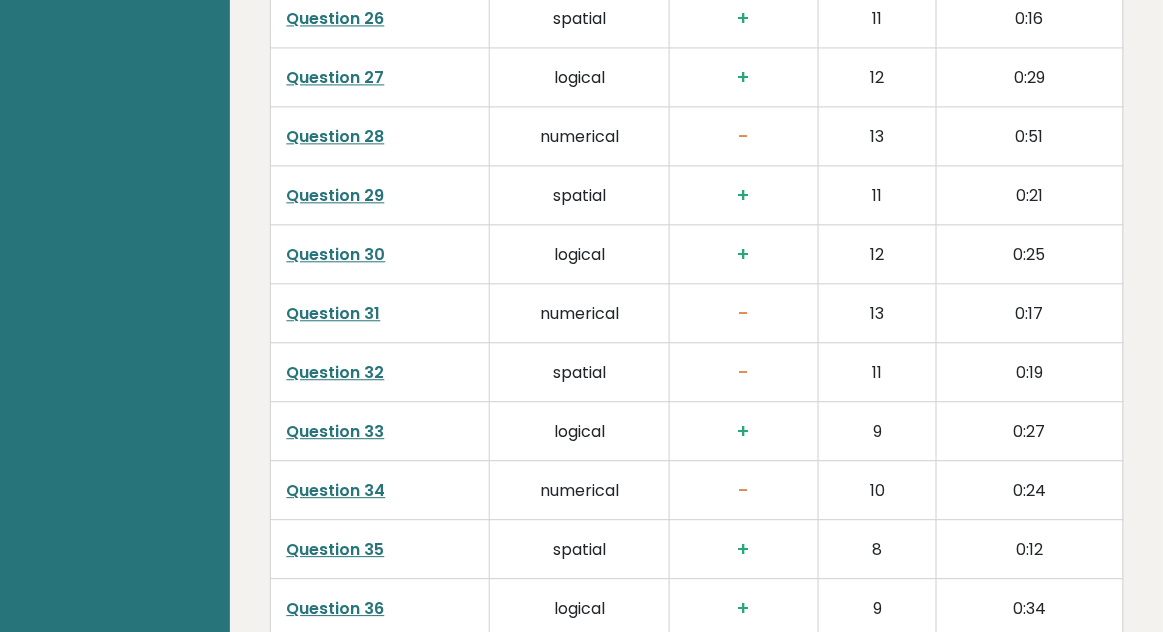 click on "Question
31" at bounding box center [334, 313] 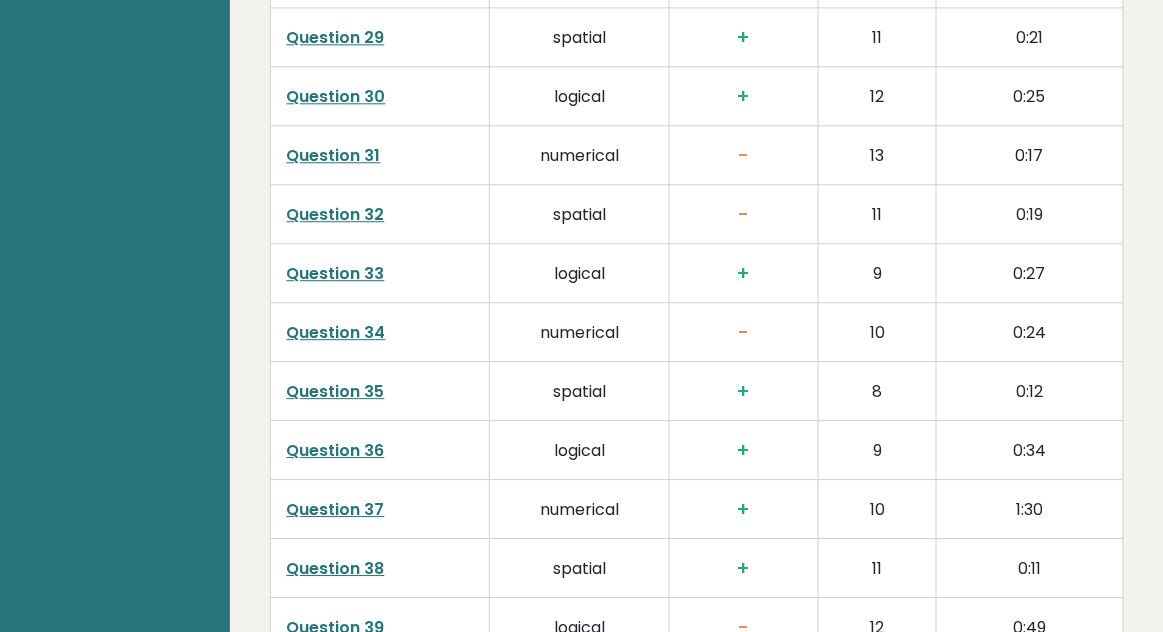 scroll, scrollTop: 4833, scrollLeft: 0, axis: vertical 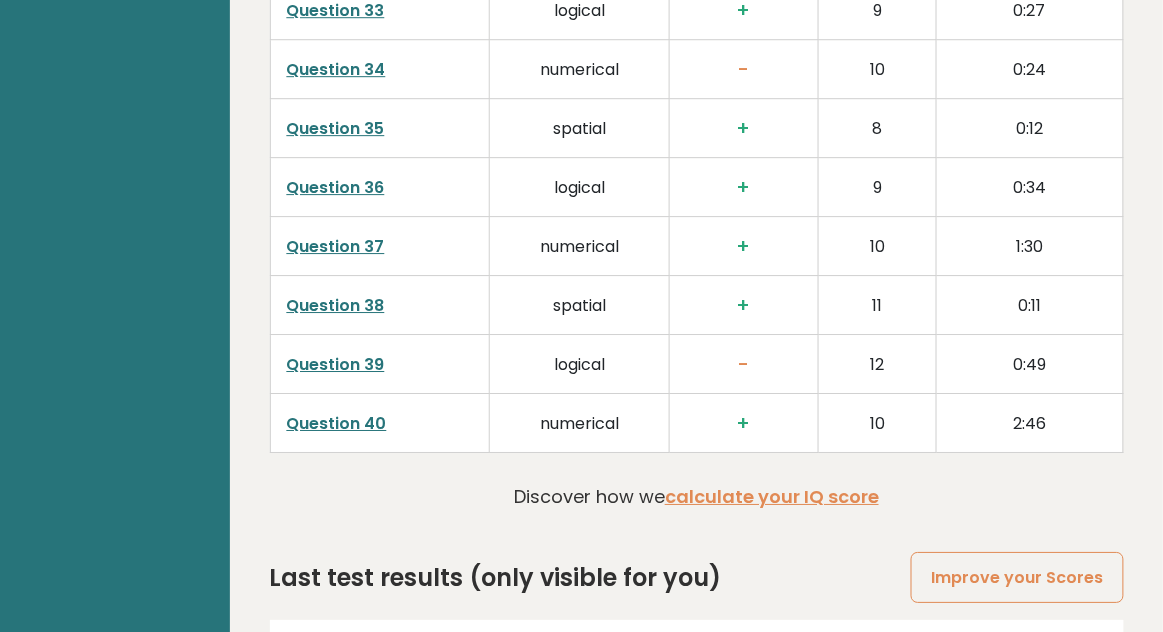 click on "logical" at bounding box center [580, 364] 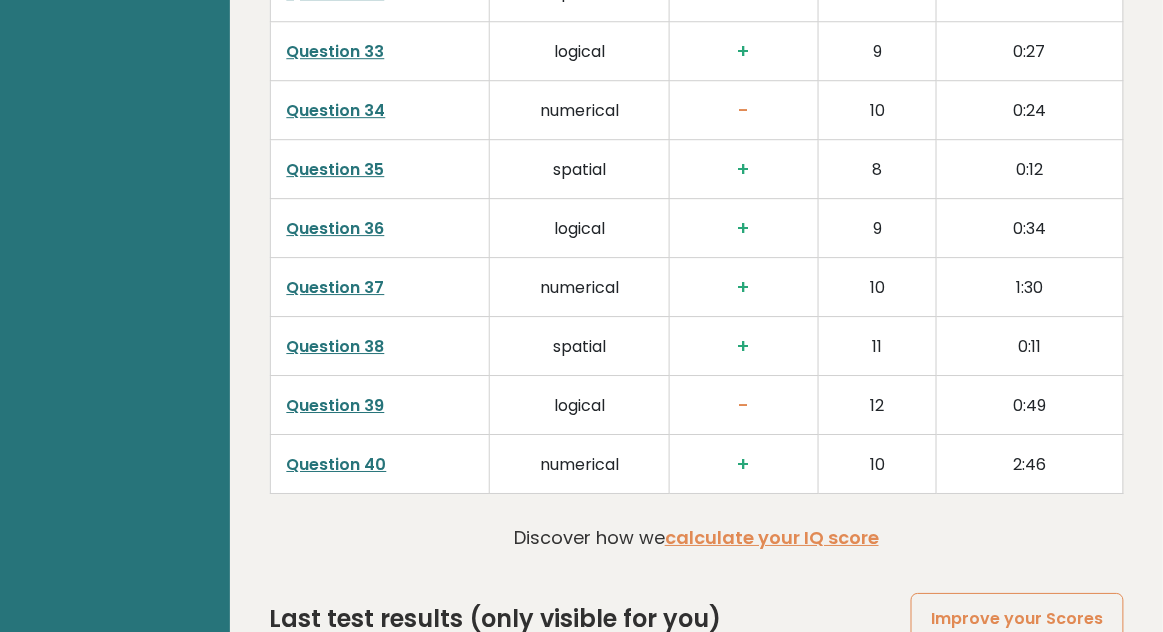 scroll, scrollTop: 5096, scrollLeft: 0, axis: vertical 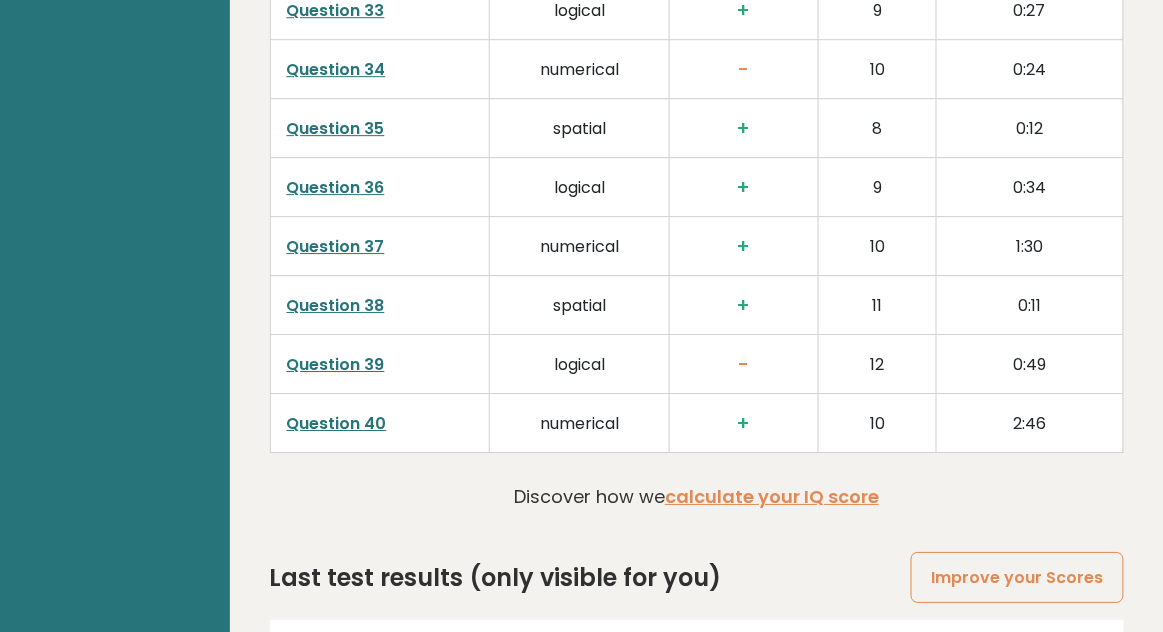 click on "View results" at bounding box center [1010, 684] 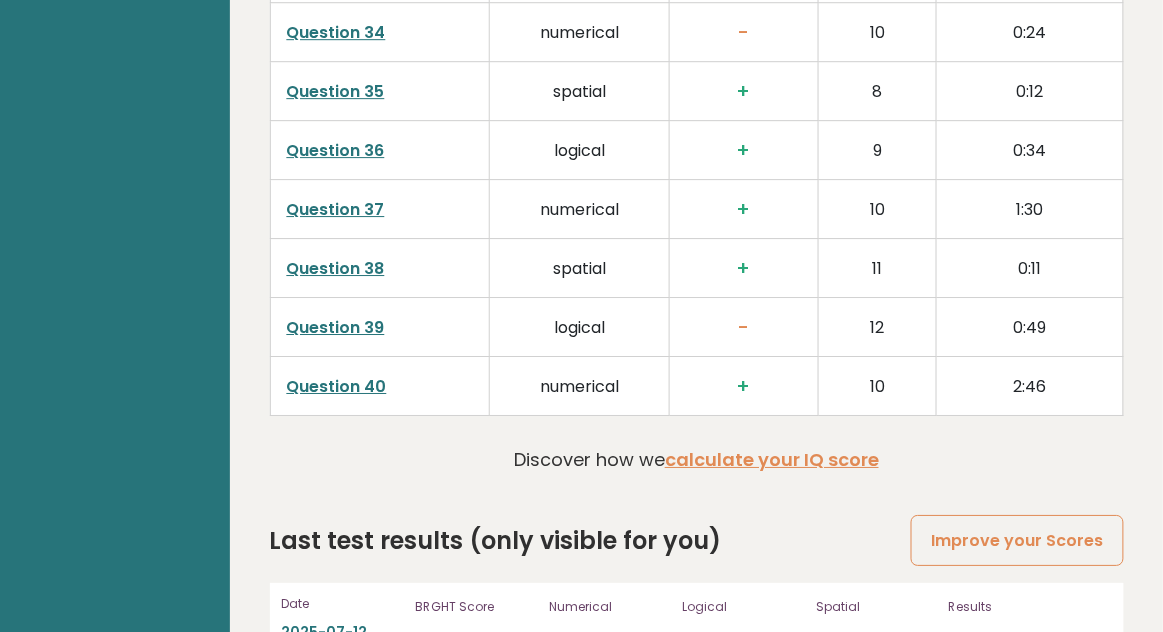 scroll, scrollTop: 5186, scrollLeft: 0, axis: vertical 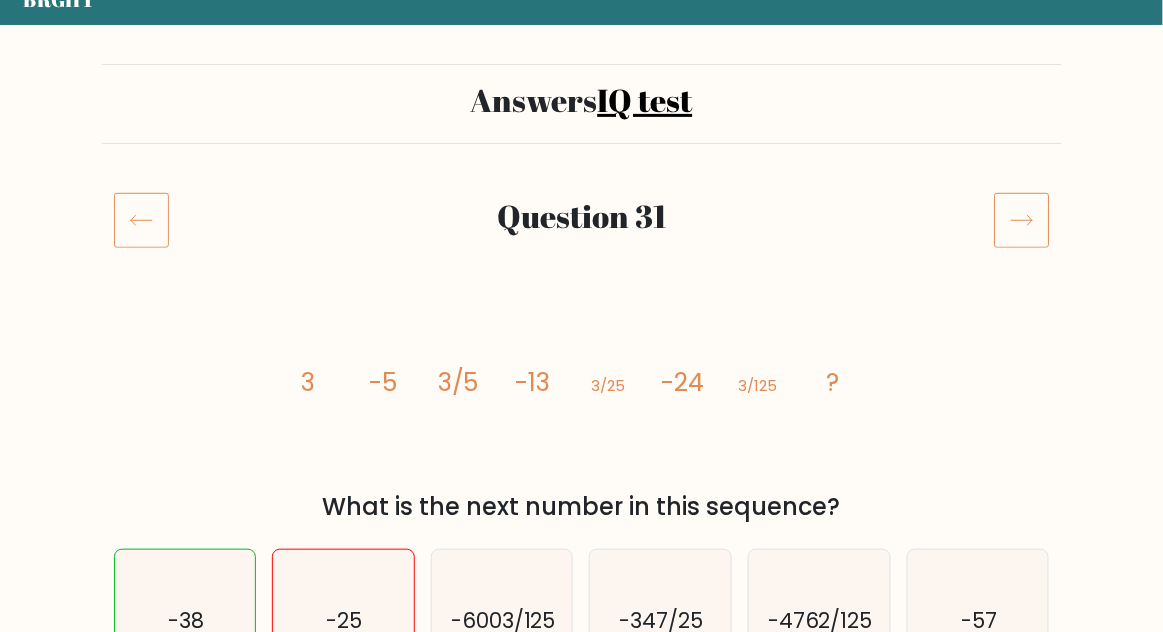 click 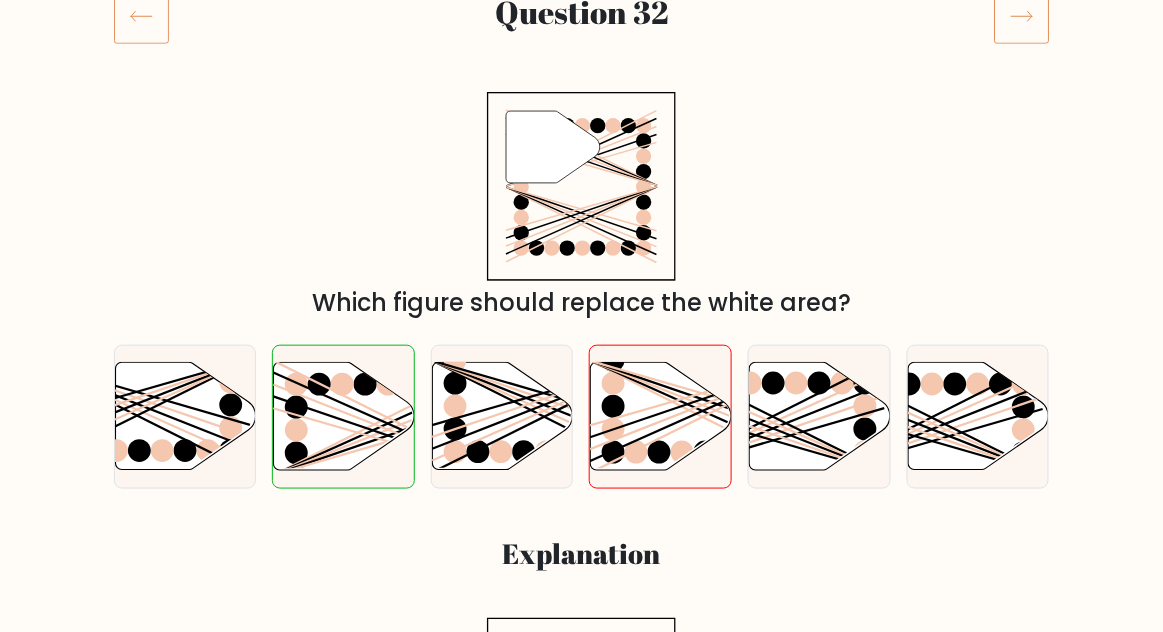 scroll, scrollTop: 279, scrollLeft: 0, axis: vertical 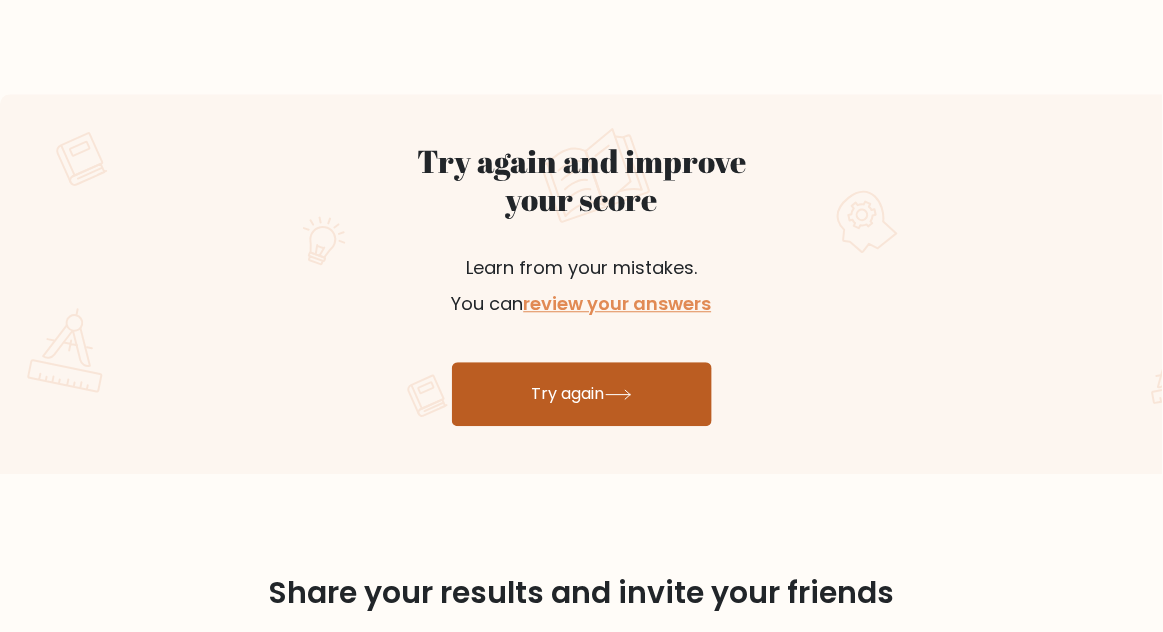 click on "Try again" at bounding box center (582, 394) 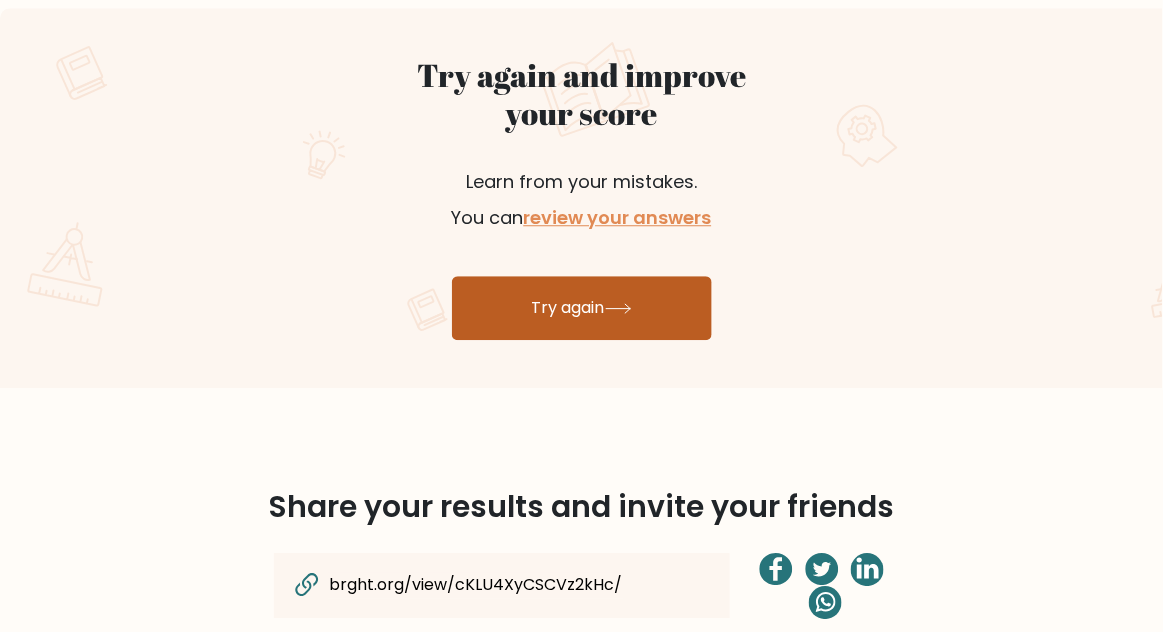 scroll, scrollTop: 1146, scrollLeft: 0, axis: vertical 